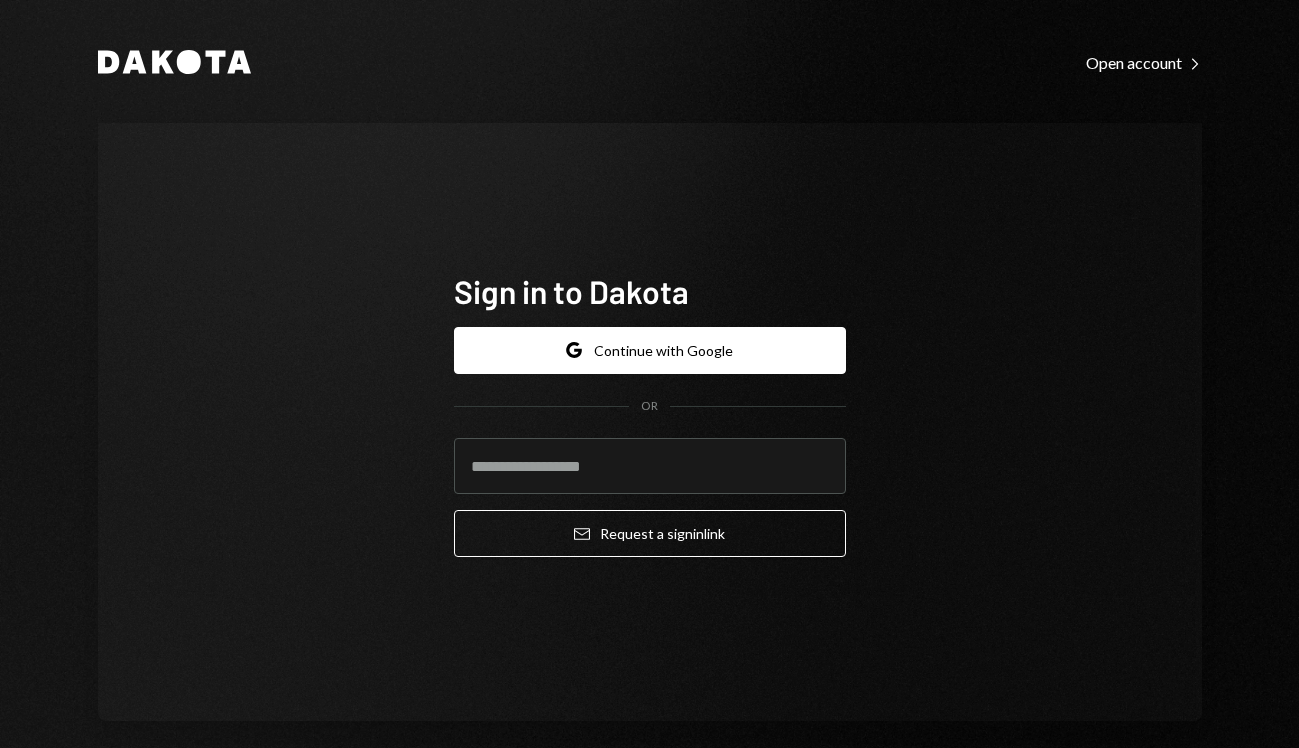 scroll, scrollTop: 0, scrollLeft: 0, axis: both 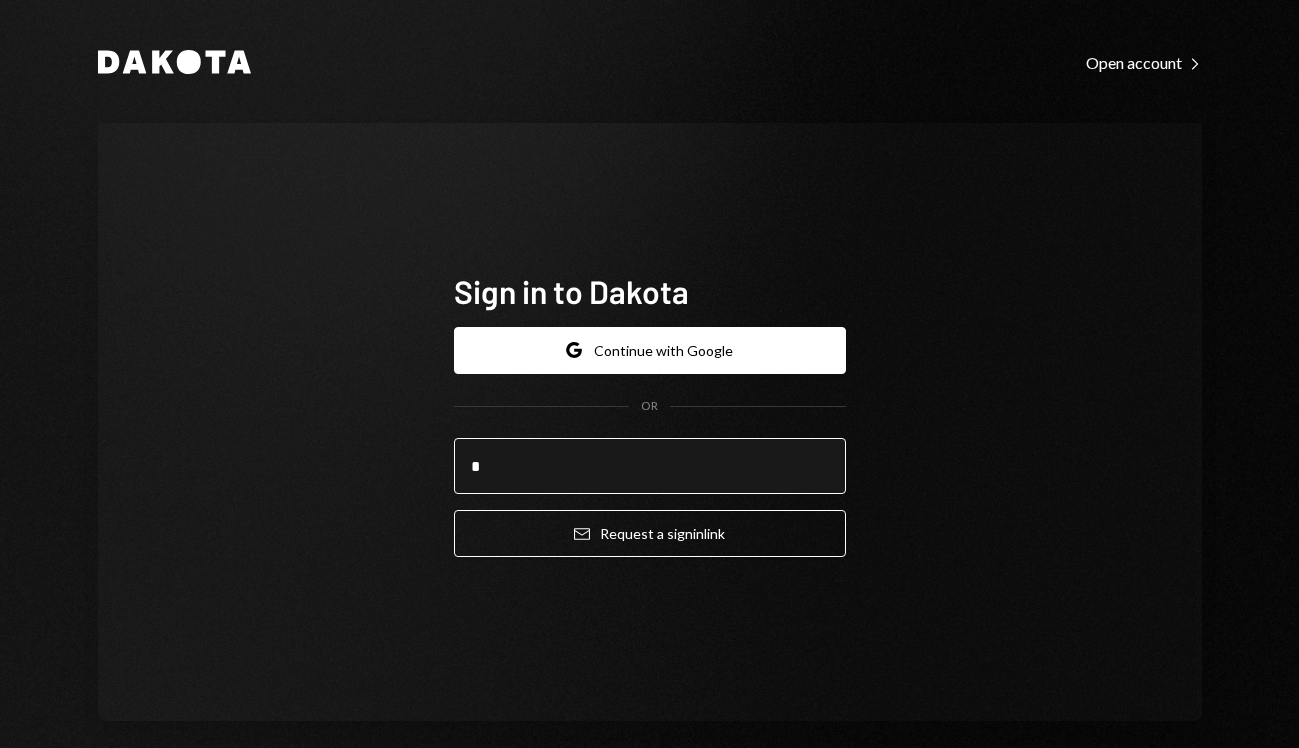type on "**********" 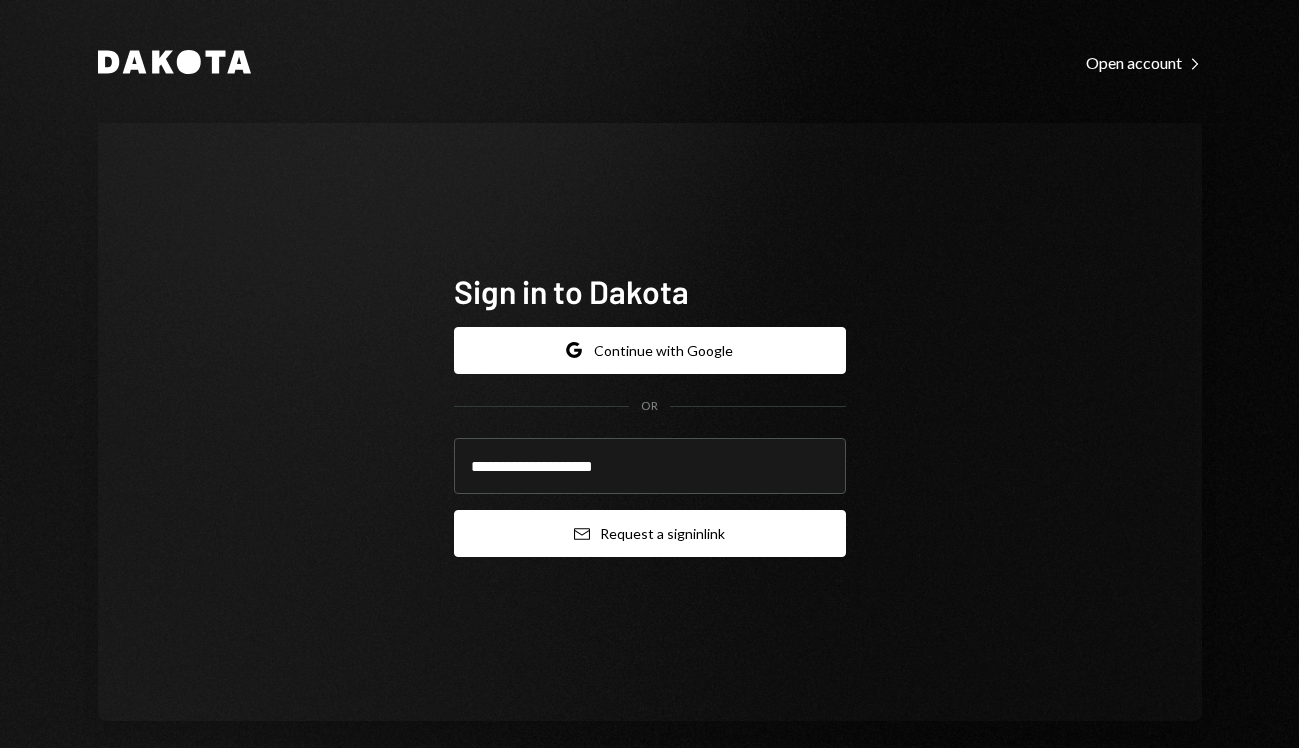 click on "Email Request a sign  in  link" at bounding box center (650, 533) 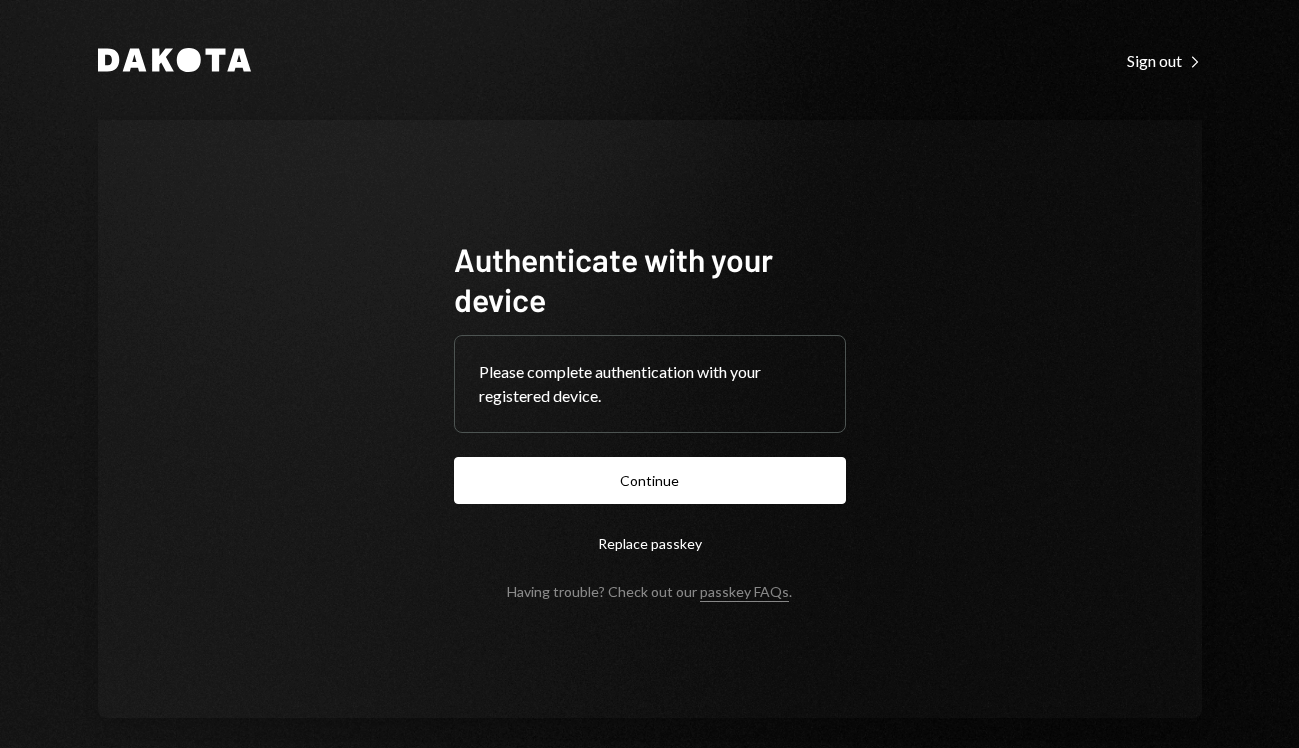 scroll, scrollTop: 0, scrollLeft: 0, axis: both 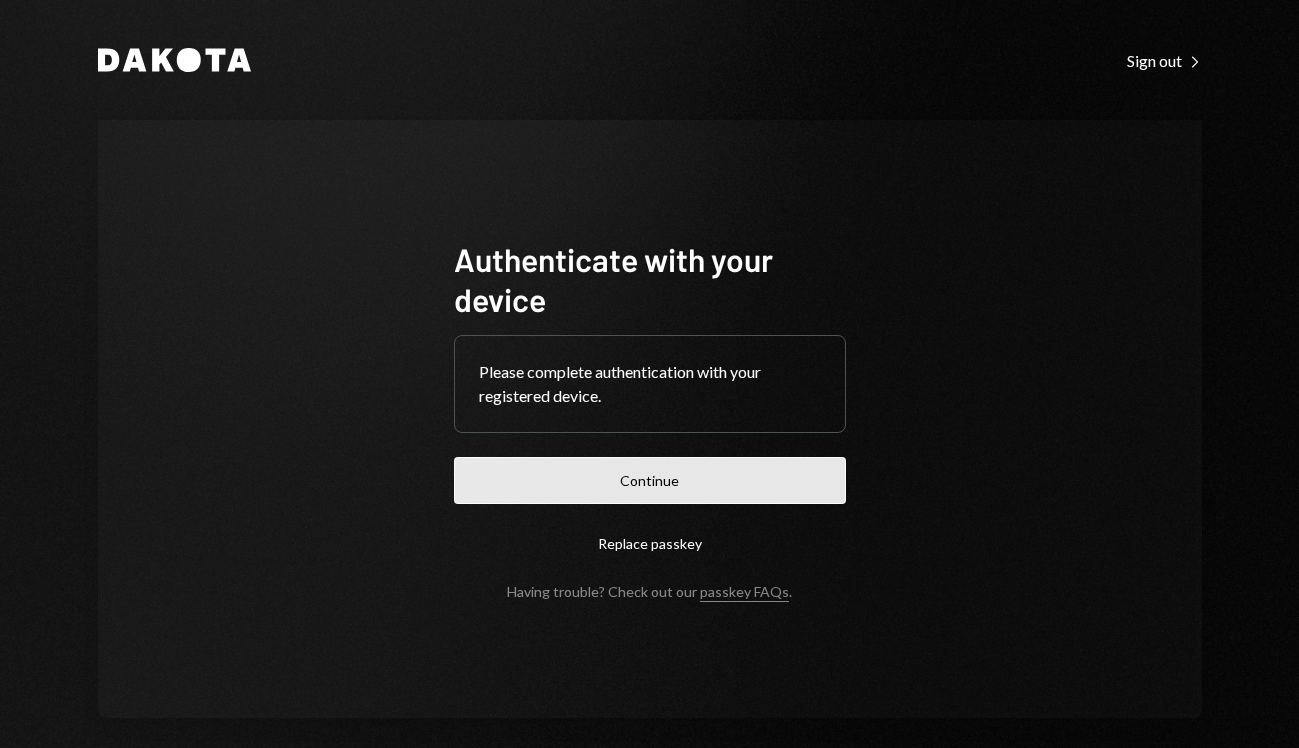 drag, startPoint x: 0, startPoint y: 0, endPoint x: 767, endPoint y: 498, distance: 914.49054 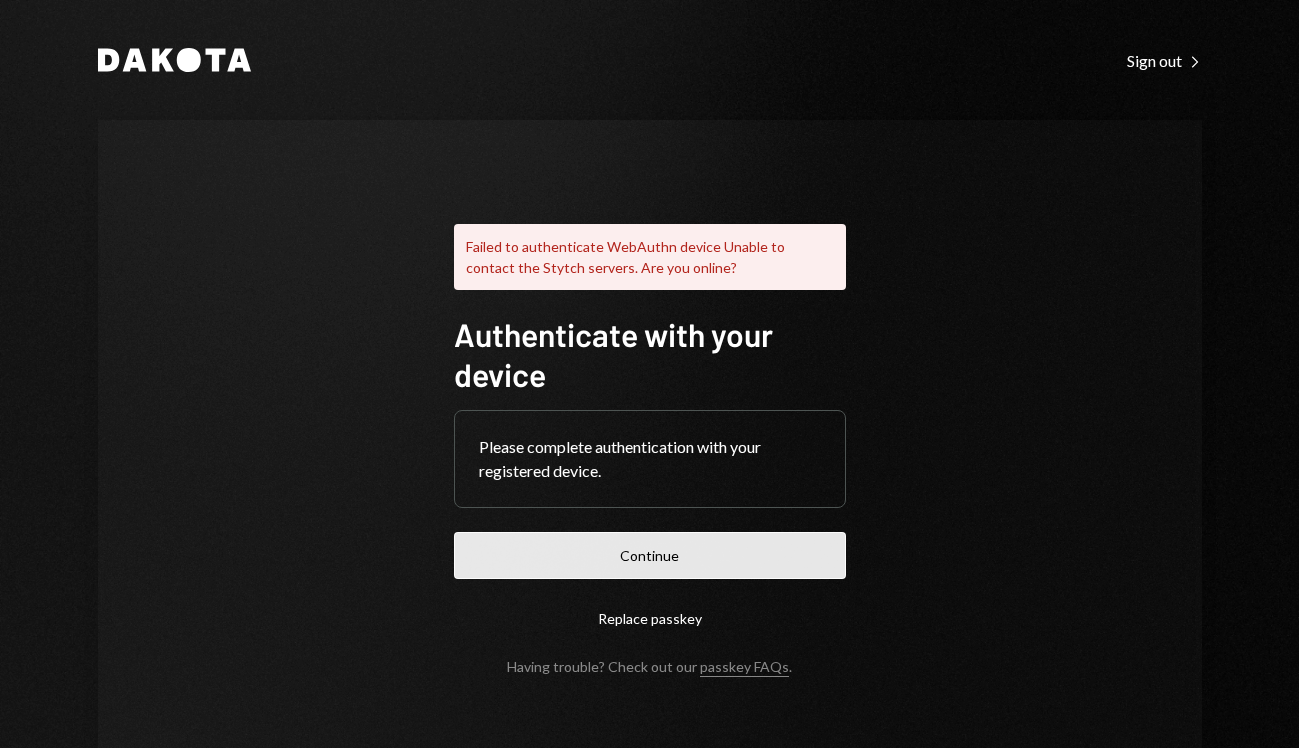 click on "Continue" at bounding box center [650, 555] 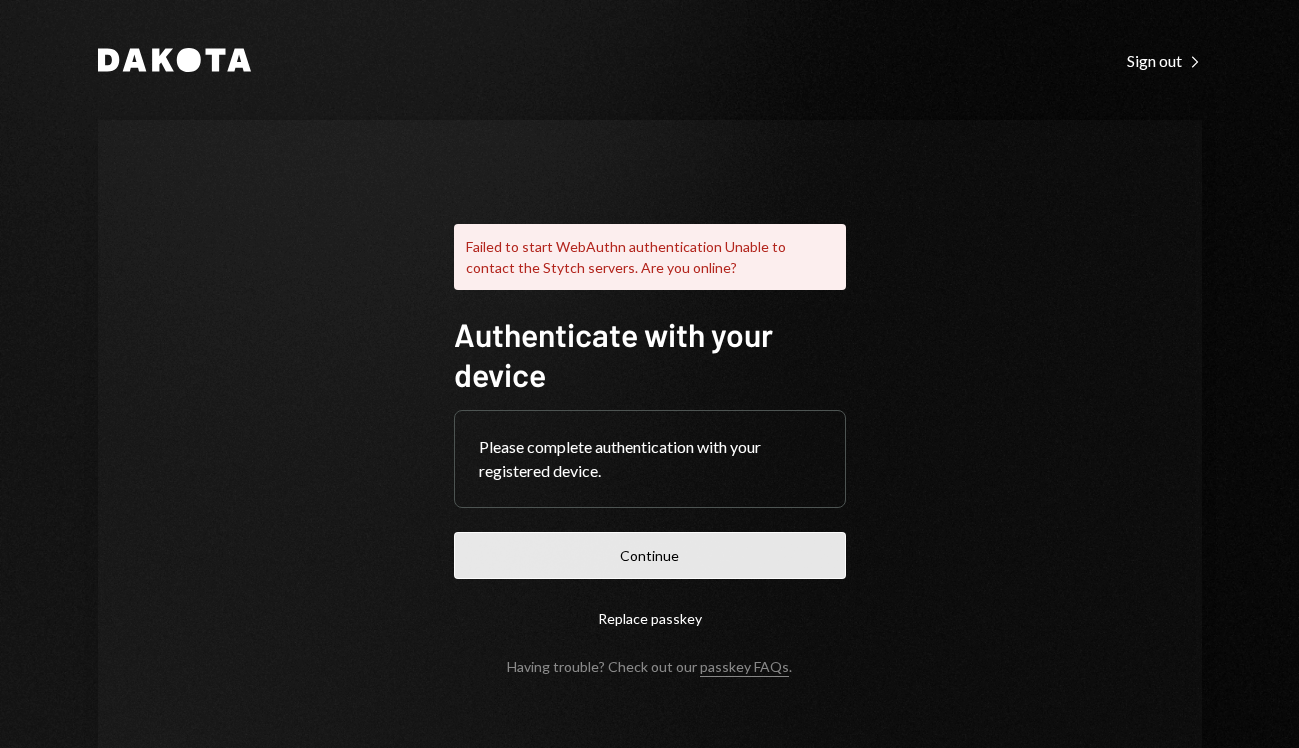 click on "Continue" at bounding box center (650, 555) 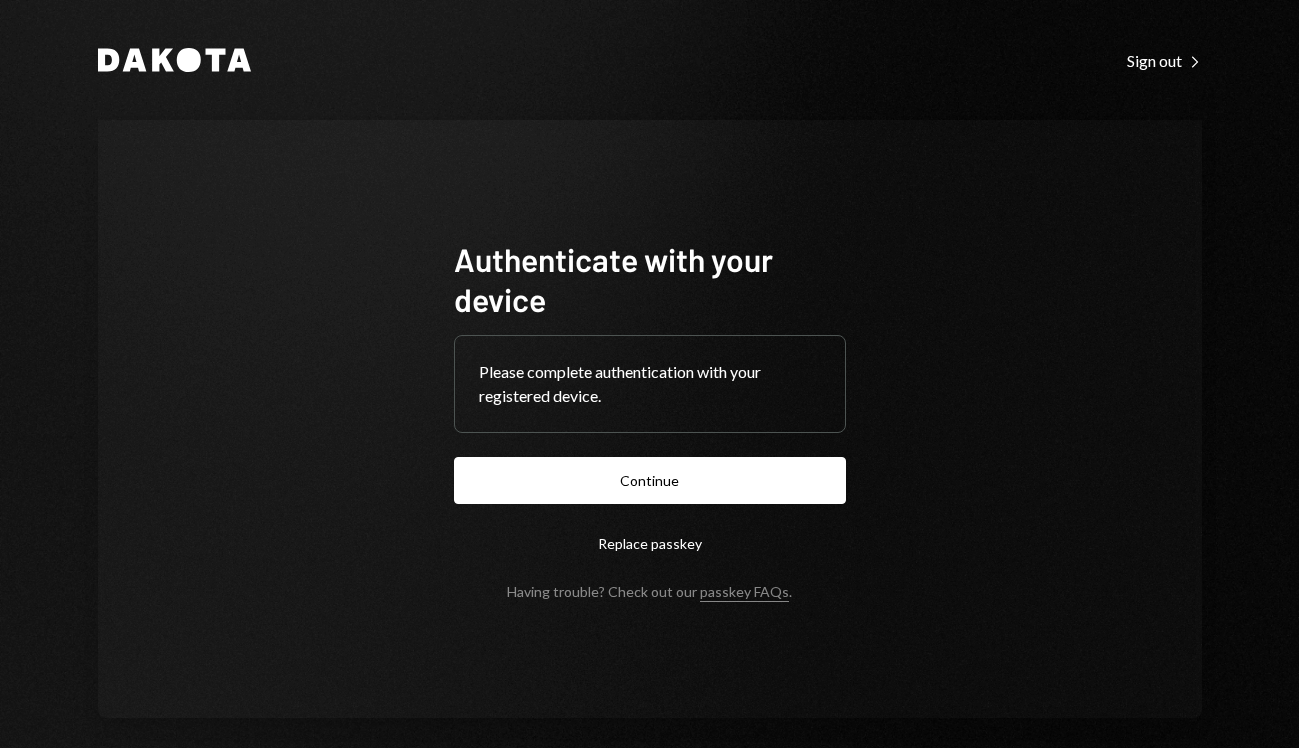 scroll, scrollTop: 0, scrollLeft: 0, axis: both 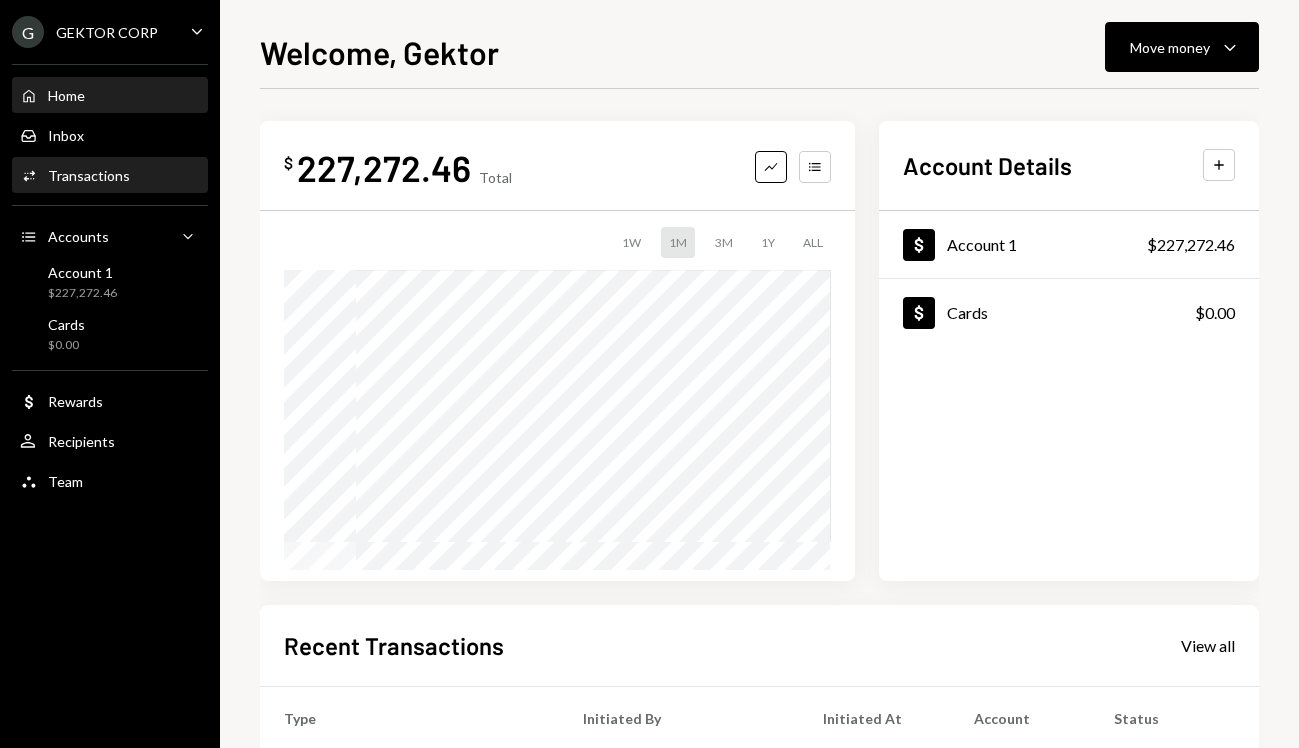 click on "Activities Transactions" at bounding box center (110, 176) 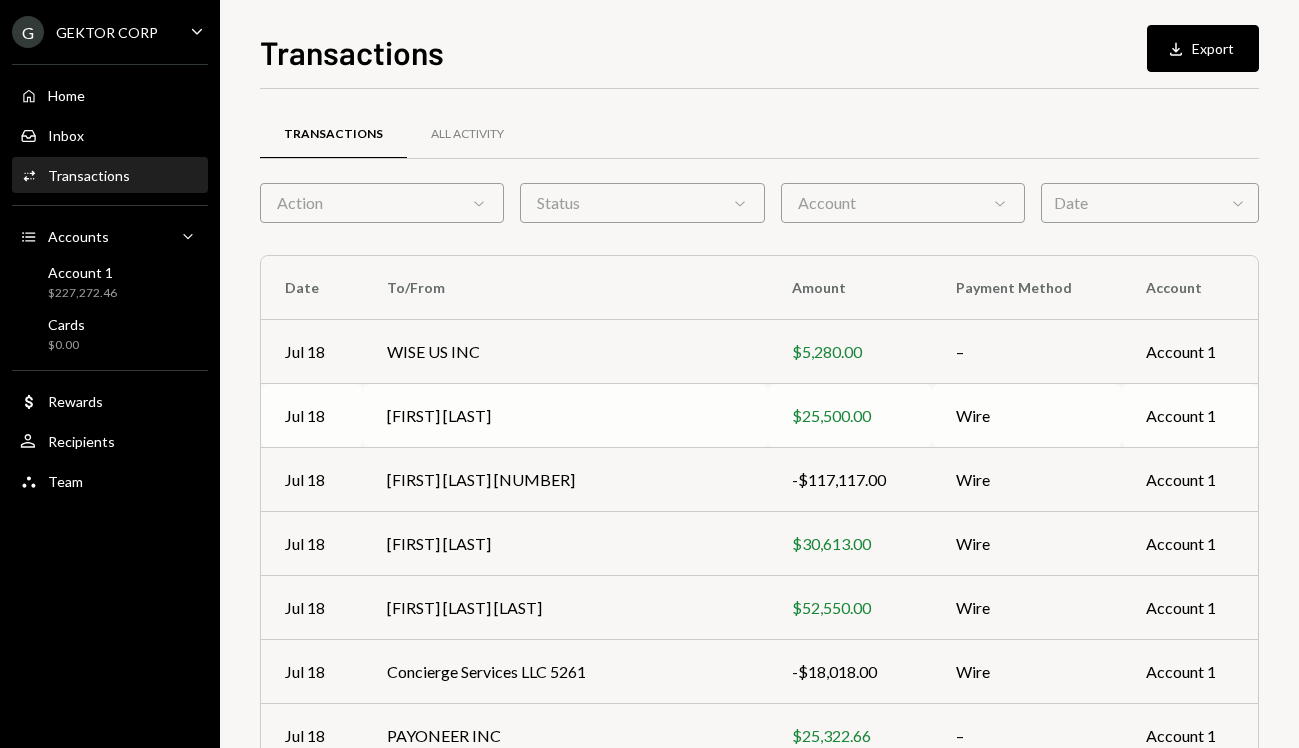 click on "[FIRST] [LAST]" at bounding box center [566, 416] 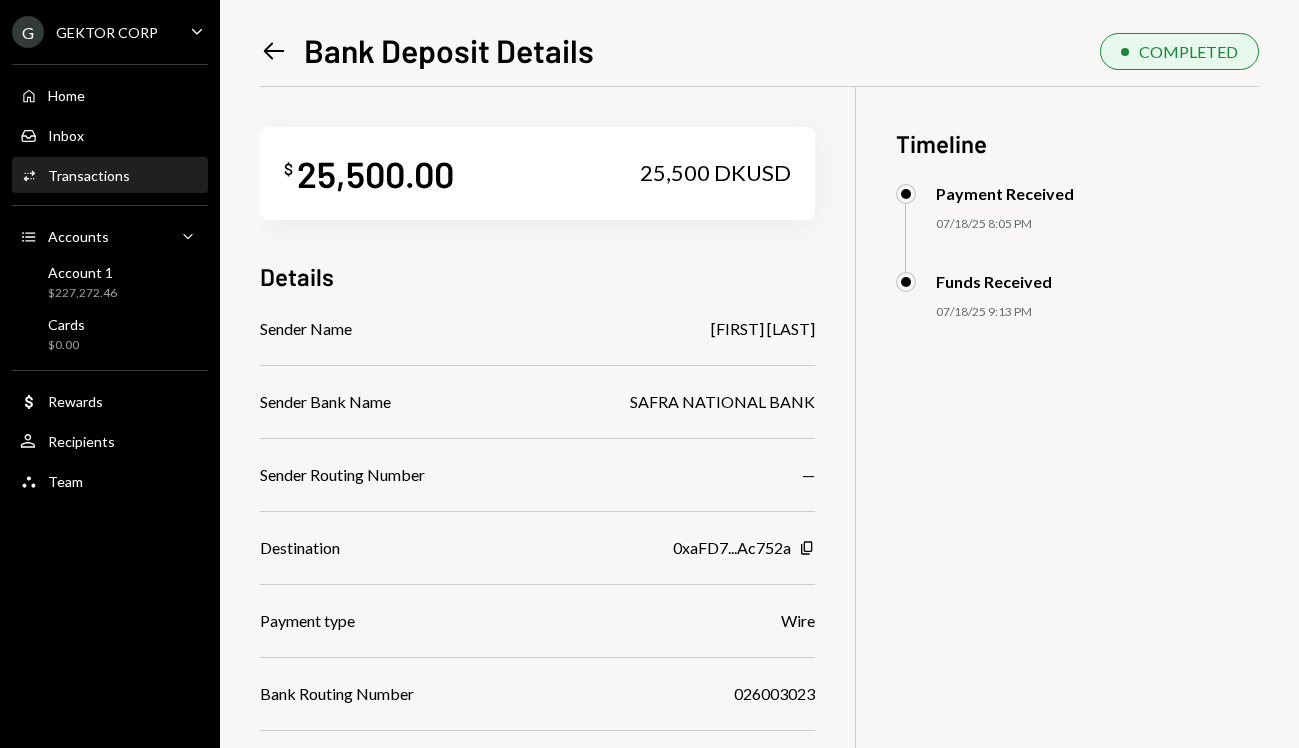 drag, startPoint x: 590, startPoint y: 327, endPoint x: 816, endPoint y: 323, distance: 226.0354 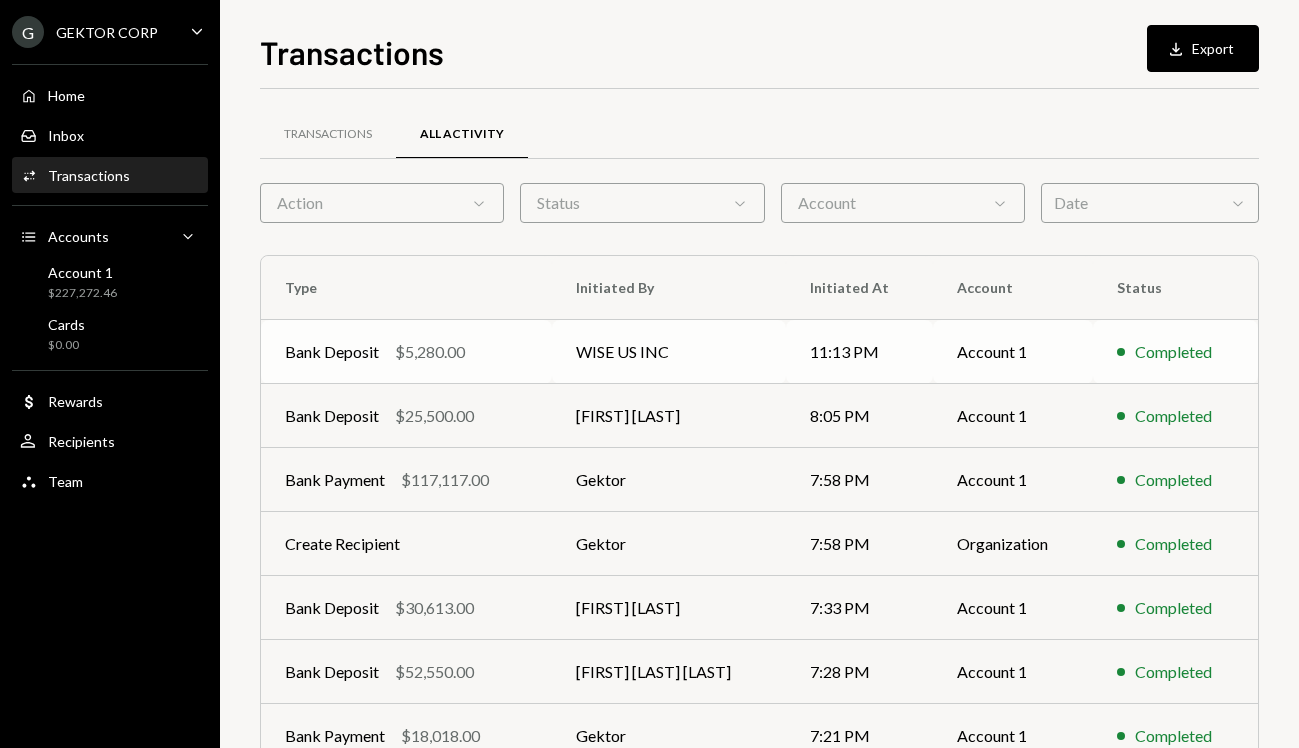 click on "Bank Deposit $5,280.00" at bounding box center [406, 352] 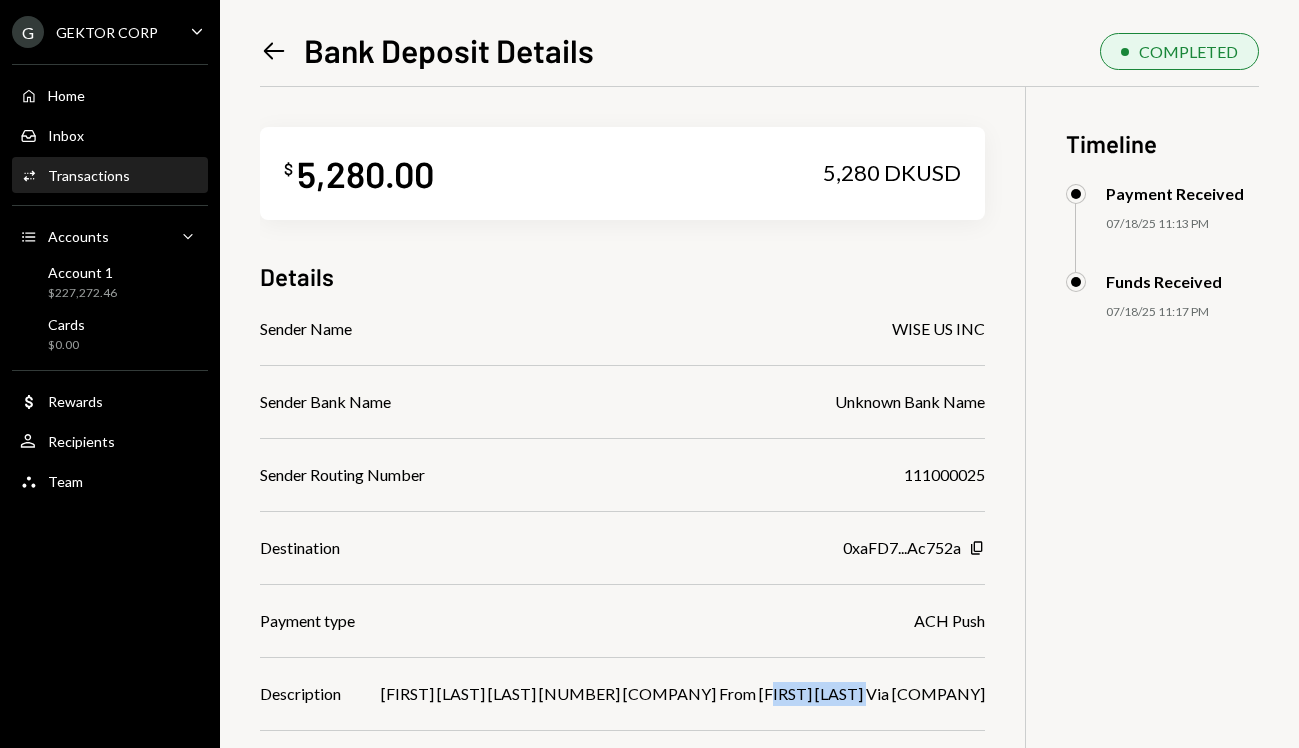 drag, startPoint x: 804, startPoint y: 689, endPoint x: 899, endPoint y: 693, distance: 95.084175 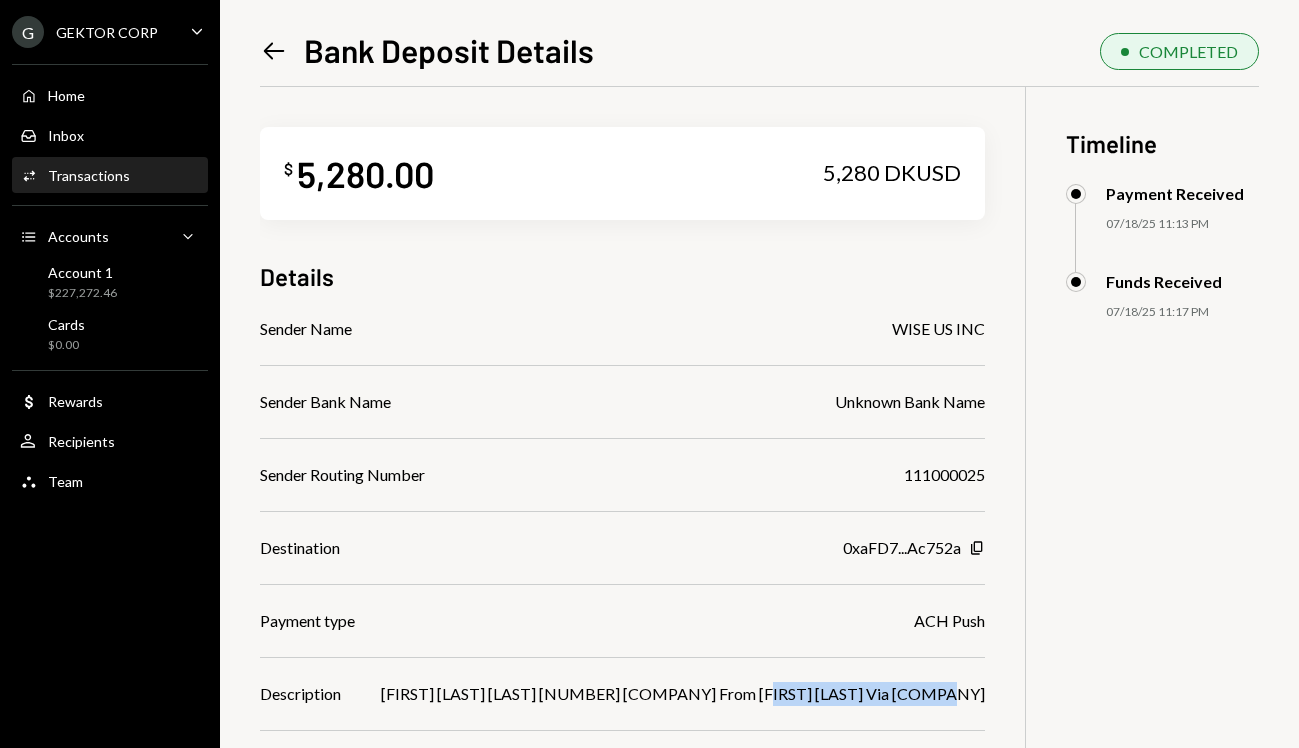 copy on "[FIRST] [LAST] Via [COMPANY]" 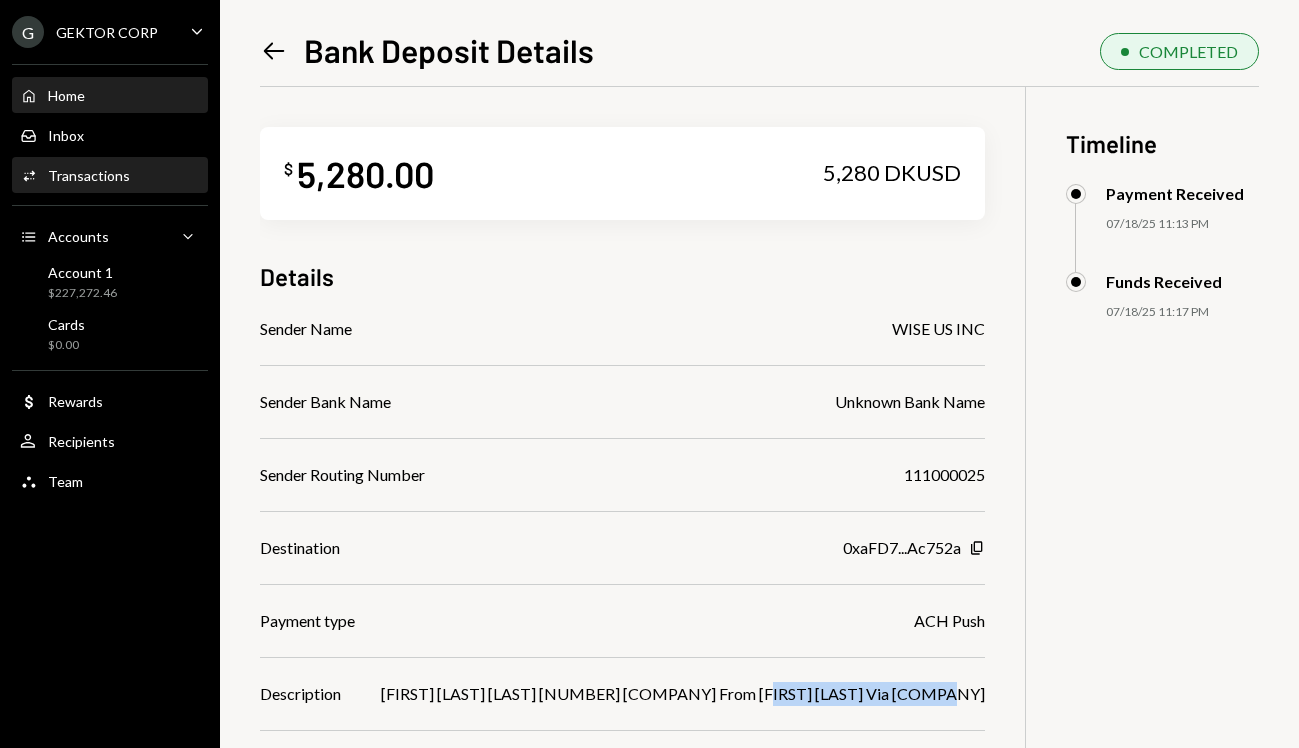 click on "Home" at bounding box center (66, 95) 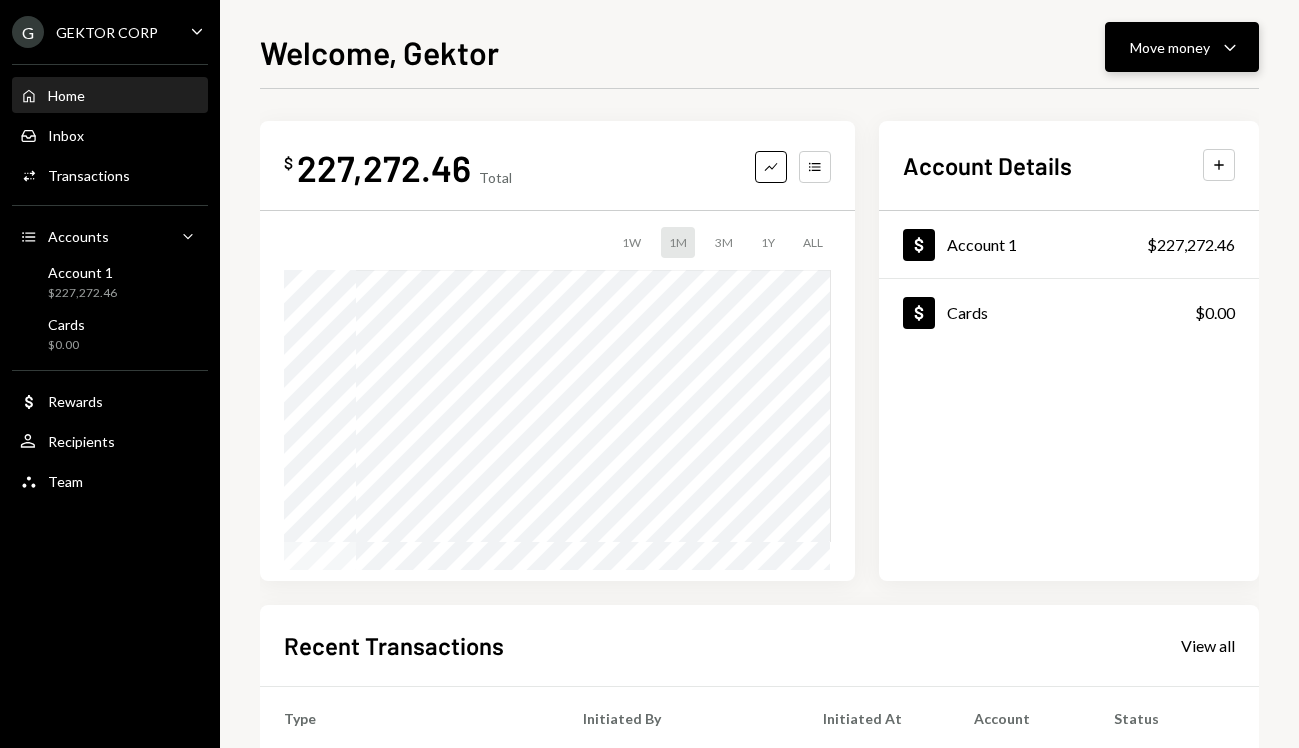 click on "Move money" at bounding box center [1170, 47] 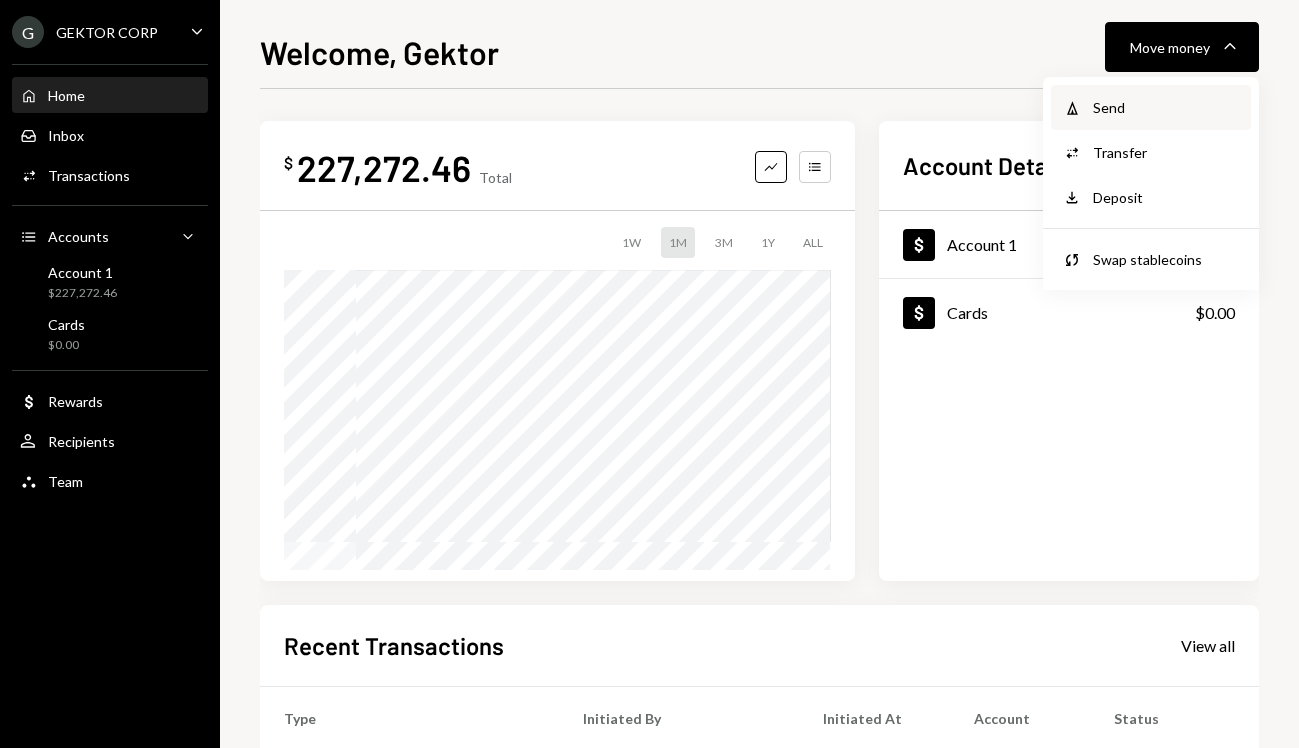 click on "Send" at bounding box center (1166, 107) 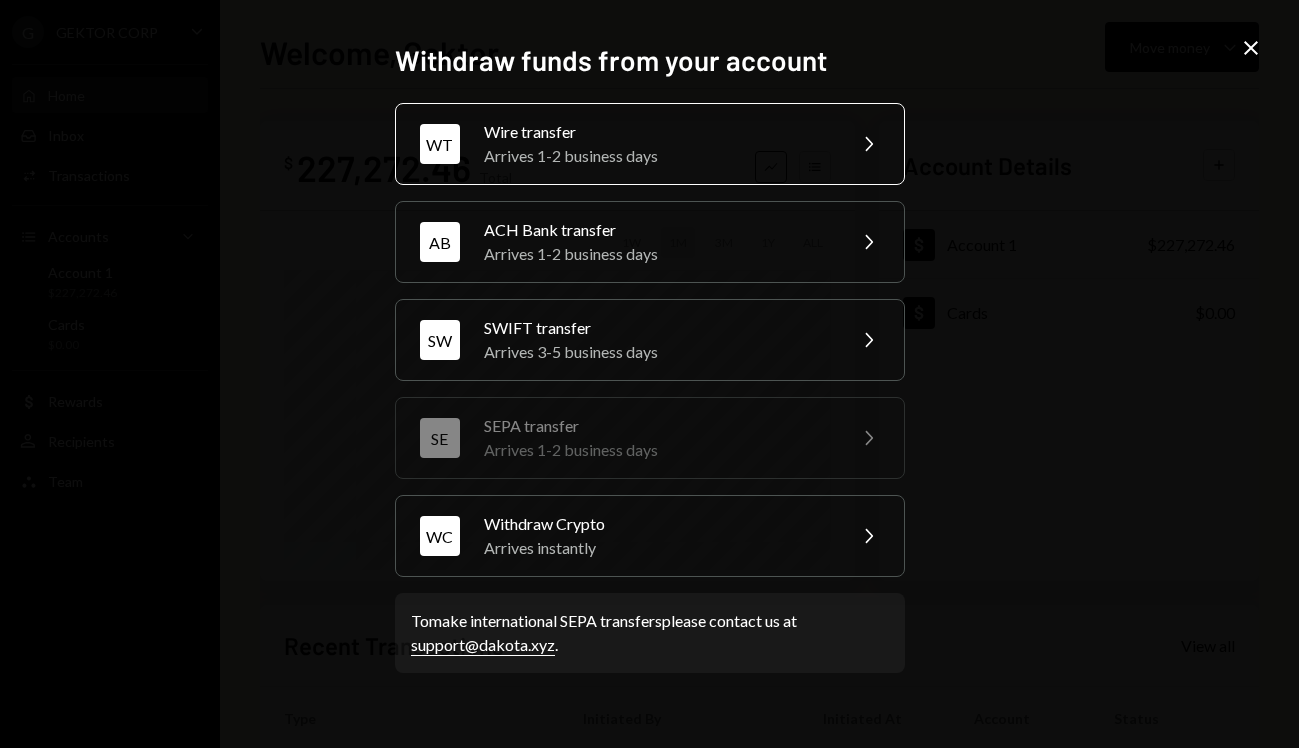 click on "Wire transfer" at bounding box center (658, 132) 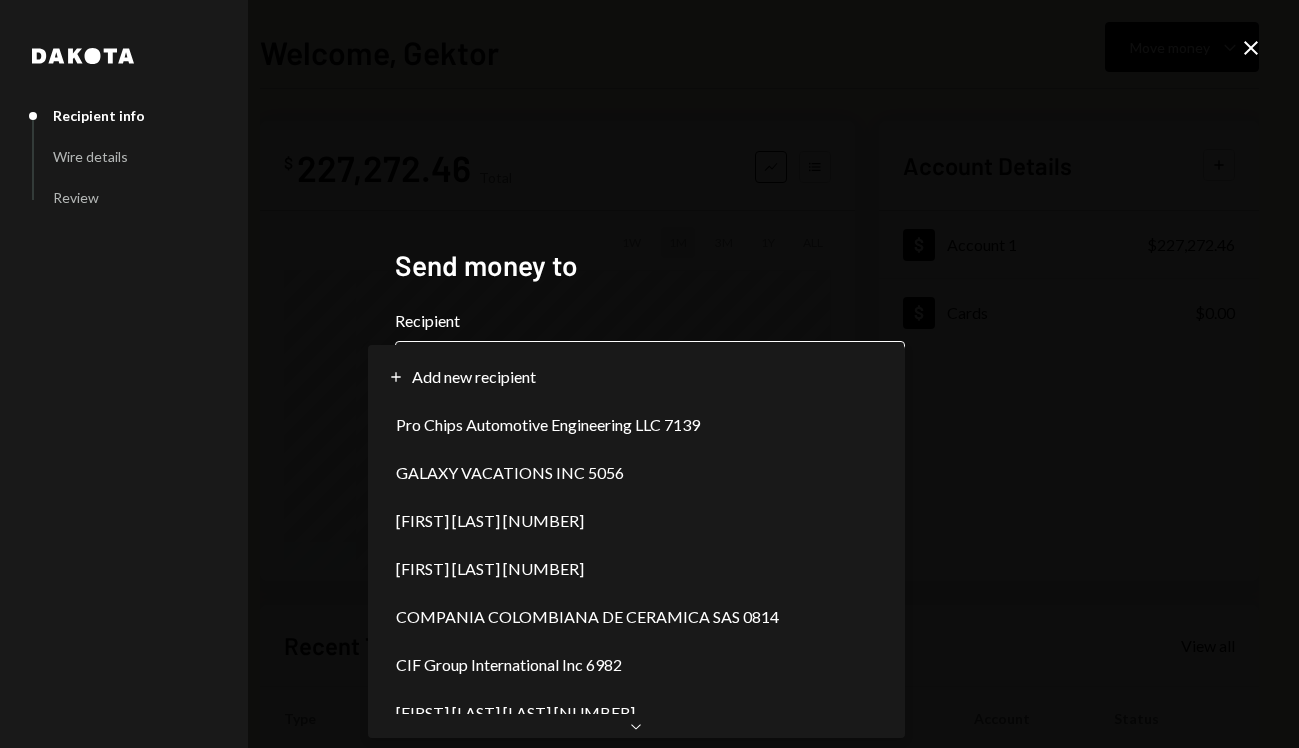 click on "**********" at bounding box center [649, 374] 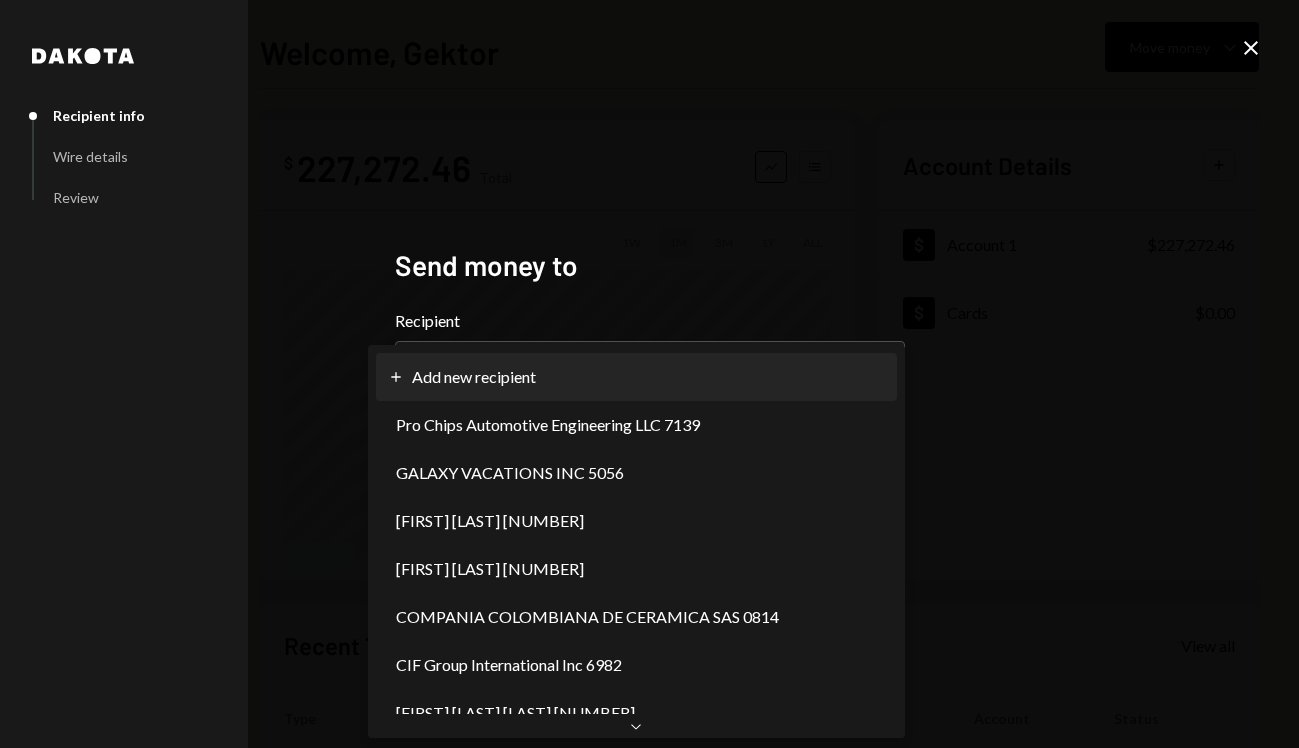 select on "**********" 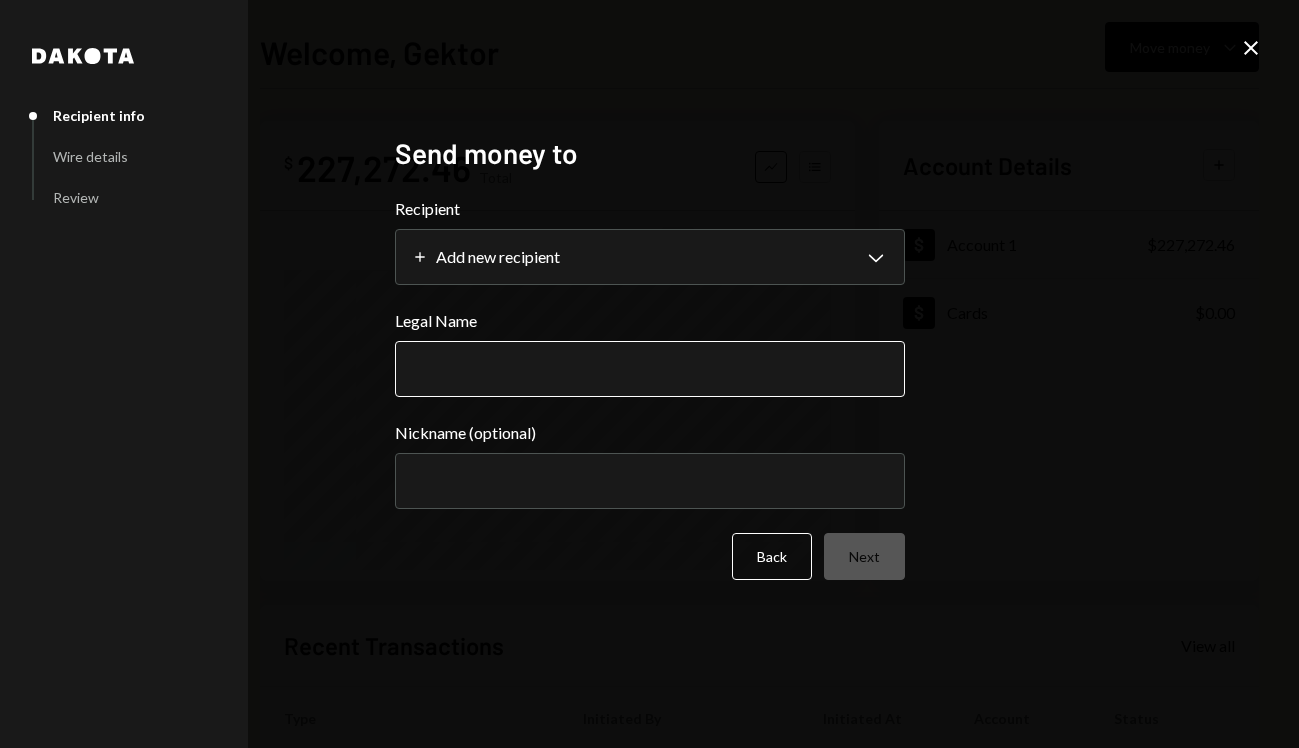 click on "Legal Name" at bounding box center [650, 369] 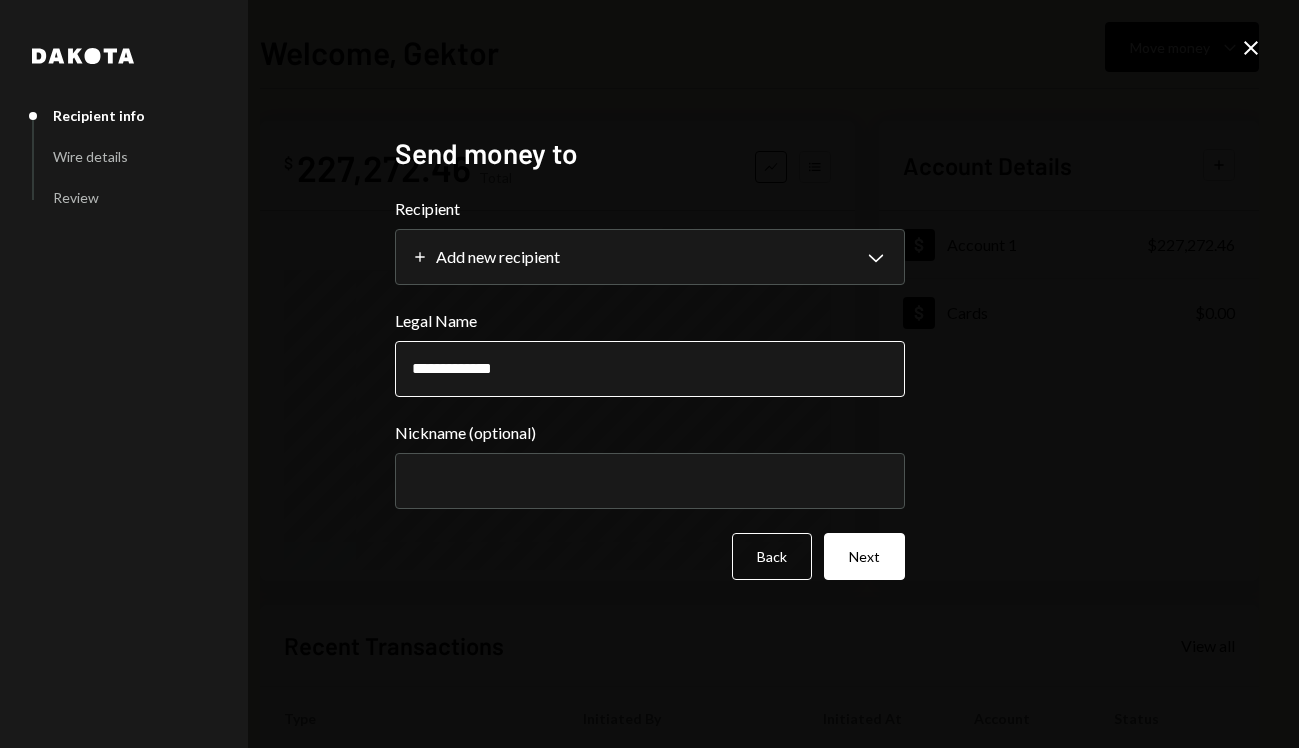 click on "**********" at bounding box center (650, 369) 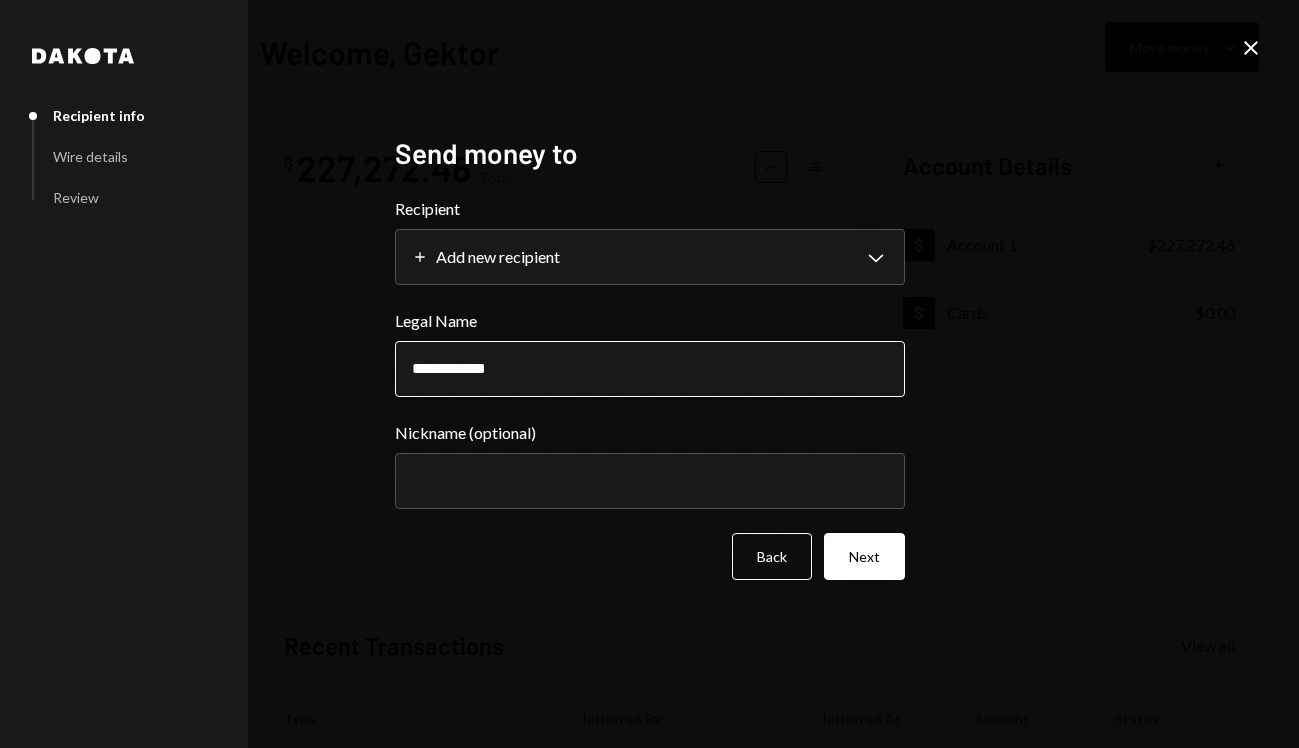 click on "**********" at bounding box center (650, 369) 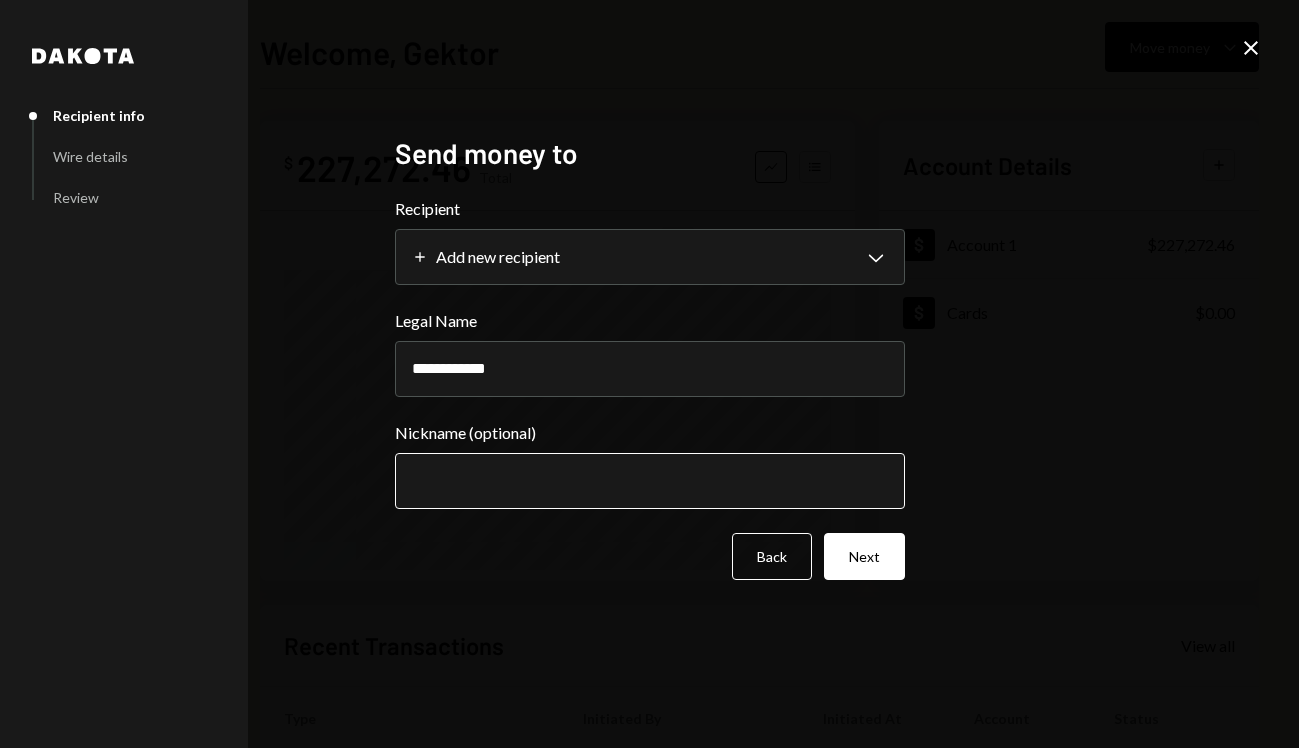 type on "**********" 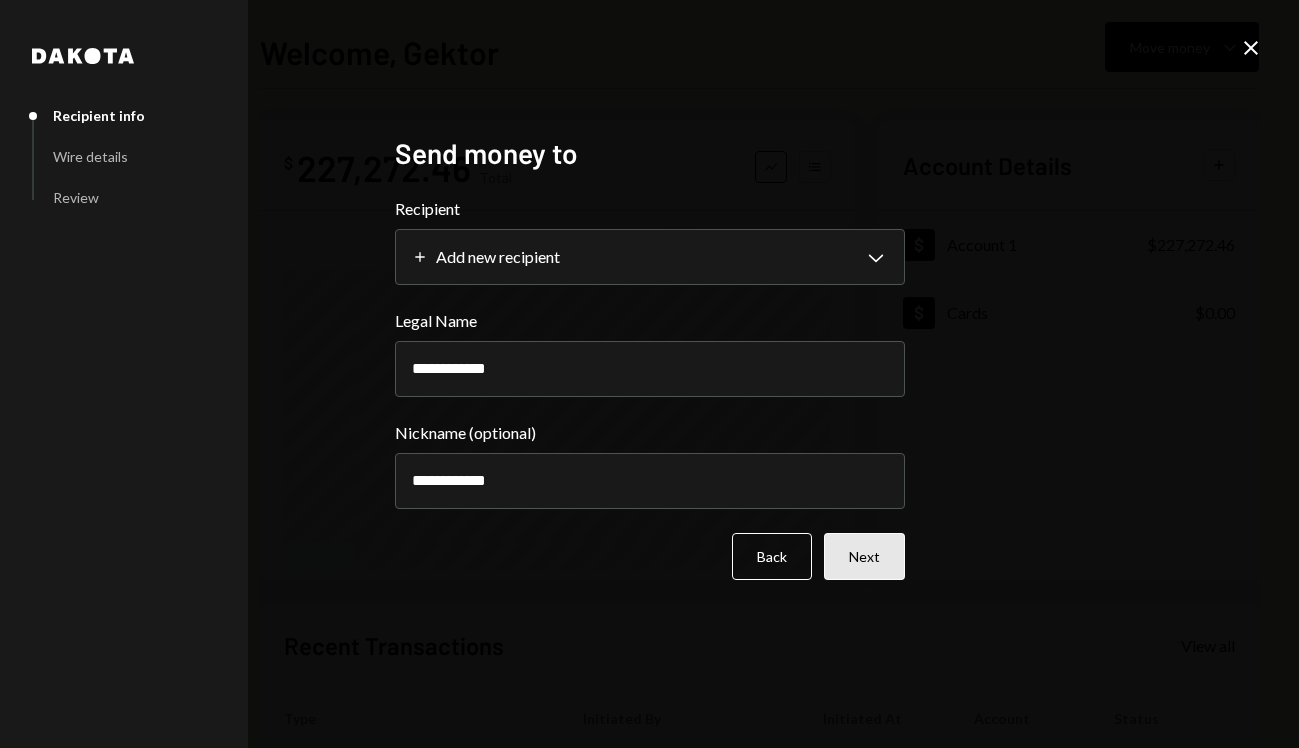 type on "**********" 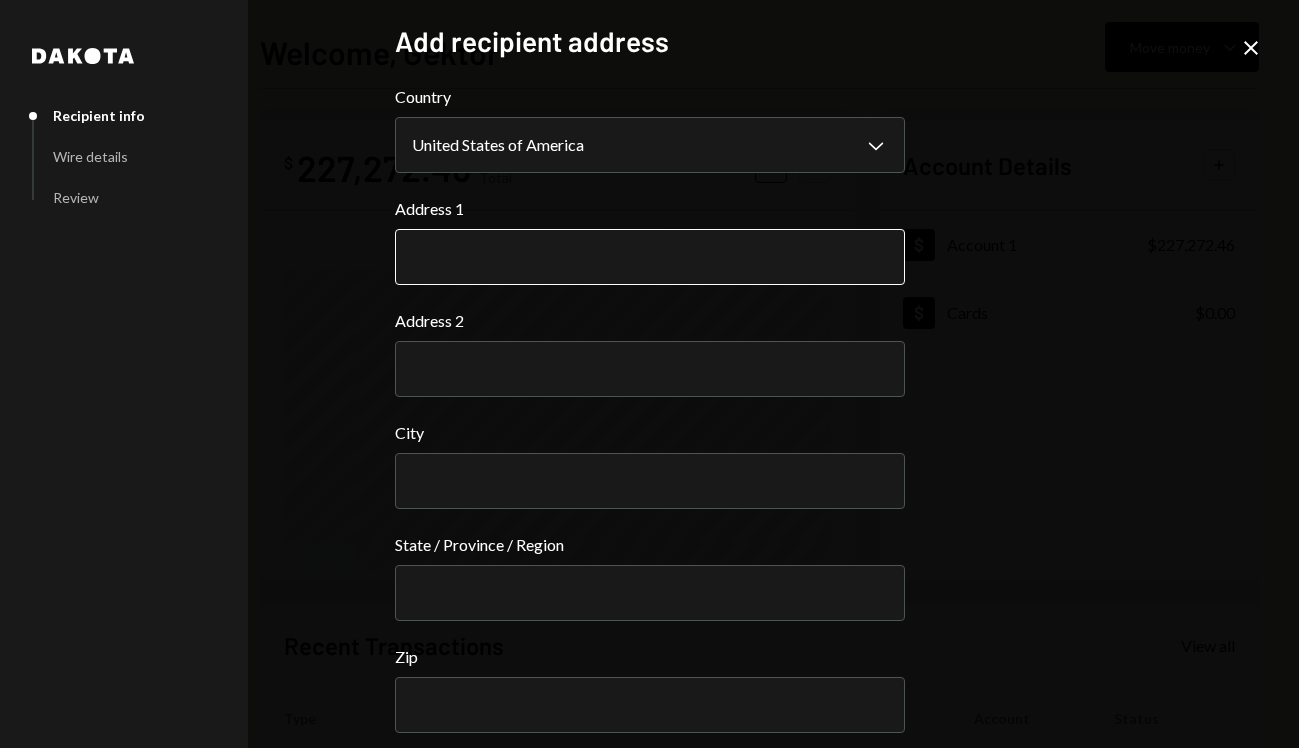 click on "Address 1" at bounding box center (650, 257) 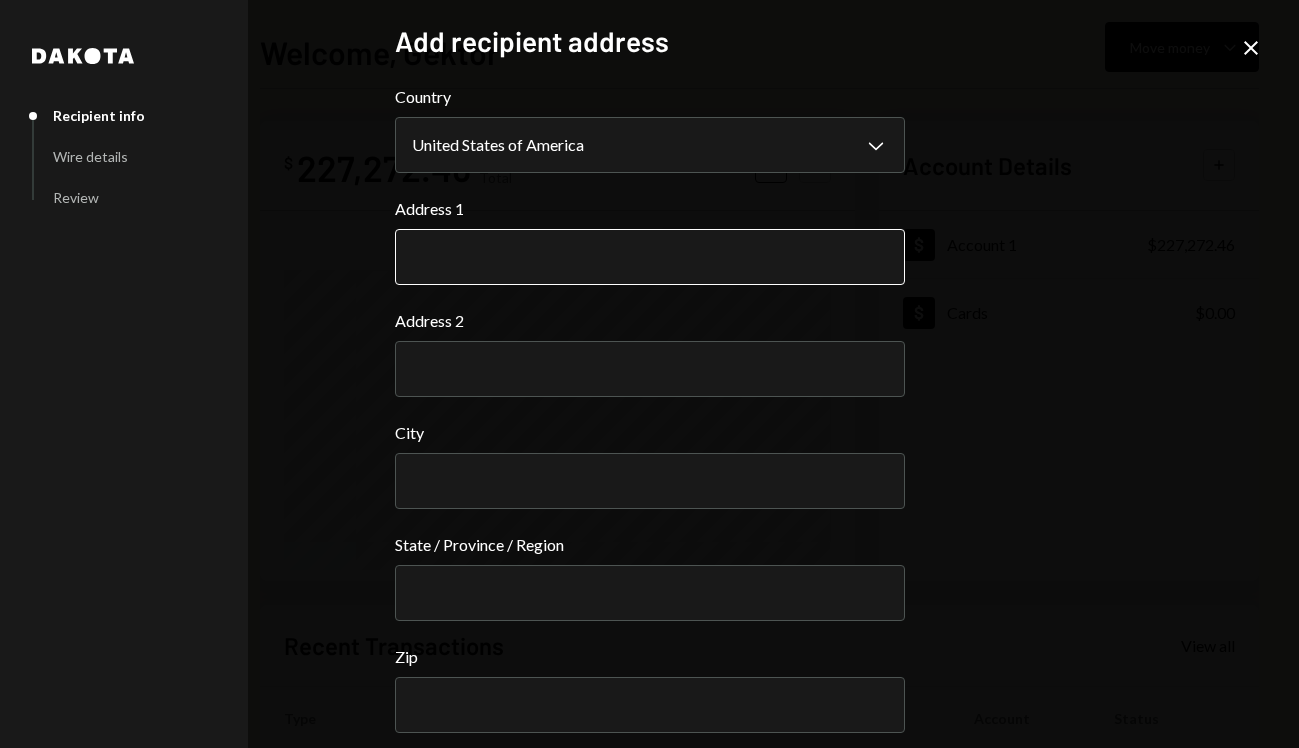 click on "Address 1" at bounding box center (650, 257) 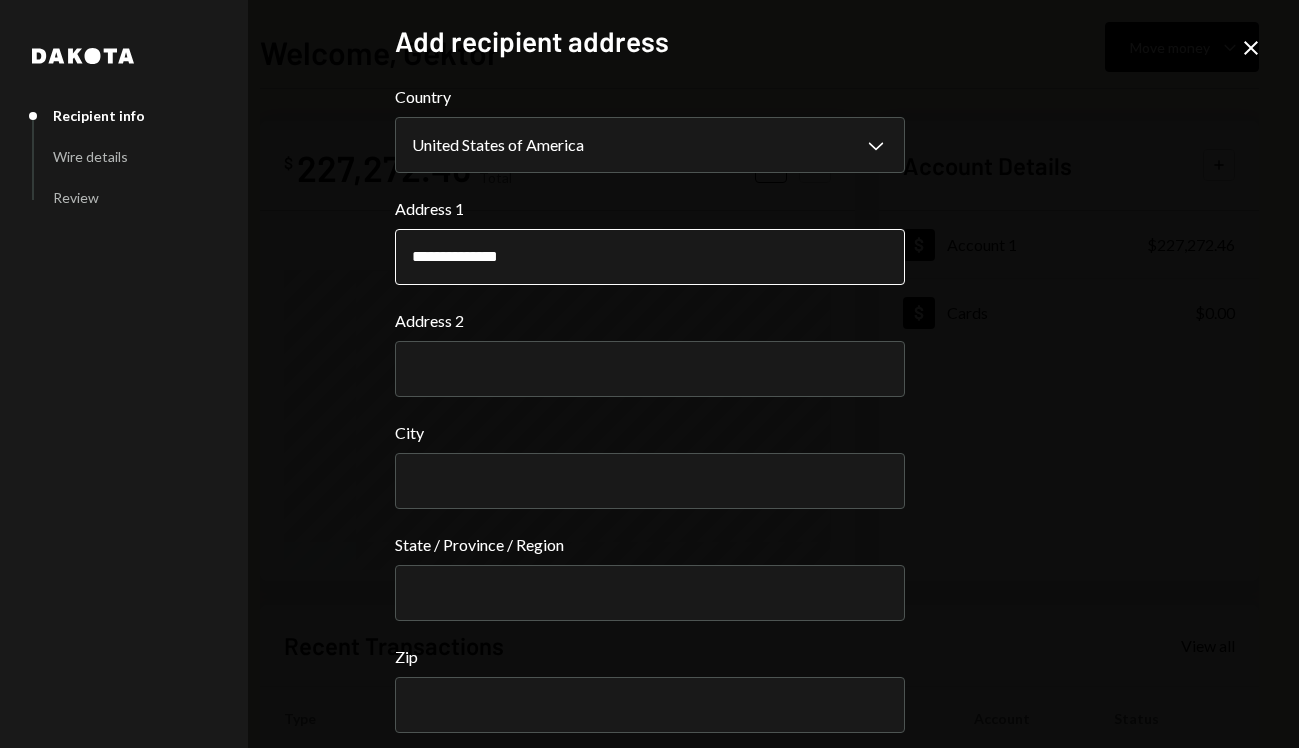 type on "**********" 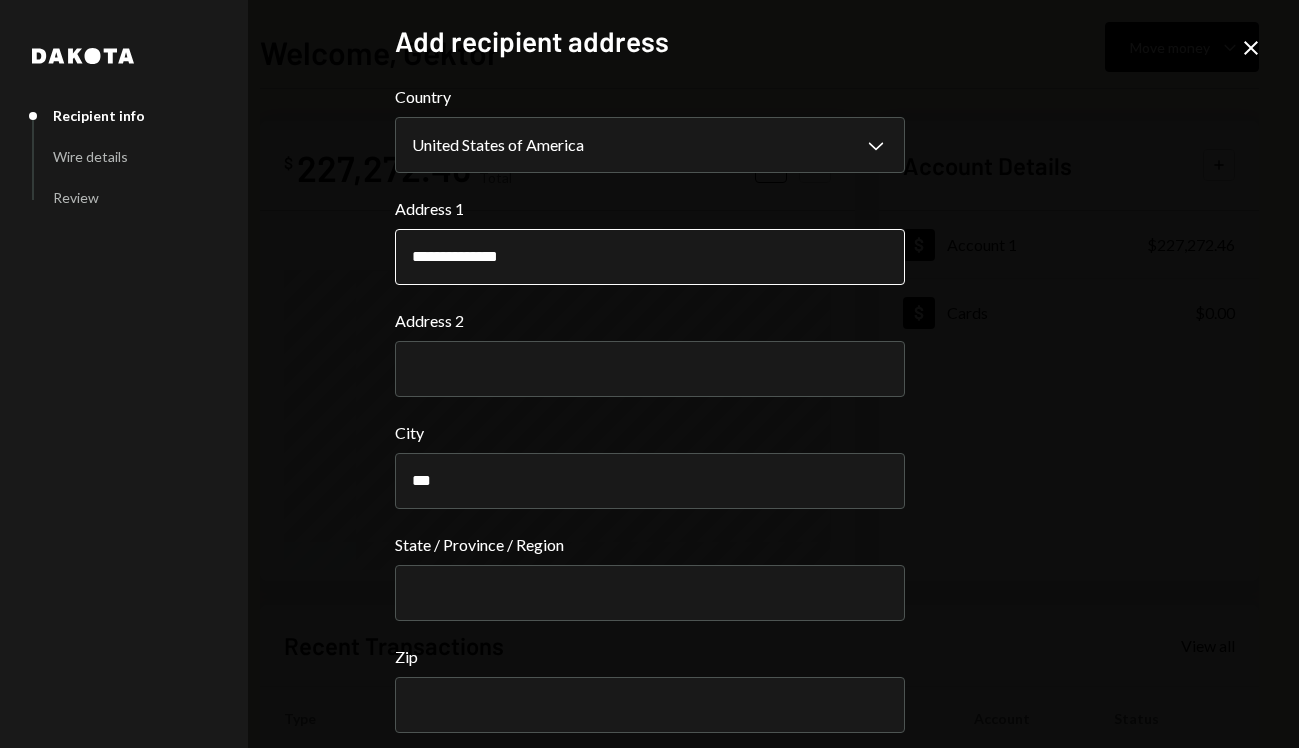 type on "*****" 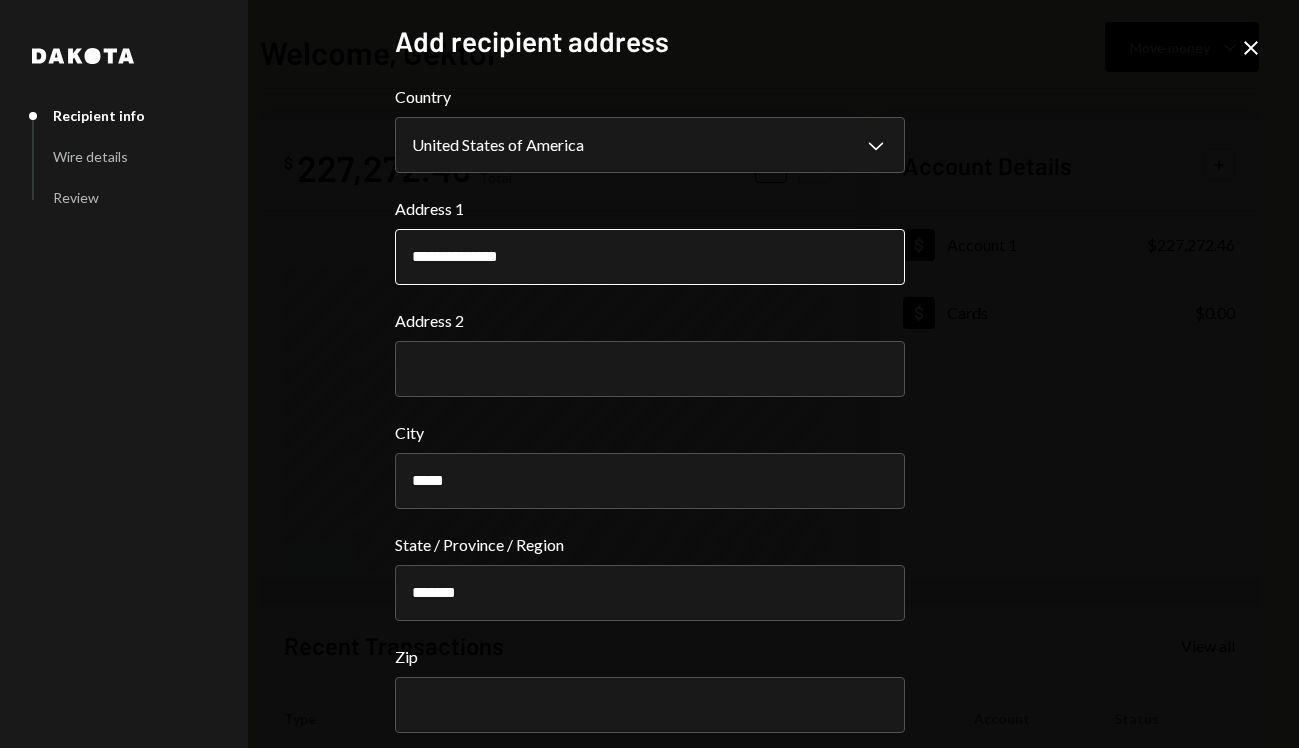 type on "*******" 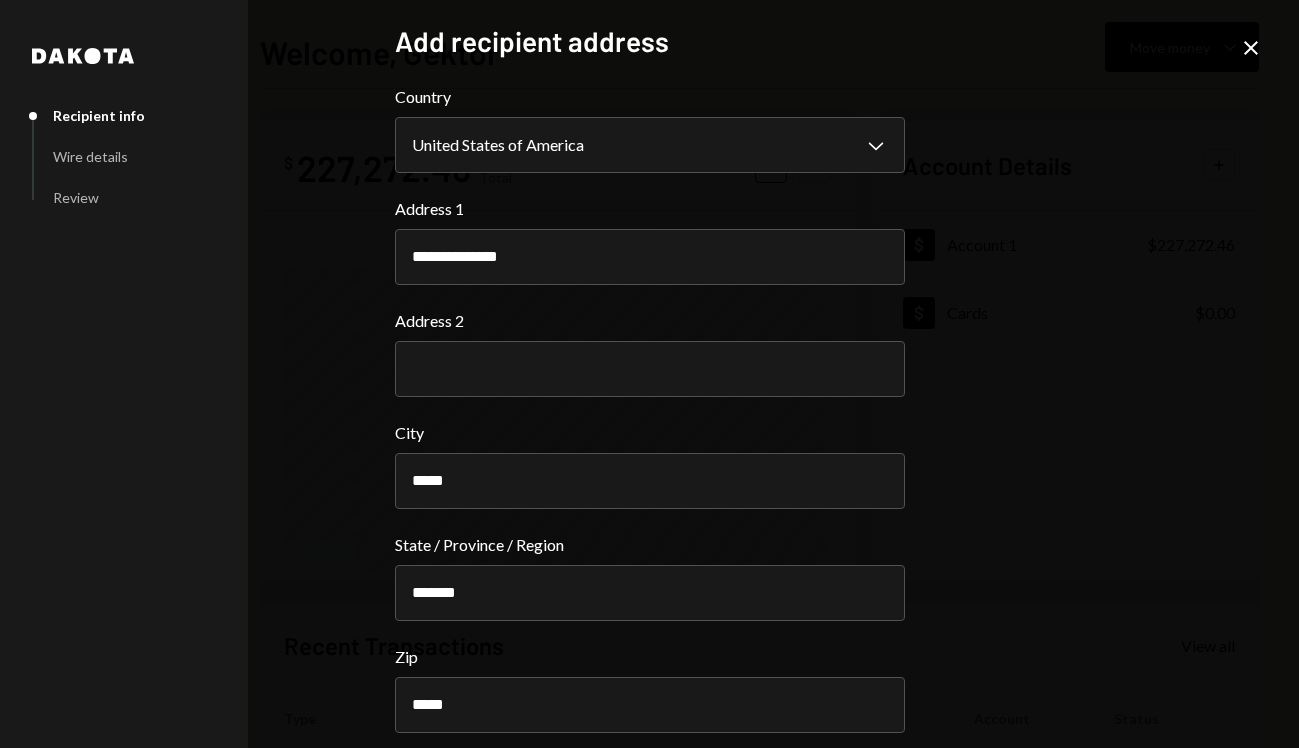 type on "*****" 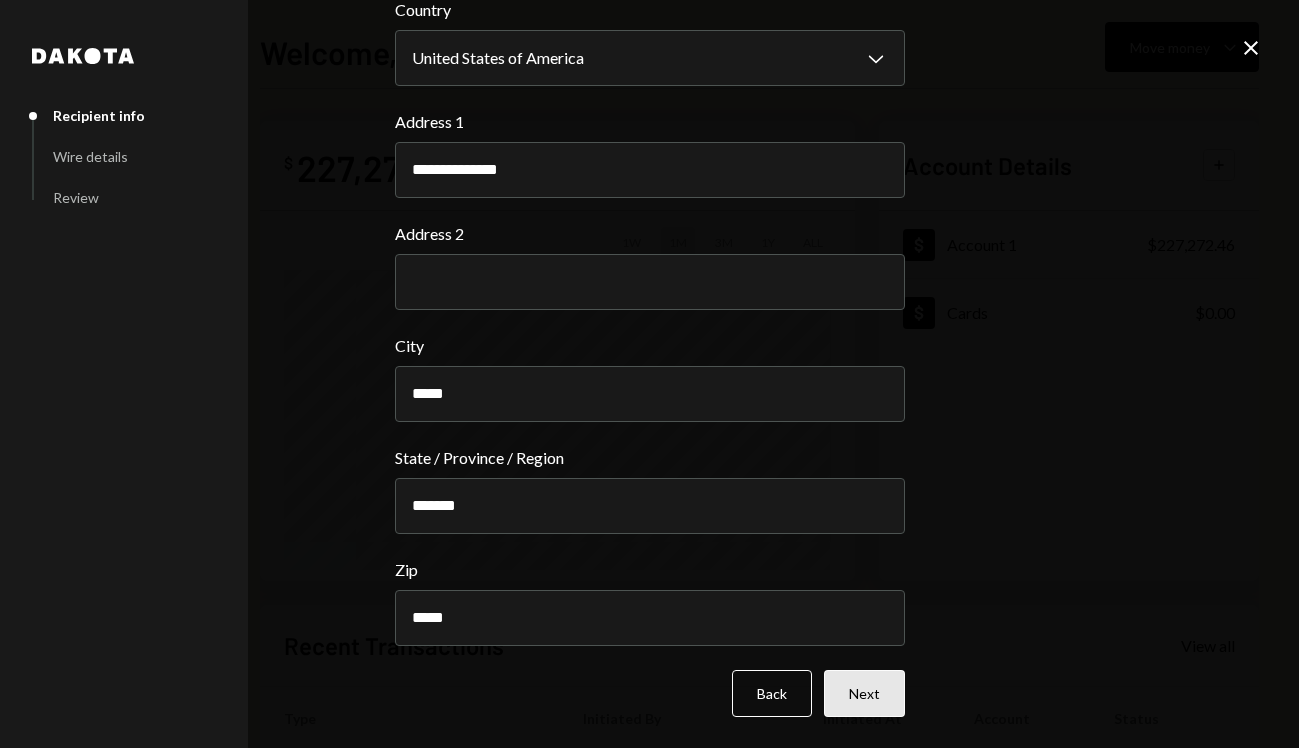 click on "Next" at bounding box center [864, 693] 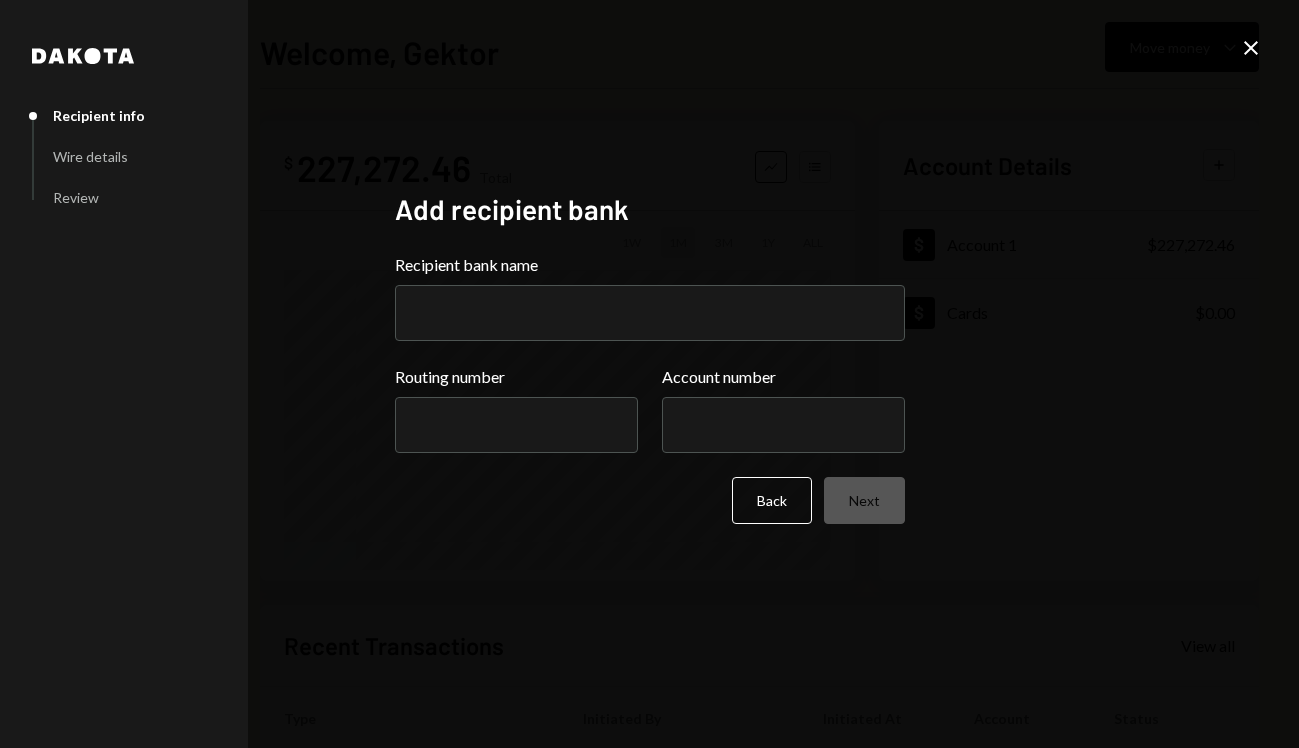 scroll, scrollTop: 0, scrollLeft: 0, axis: both 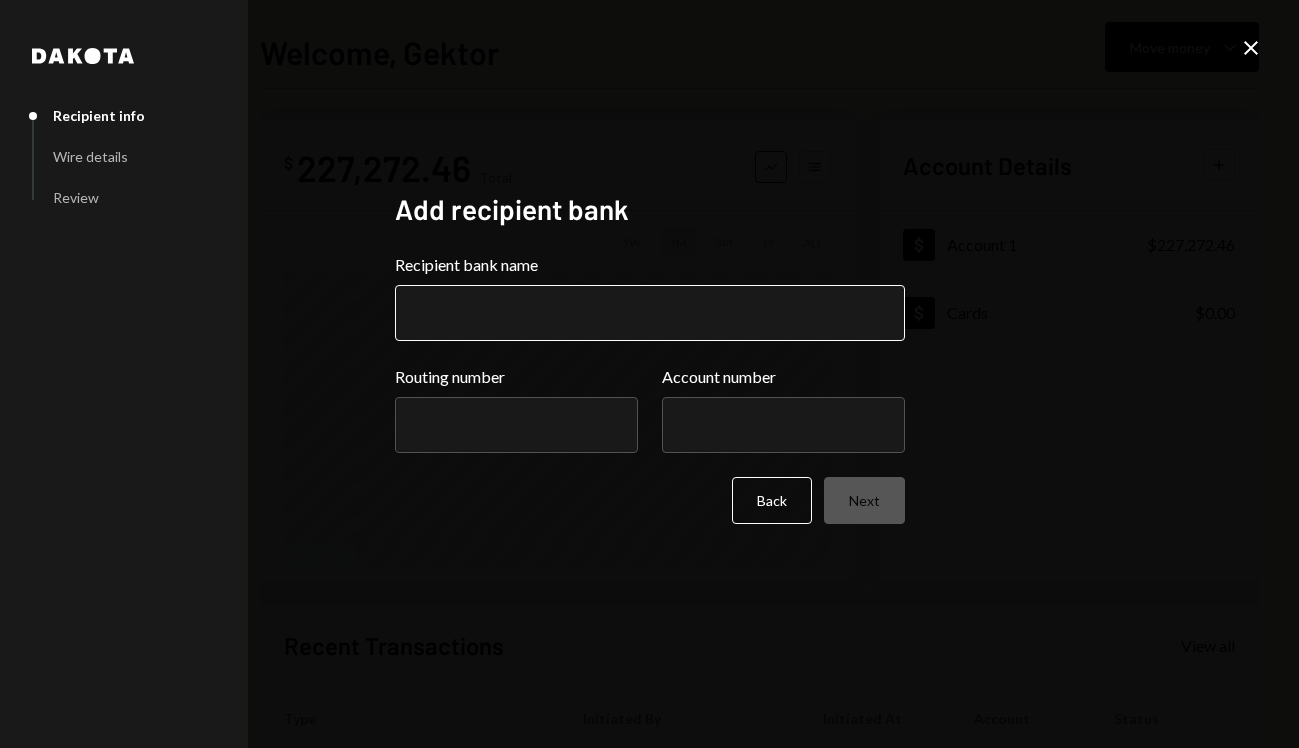 click on "Recipient bank name" at bounding box center [650, 313] 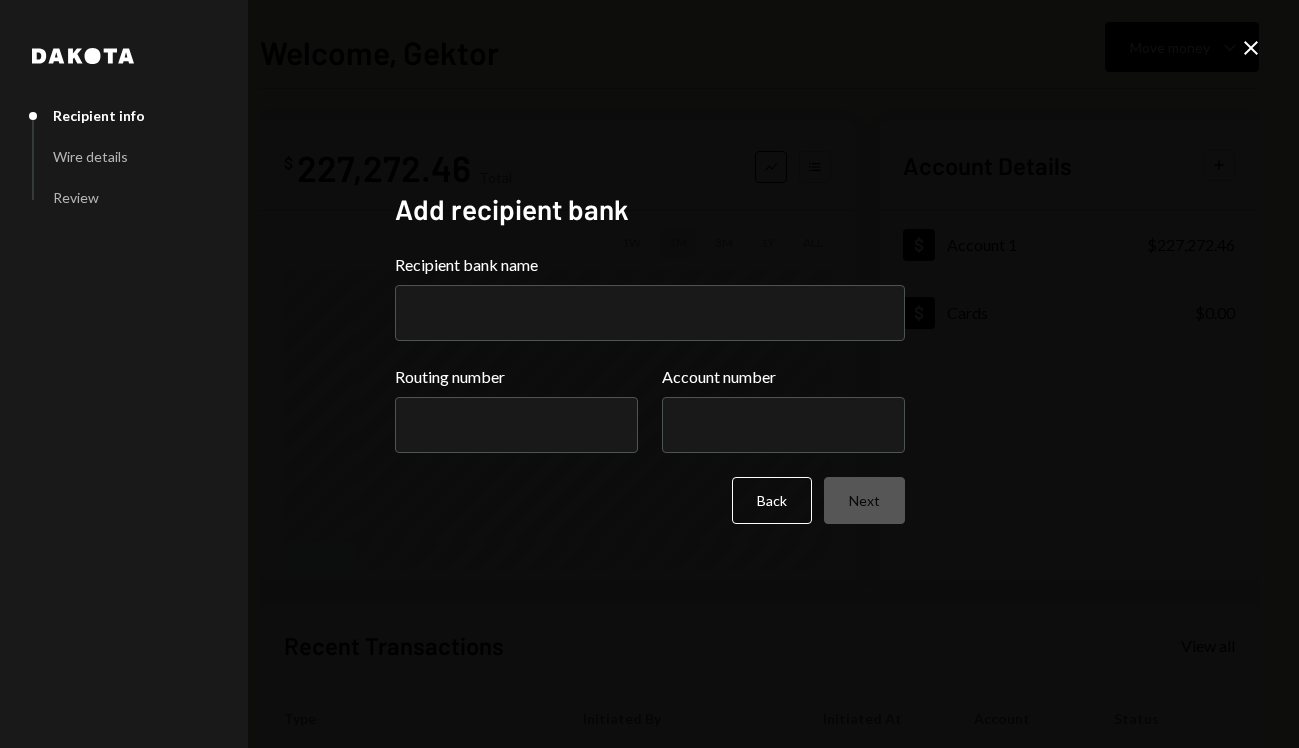 paste on "*********" 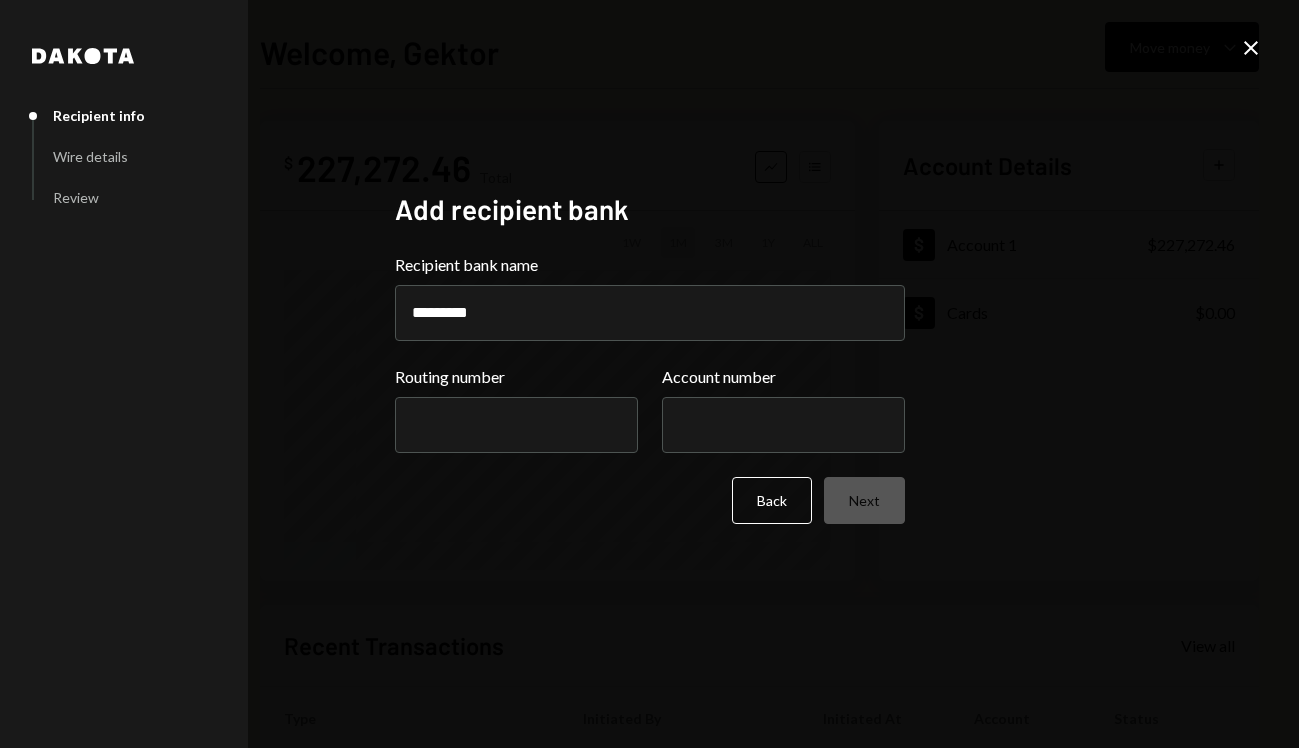type on "*********" 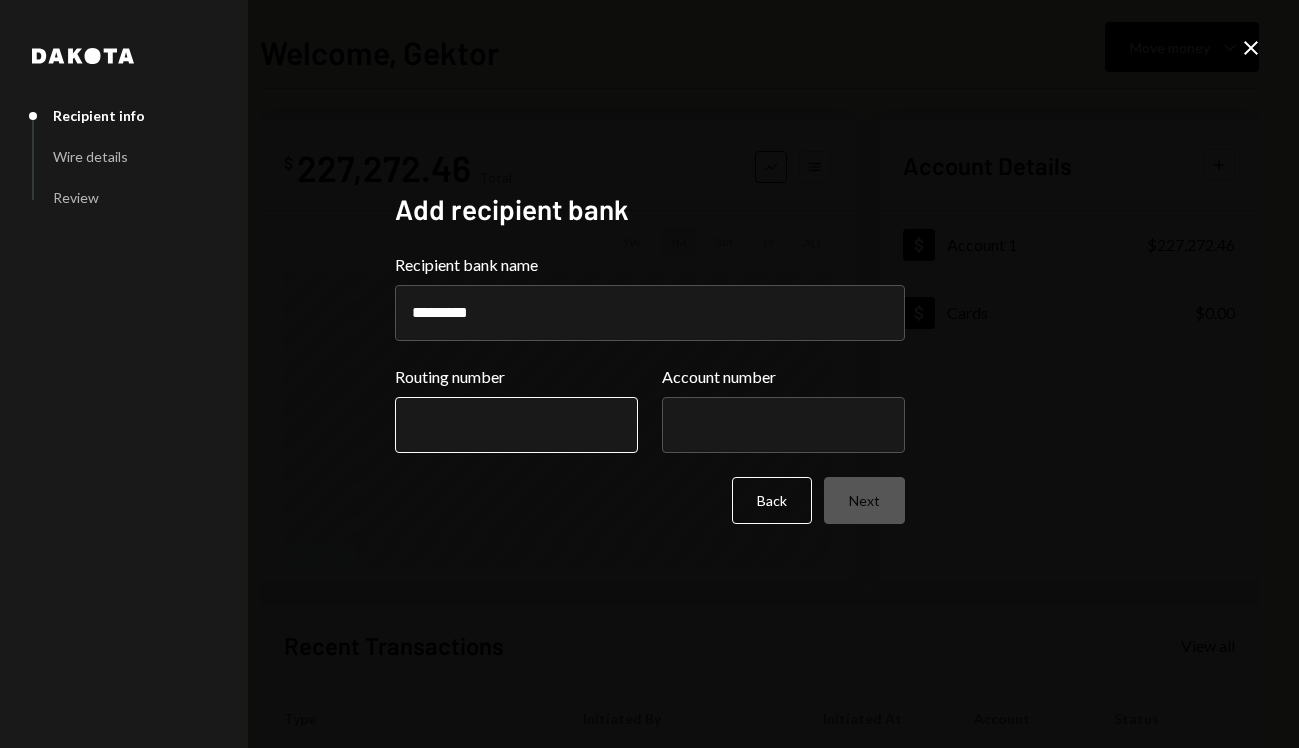 click on "Routing number" at bounding box center (516, 425) 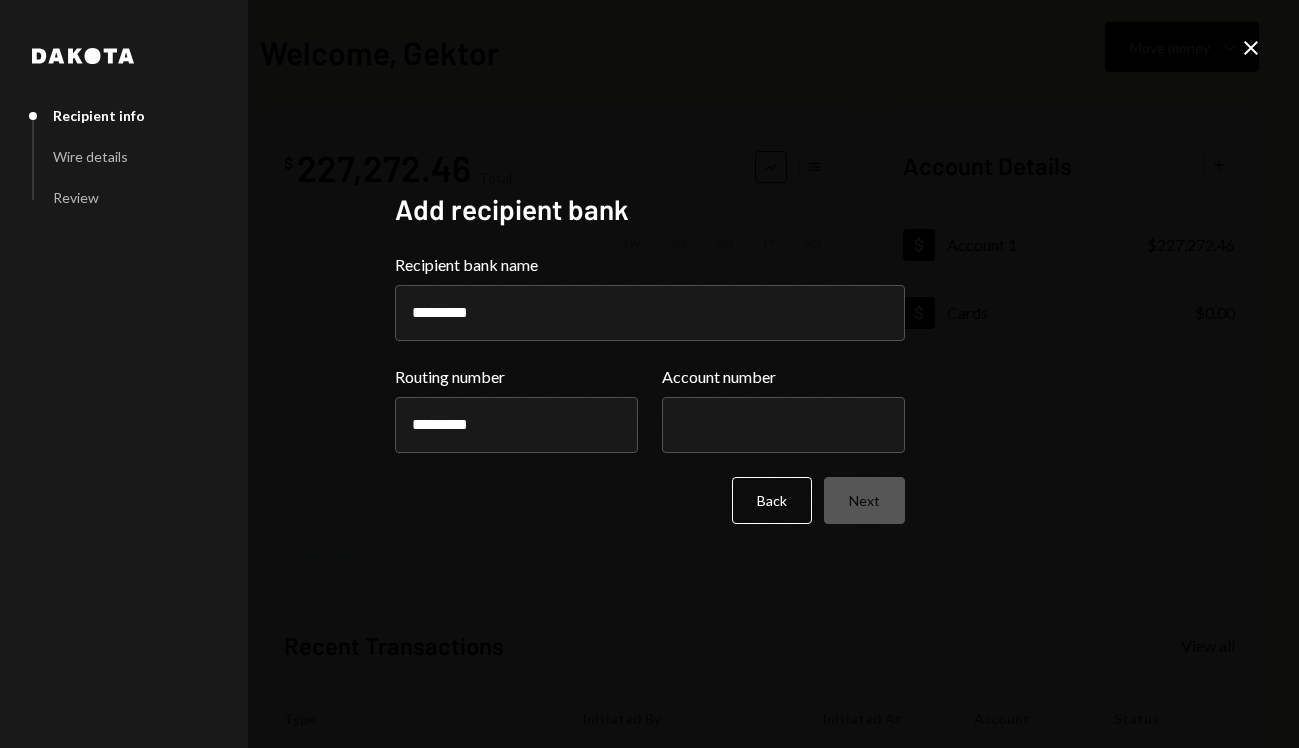 type on "*********" 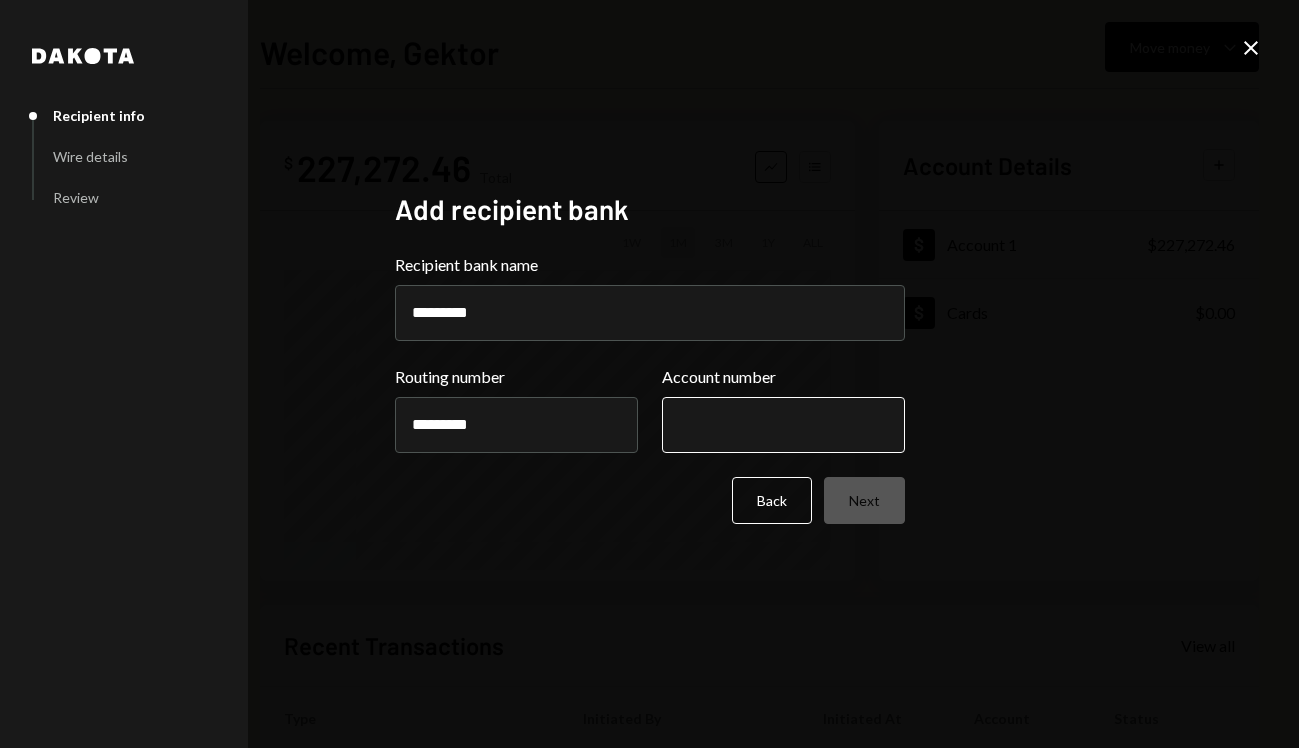 click on "Account number" at bounding box center [783, 425] 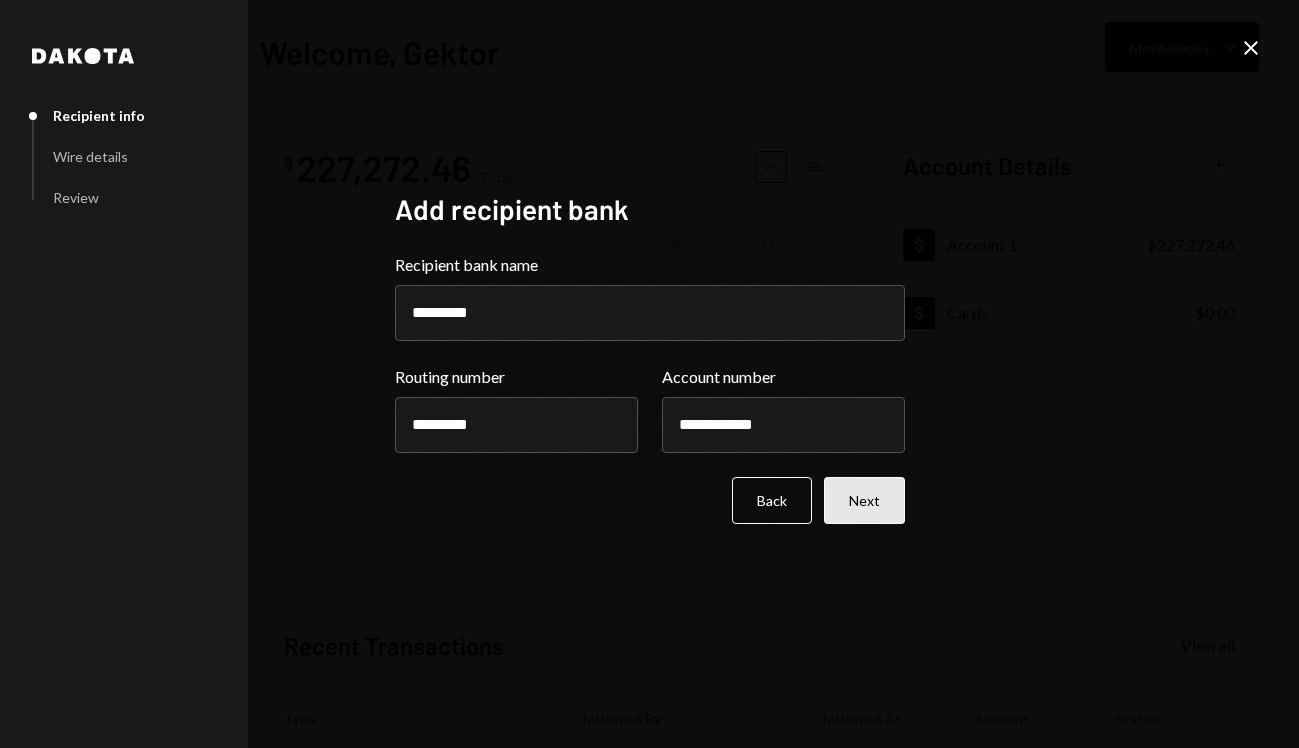 type on "**********" 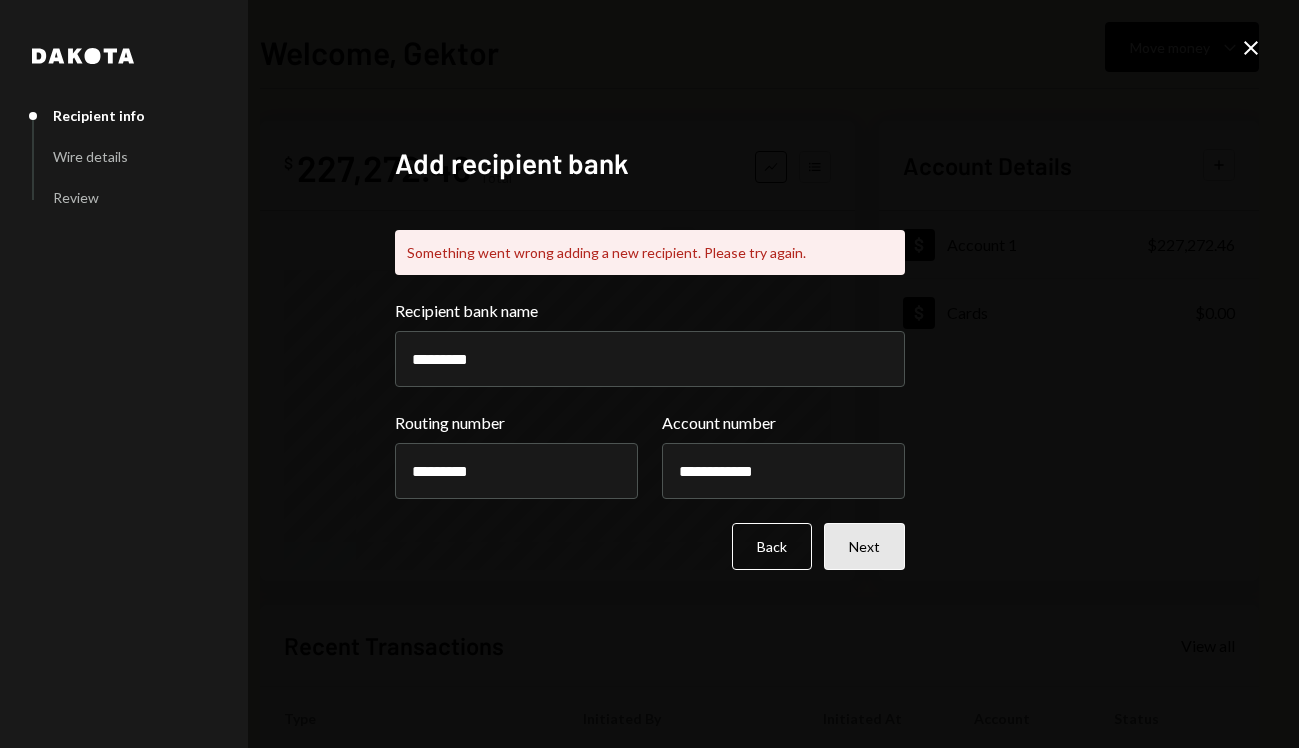 click on "Next" at bounding box center (864, 546) 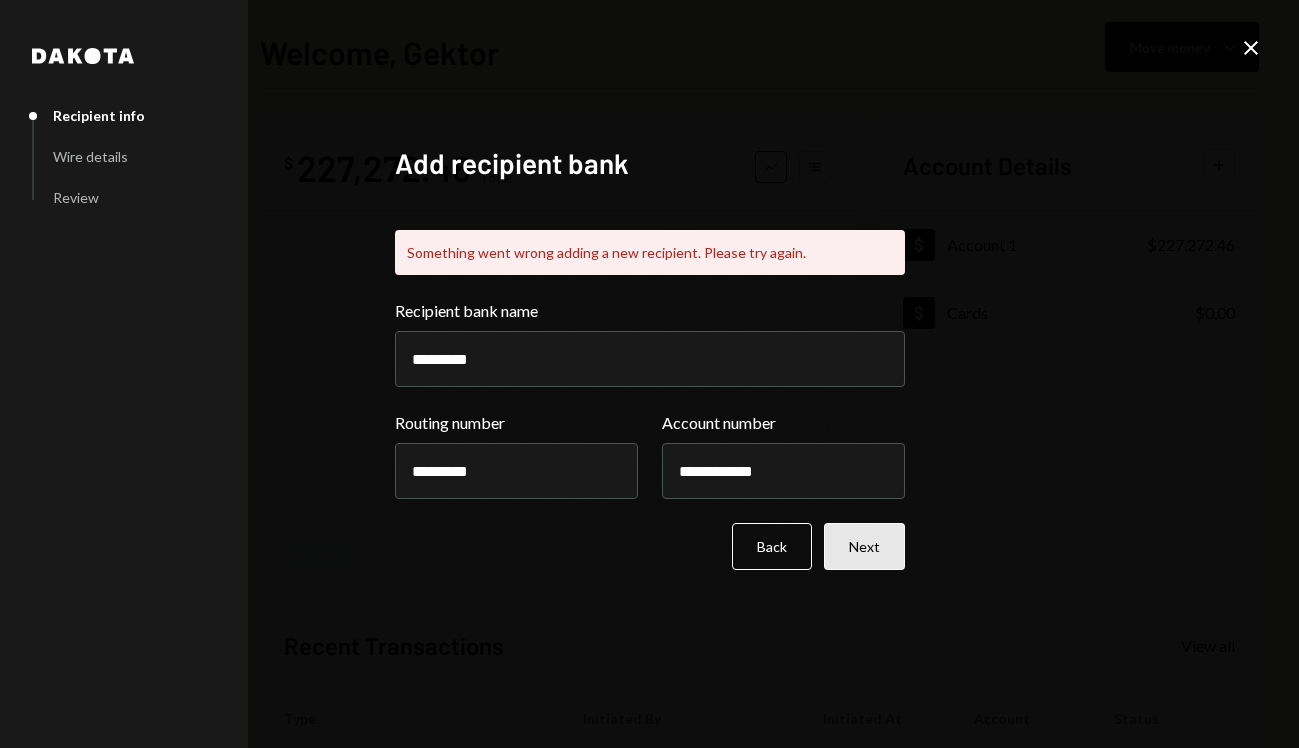 click on "Next" at bounding box center [864, 546] 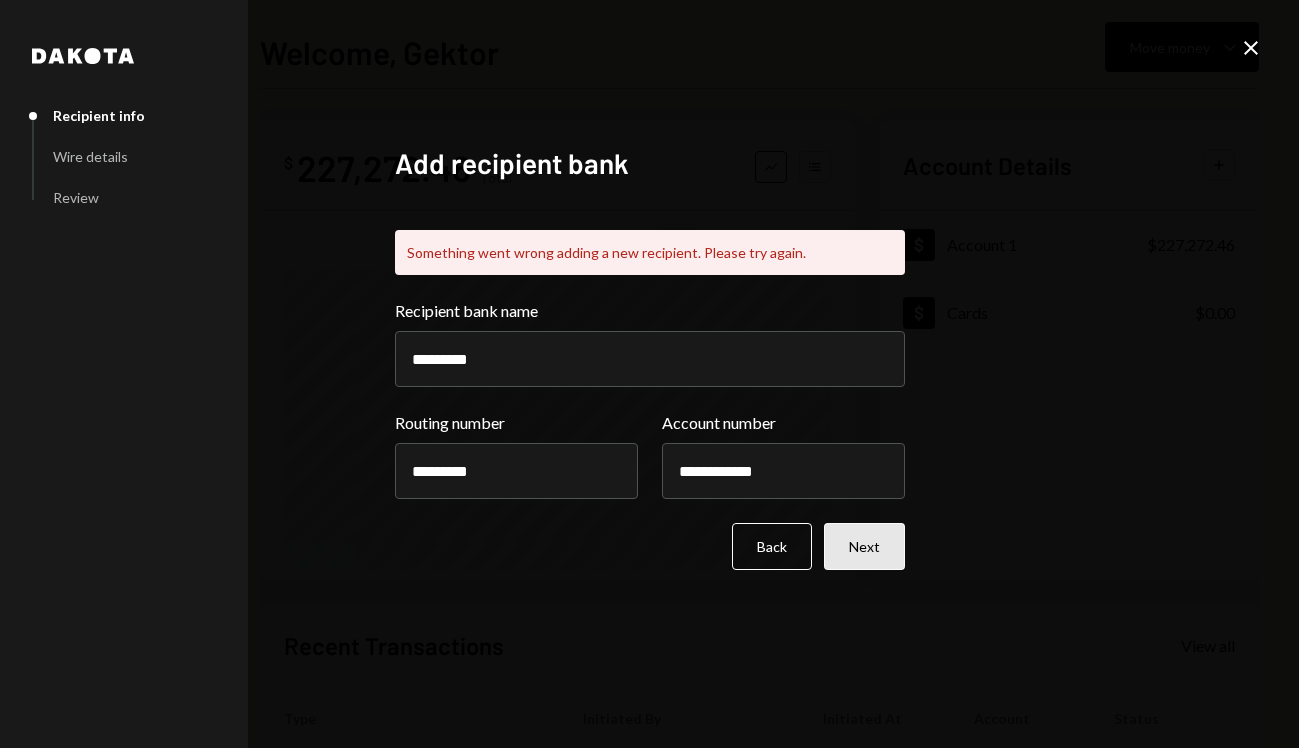 click on "Next" at bounding box center [864, 546] 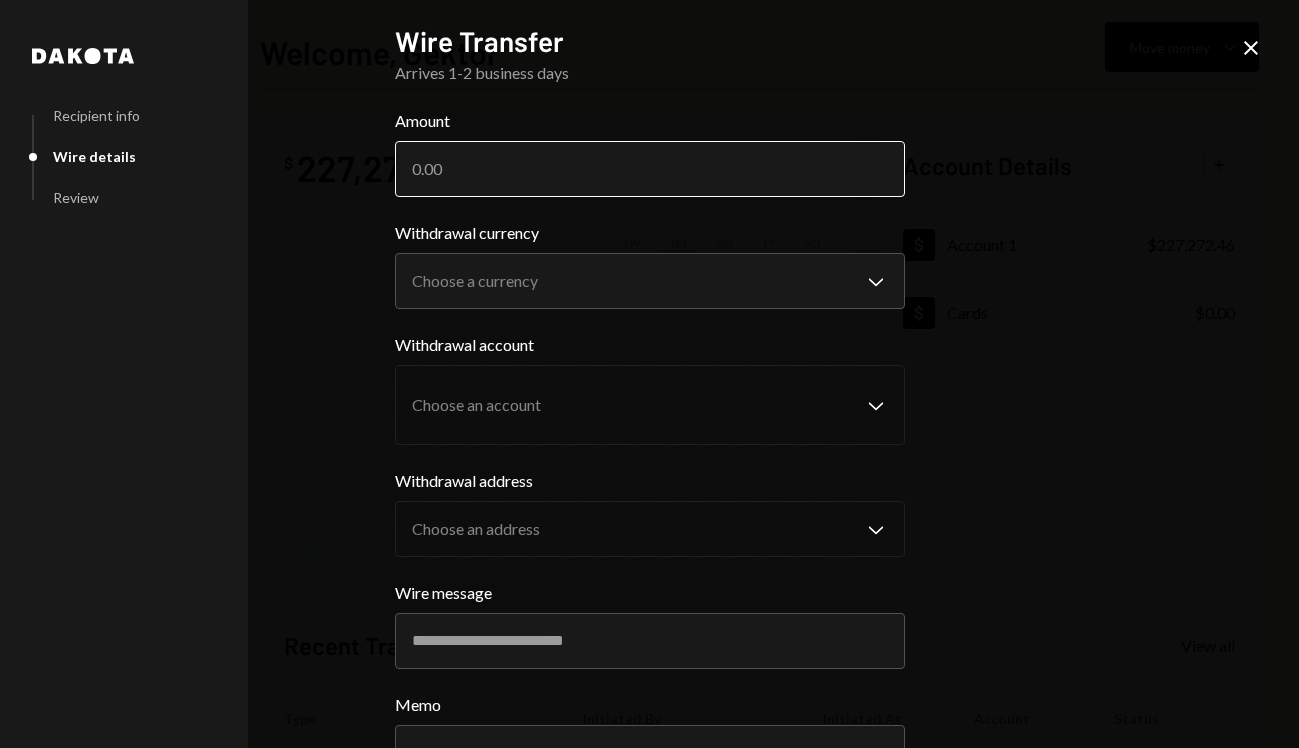 click on "Amount" at bounding box center [650, 169] 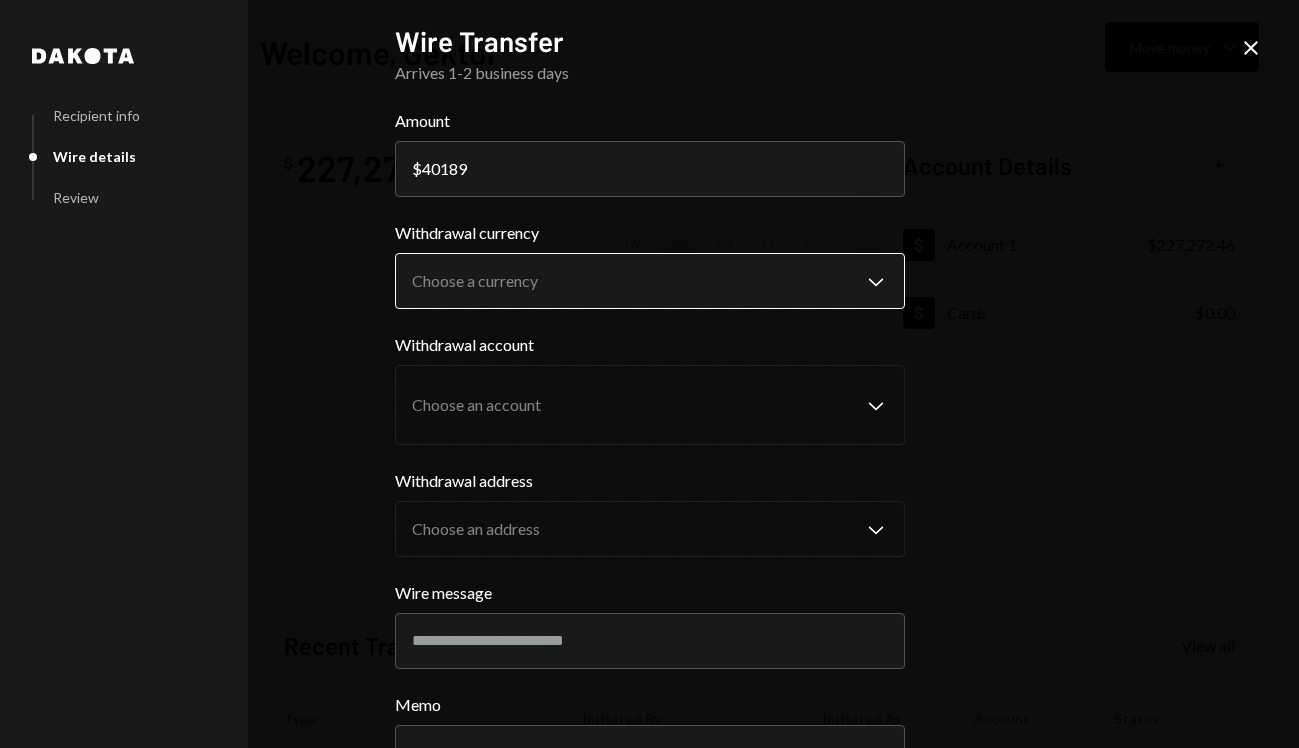 type on "40189" 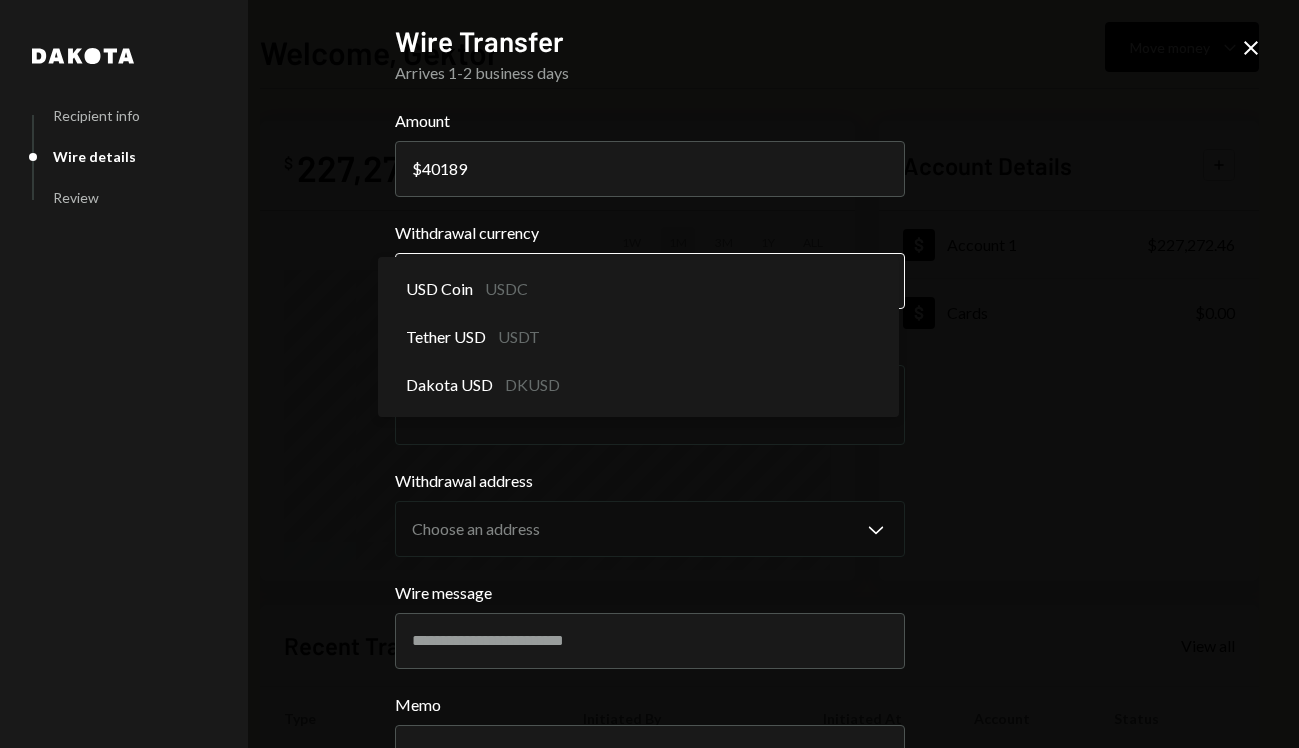 click on "**********" at bounding box center [649, 374] 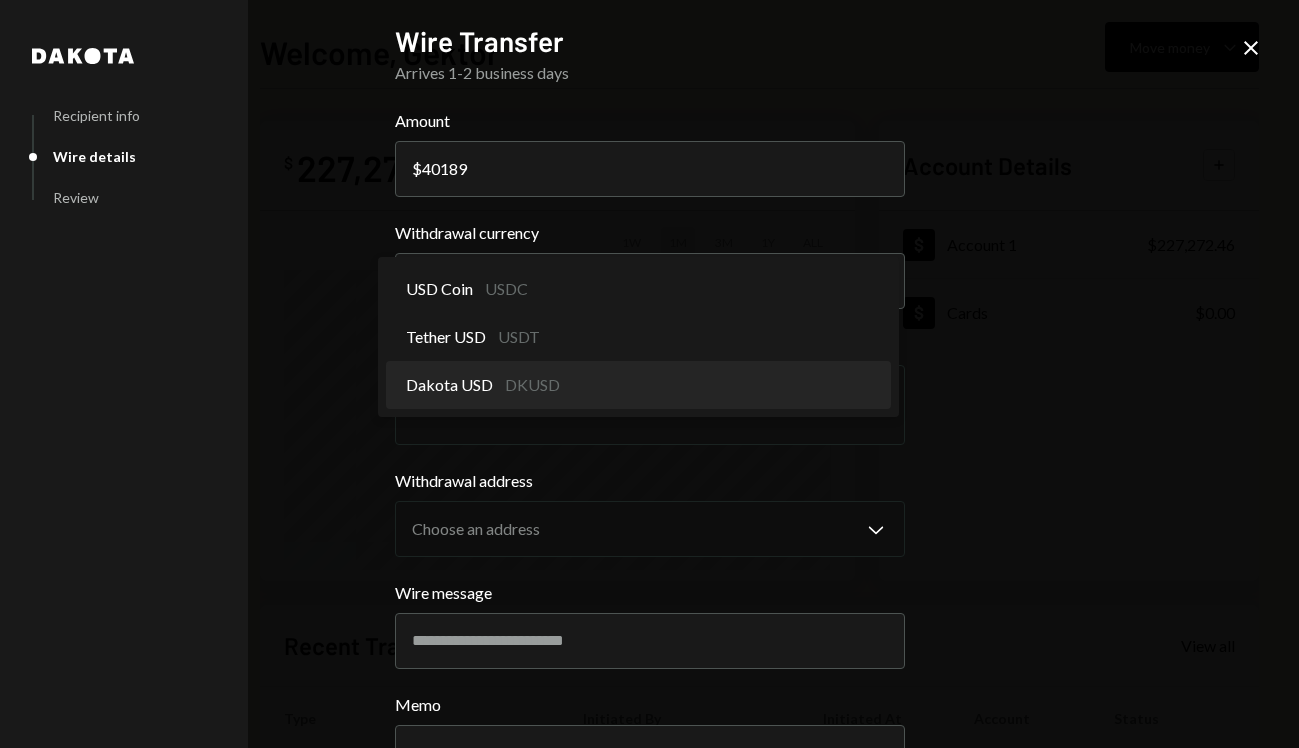 select on "*****" 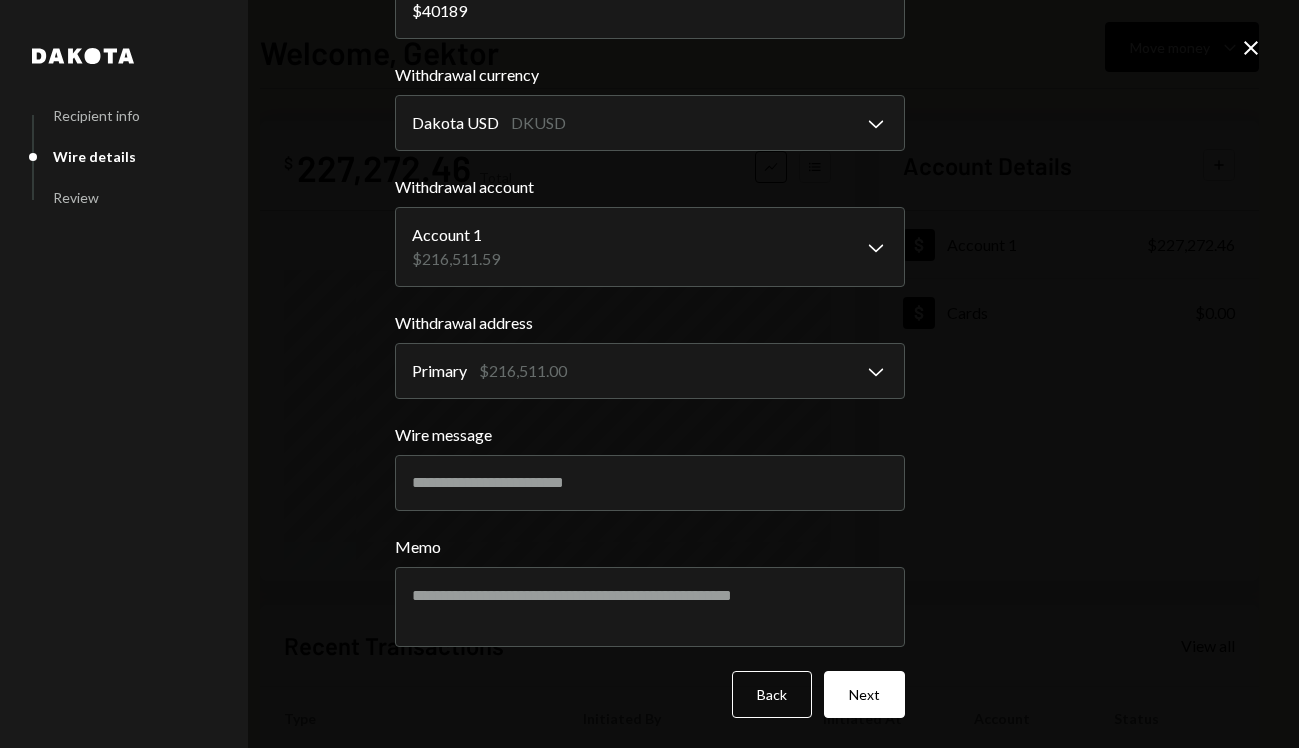 scroll, scrollTop: 159, scrollLeft: 0, axis: vertical 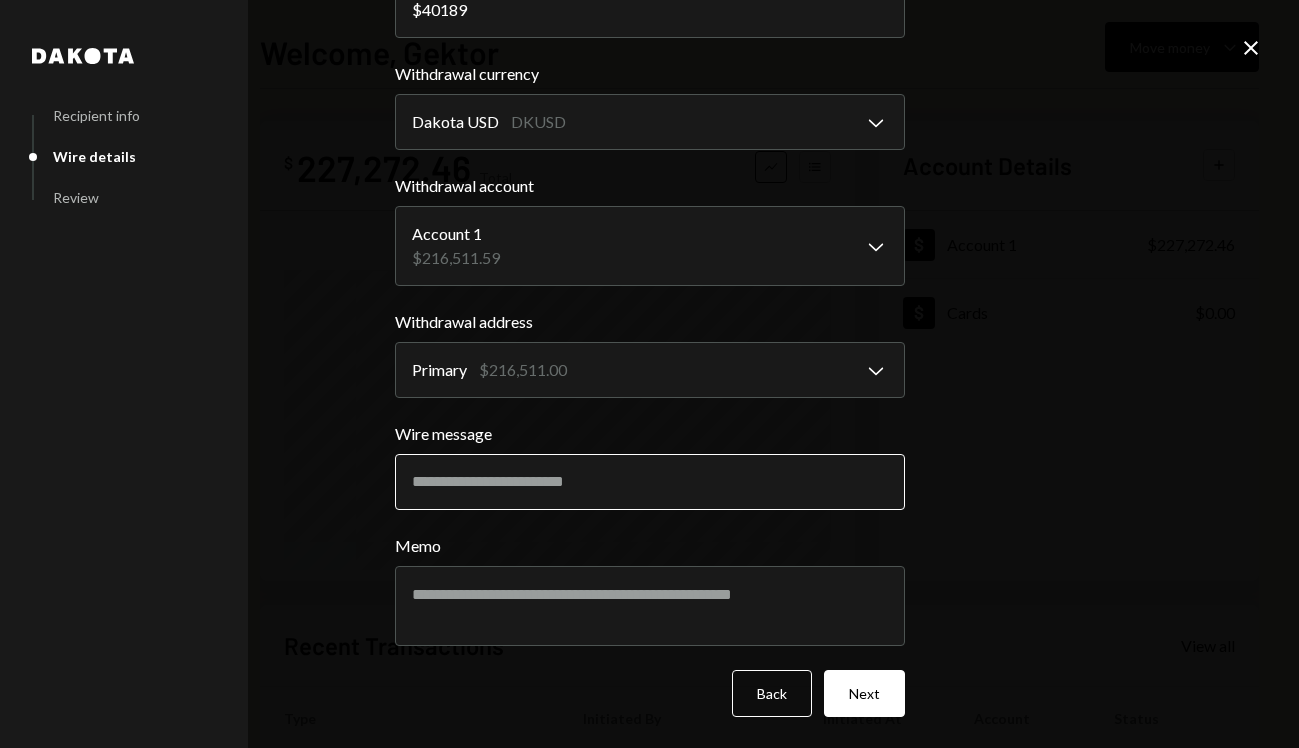 click on "Wire message" at bounding box center [650, 482] 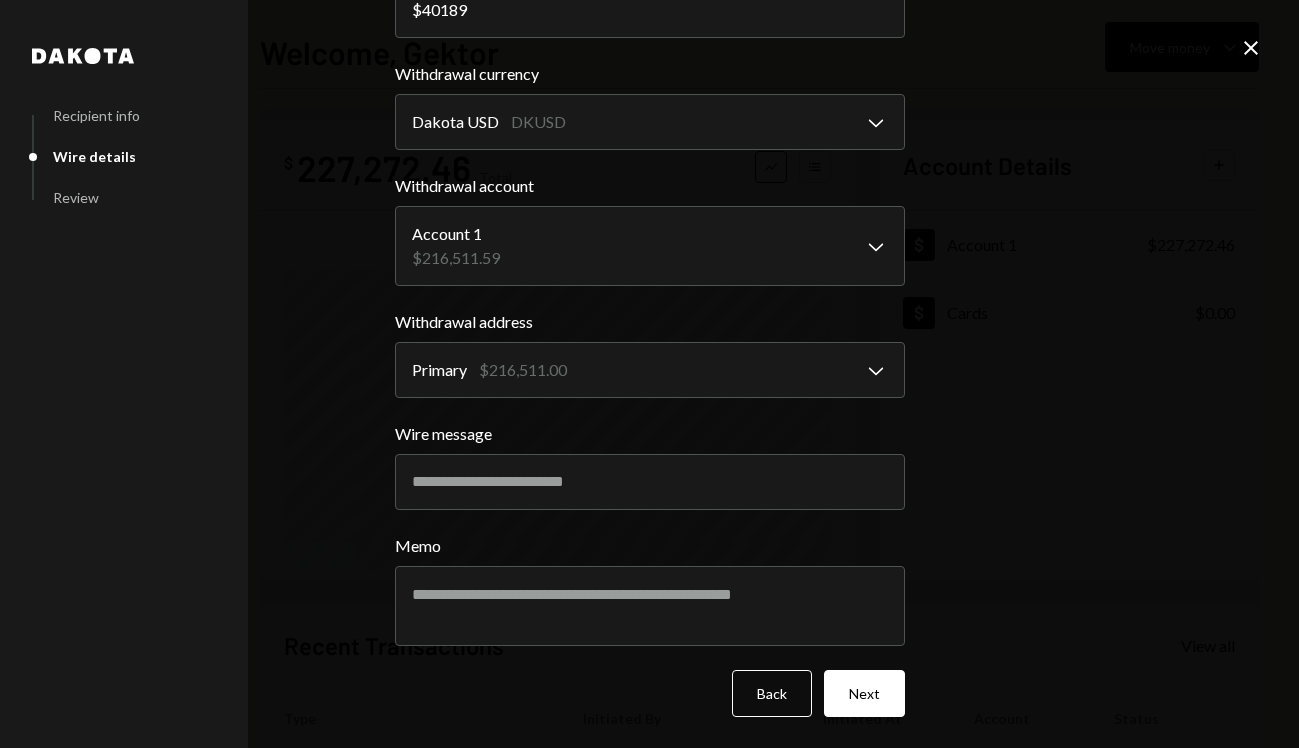 paste on "*********" 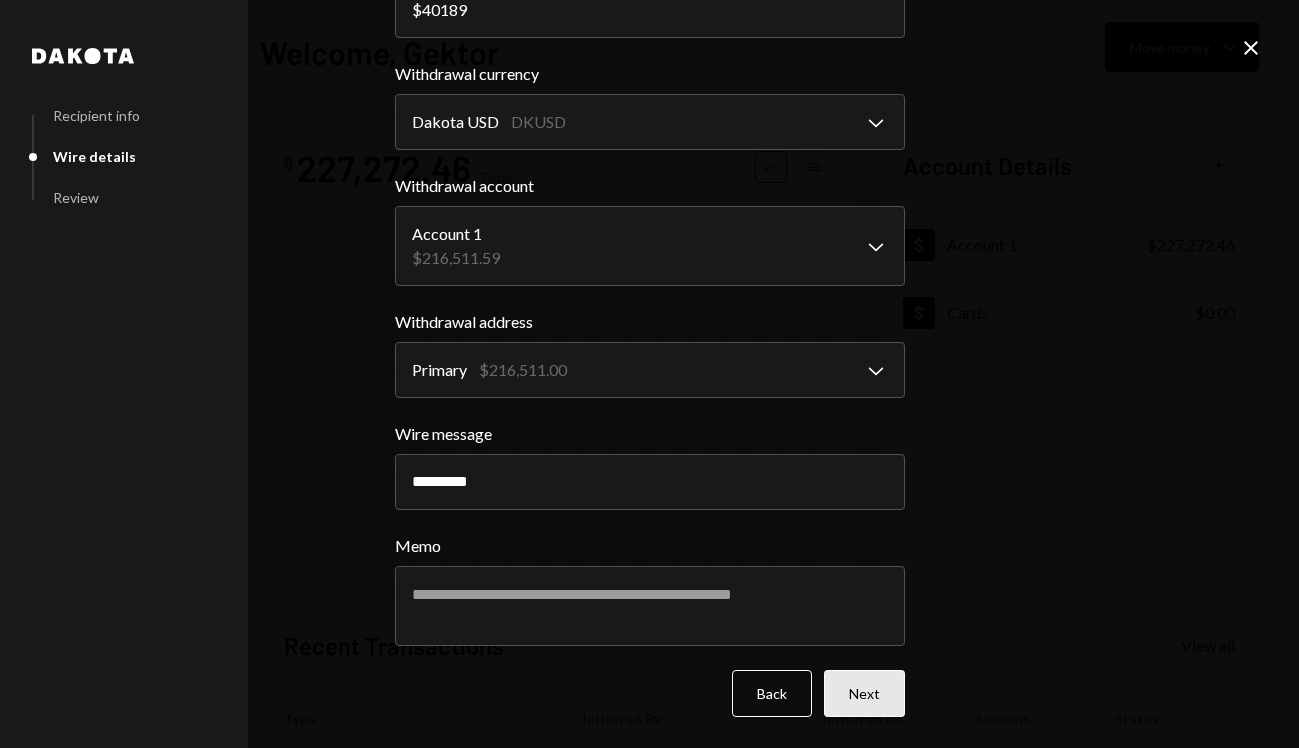 type on "*********" 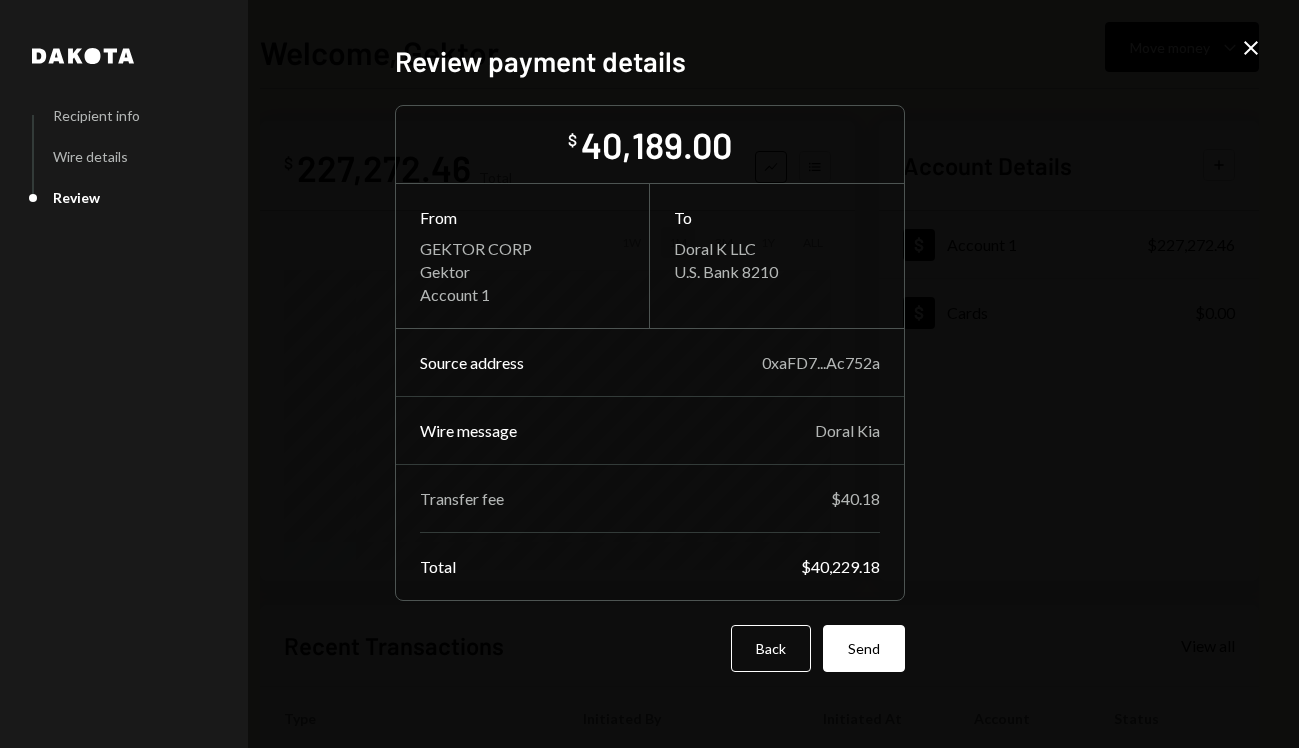 scroll, scrollTop: 0, scrollLeft: 0, axis: both 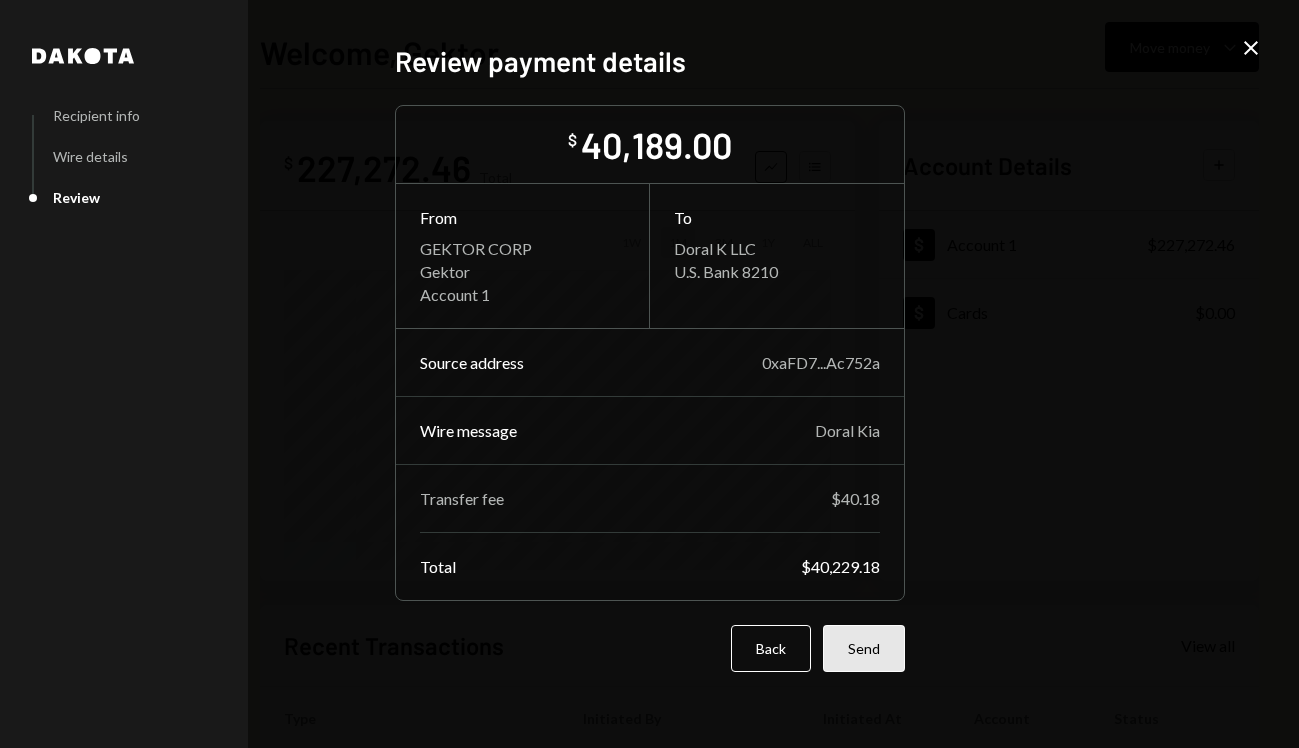 click on "Send" at bounding box center [864, 648] 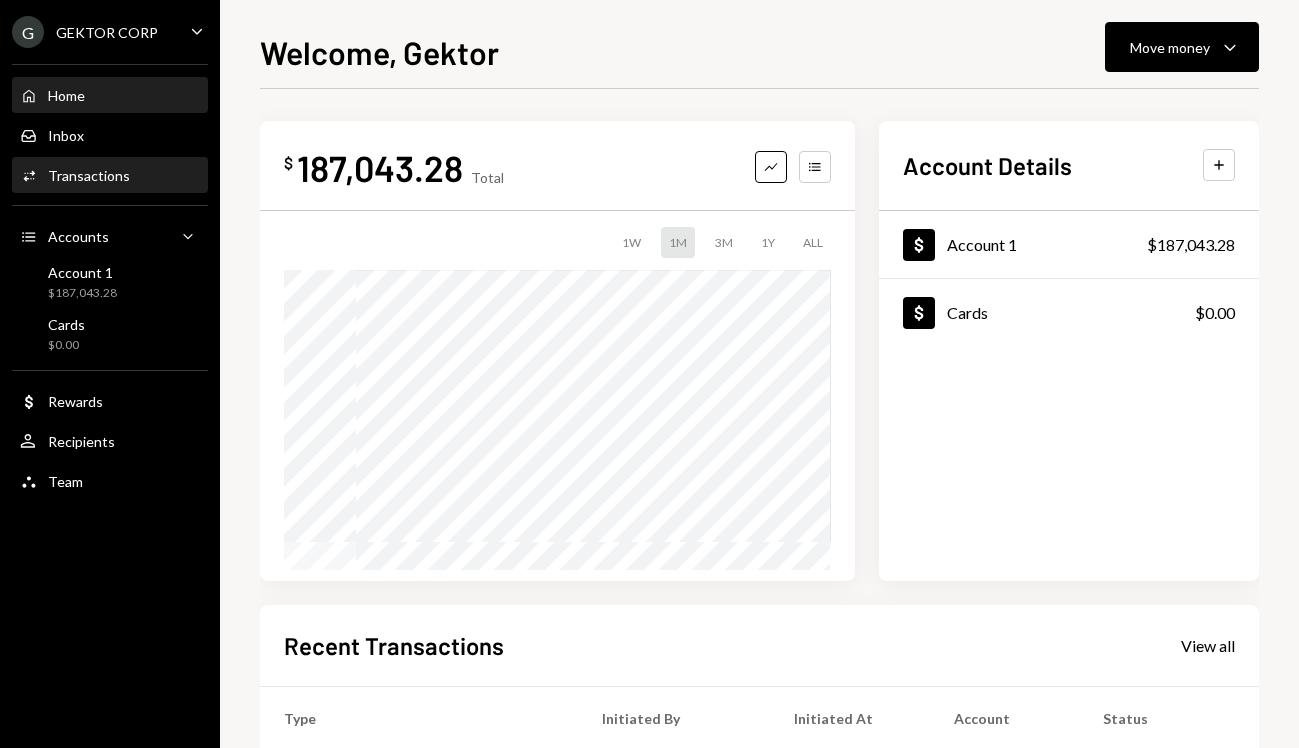 click on "Transactions" at bounding box center [89, 175] 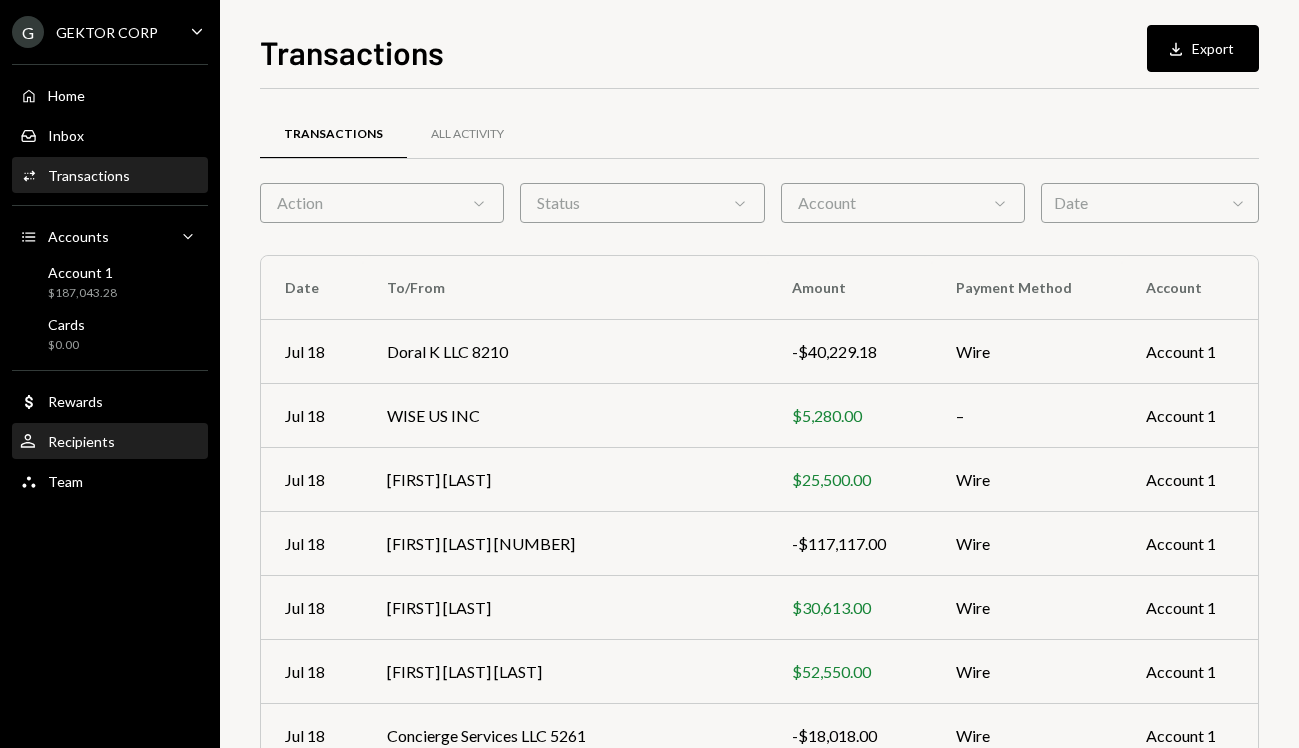 click on "Recipients" at bounding box center (81, 441) 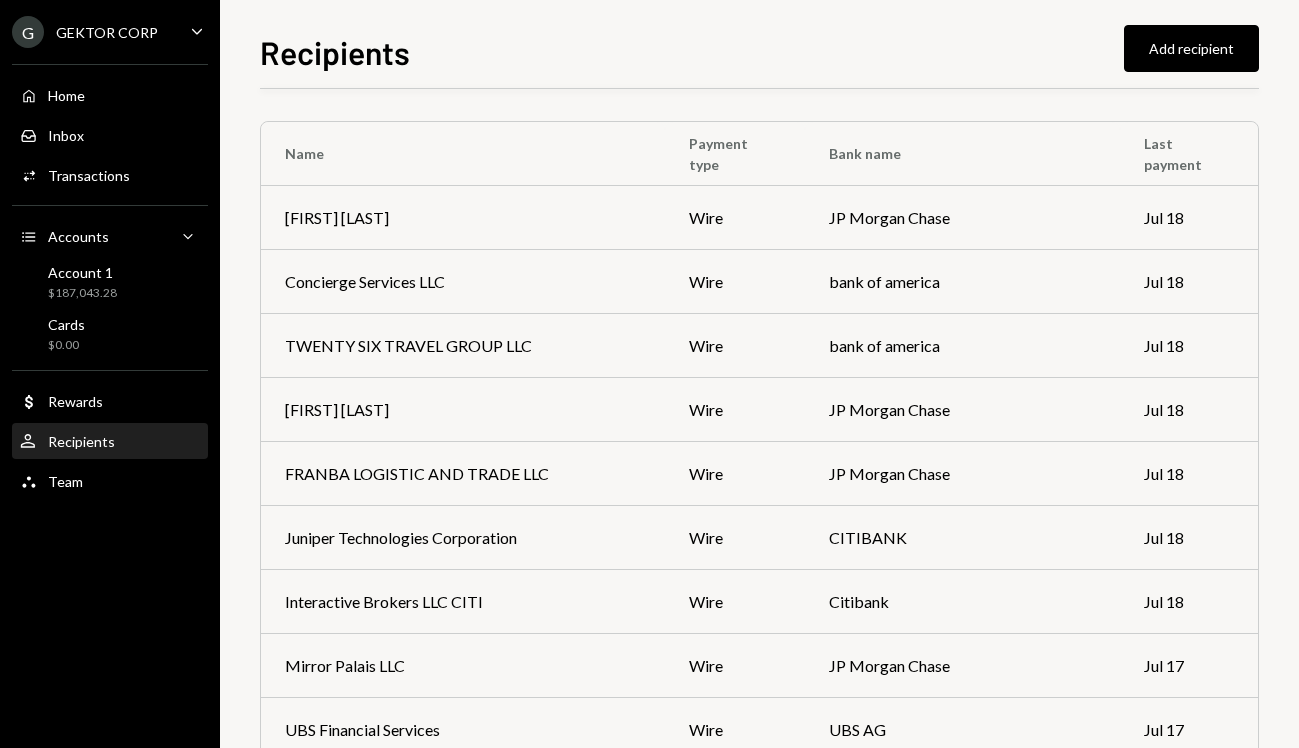 scroll, scrollTop: 3319, scrollLeft: 0, axis: vertical 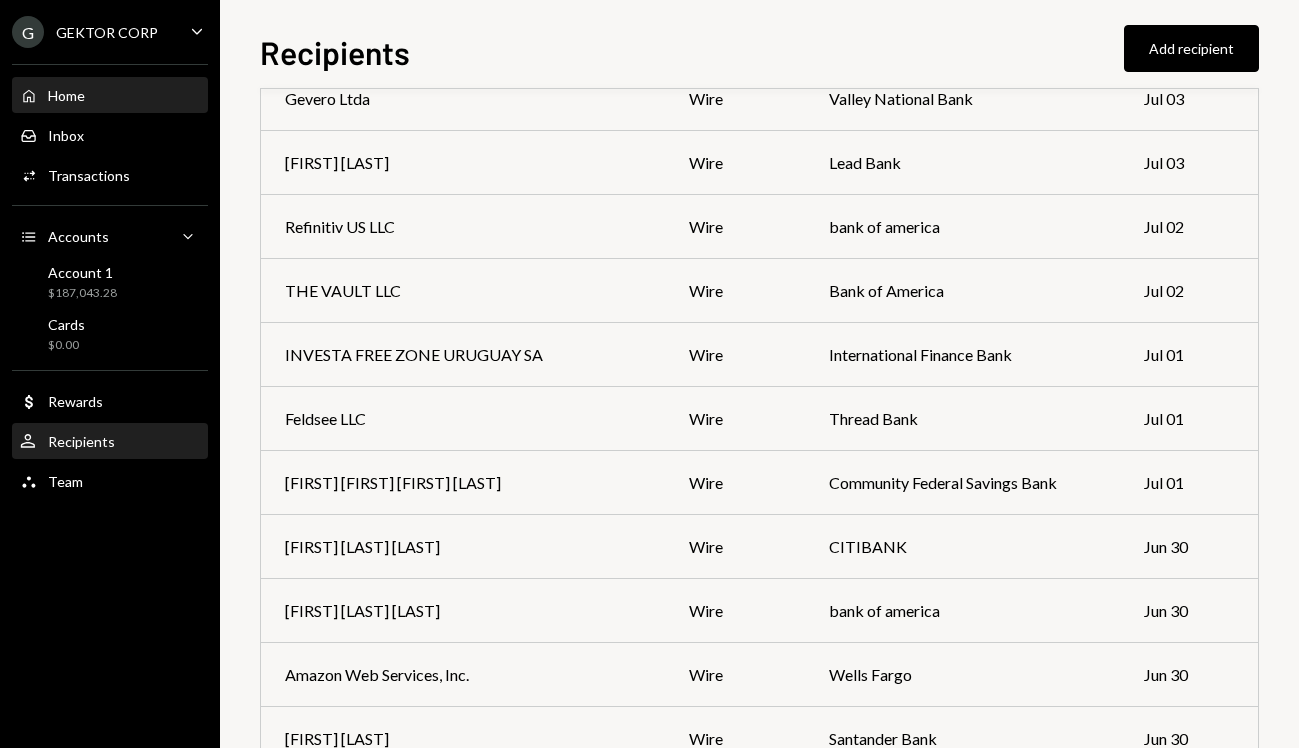 click on "Home Home" at bounding box center [110, 96] 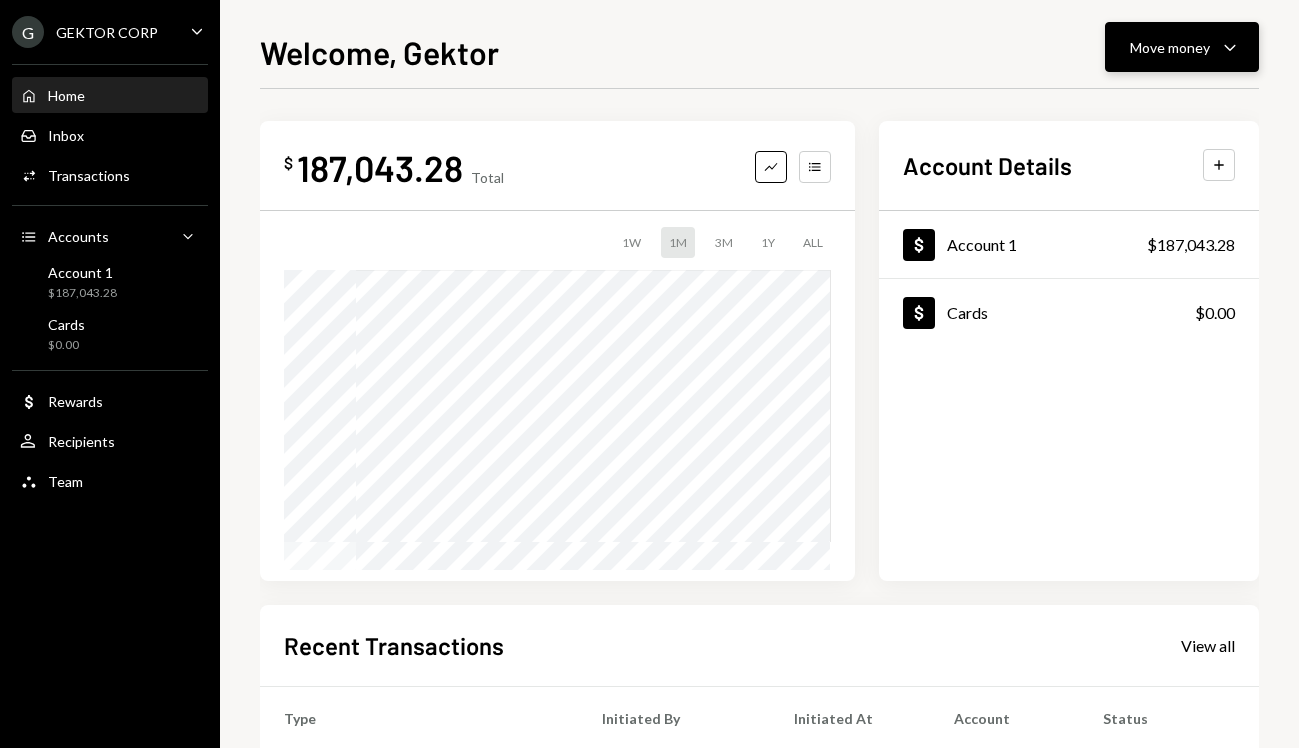 click on "Move money" at bounding box center [1170, 47] 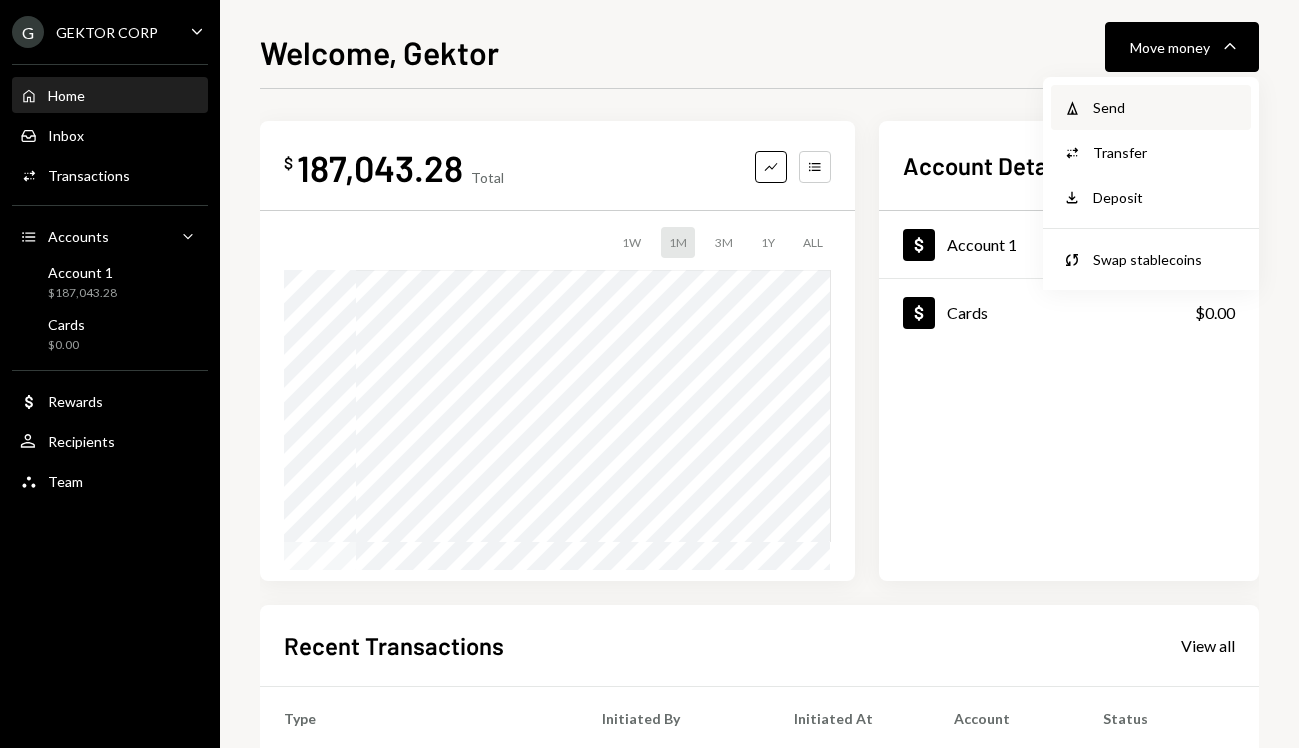 click on "Send" at bounding box center [1166, 107] 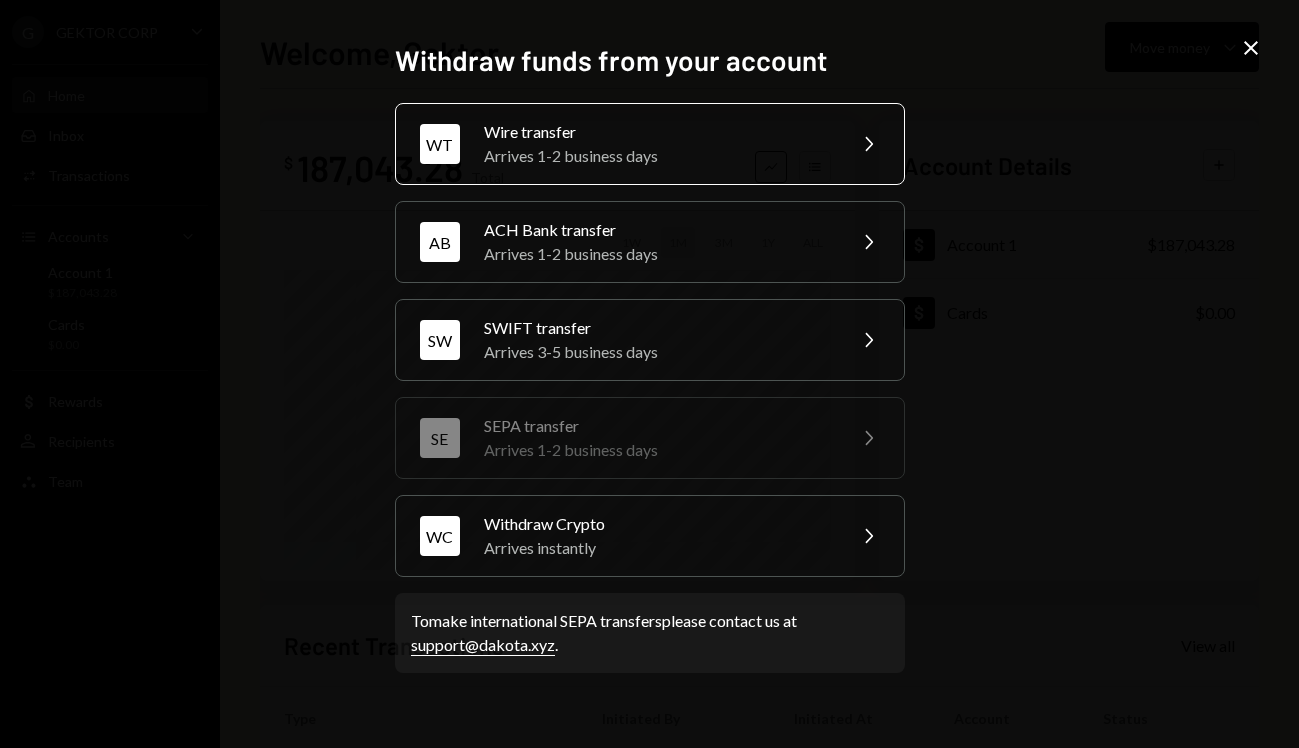 click on "Wire transfer" at bounding box center (658, 132) 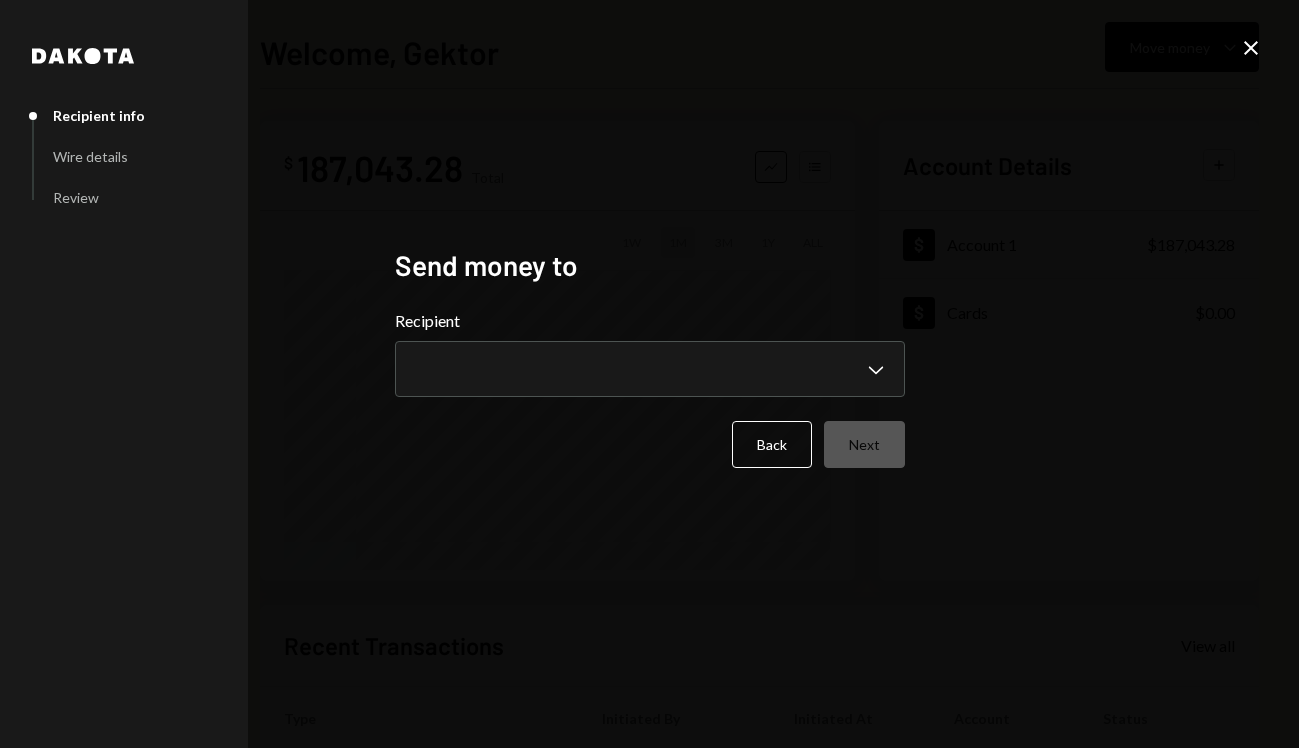 type 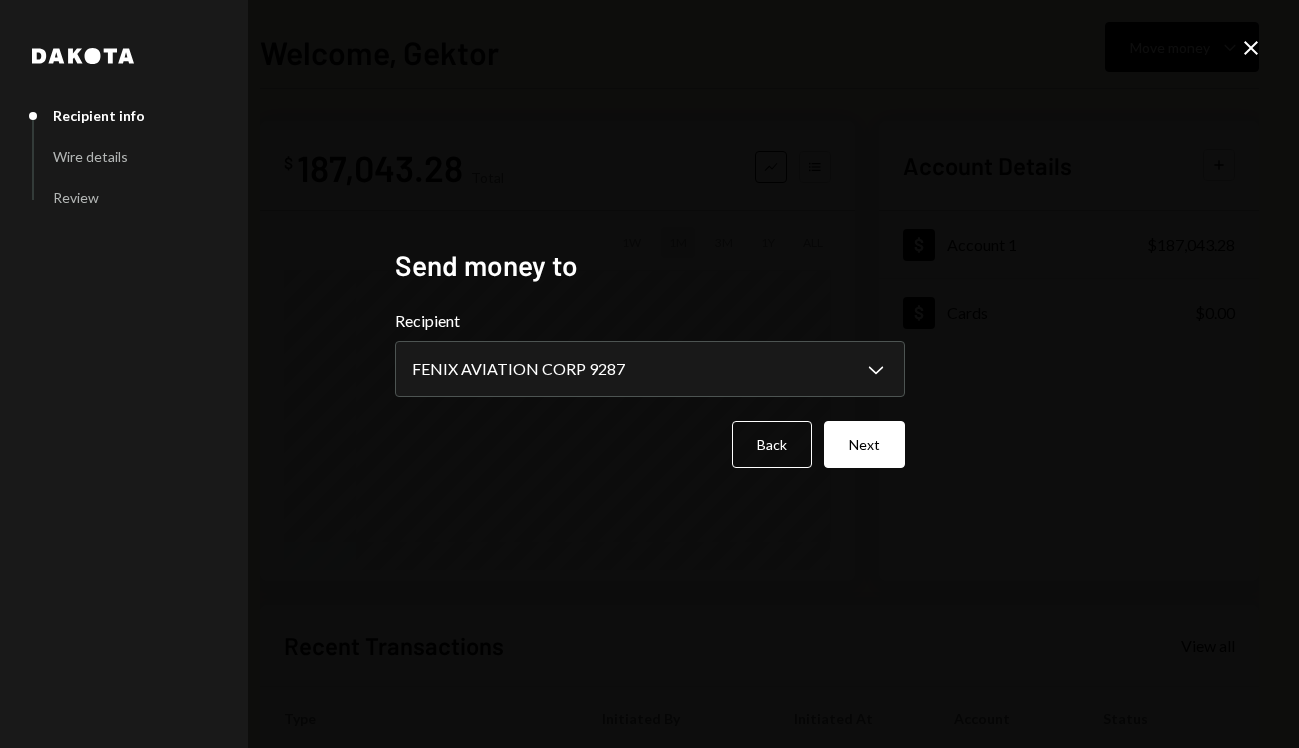 type 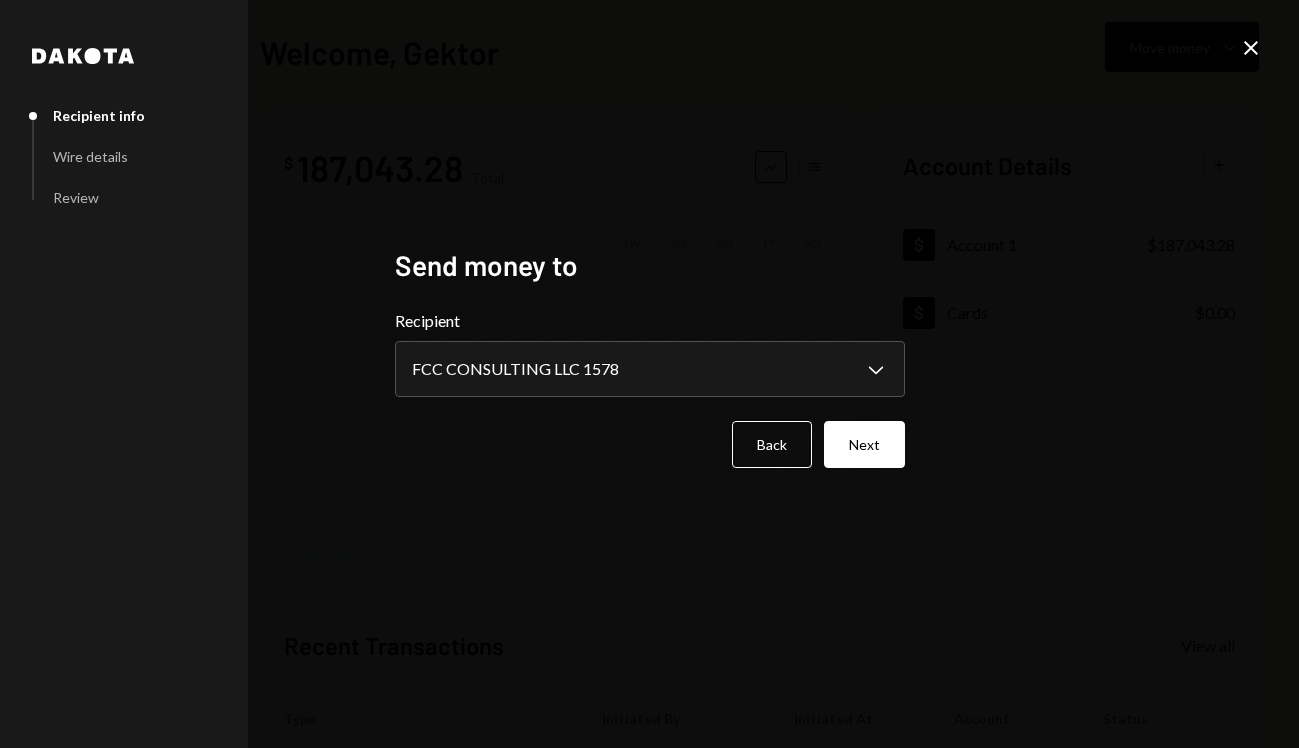 select on "**********" 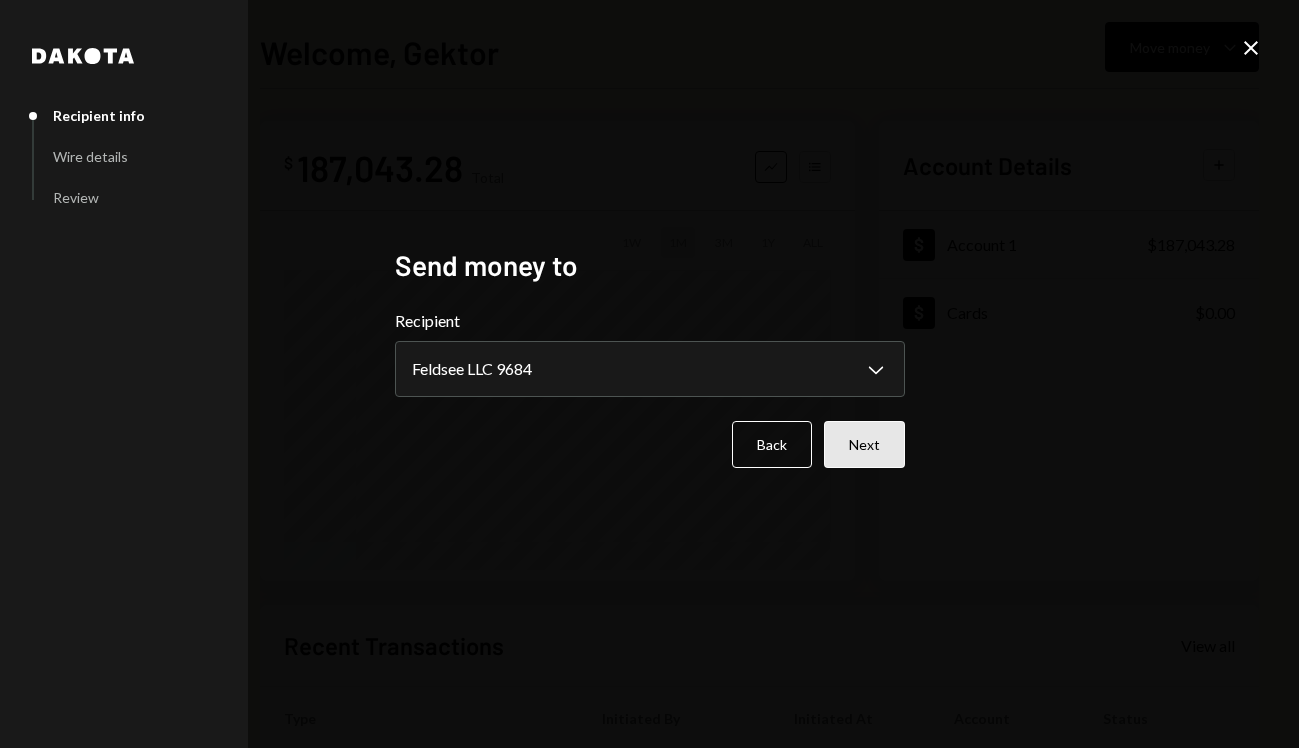 click on "Next" at bounding box center [864, 444] 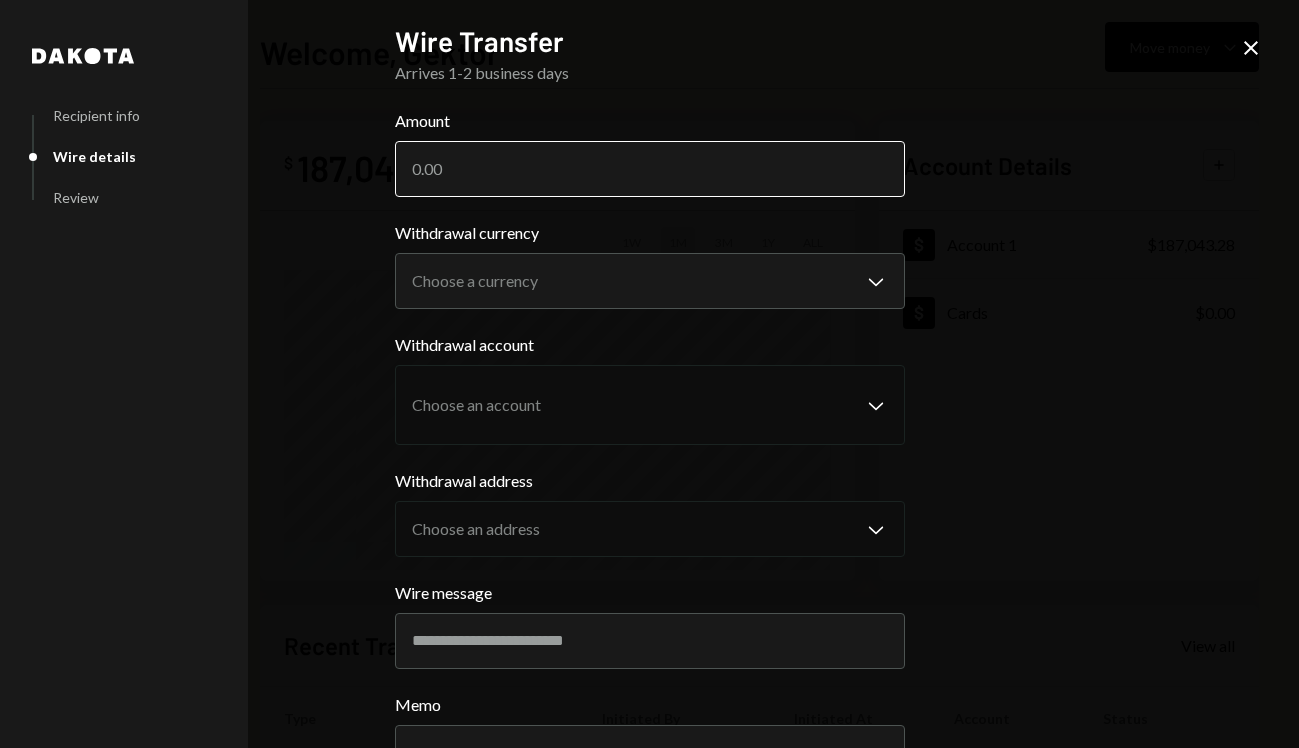 click on "Amount" at bounding box center (650, 169) 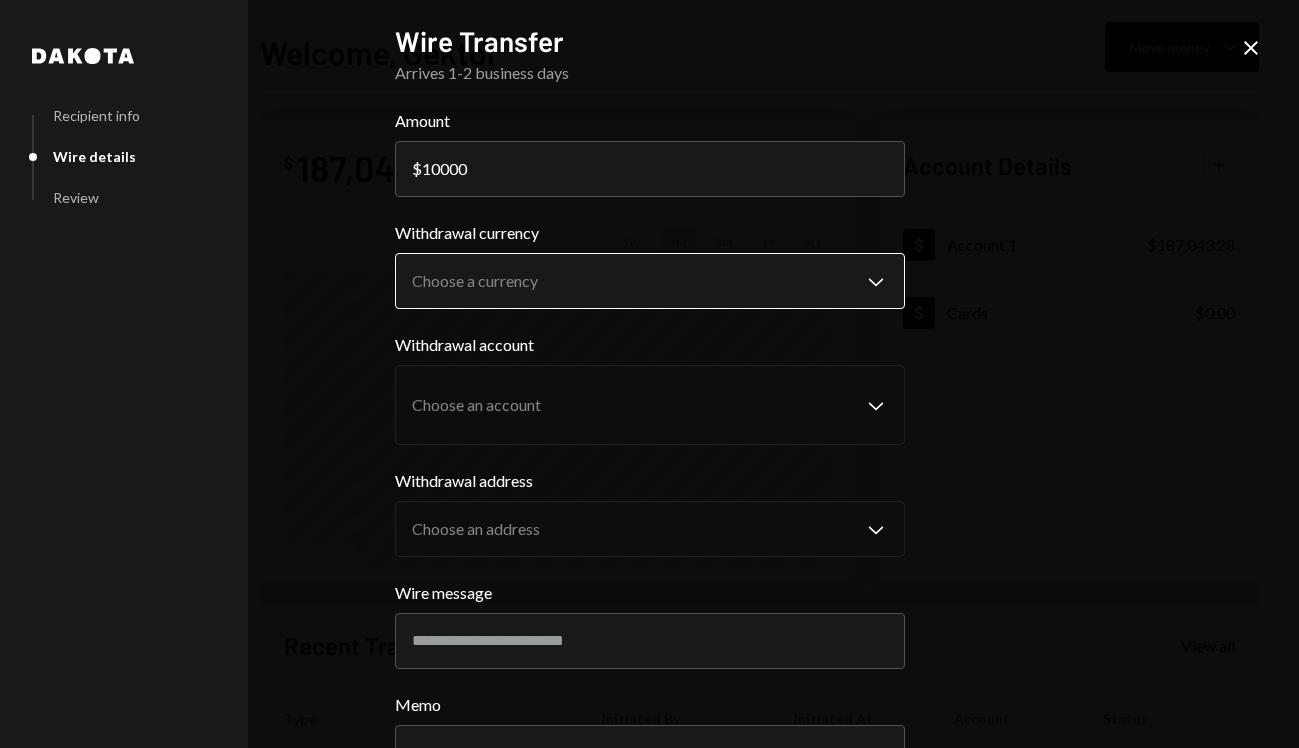type on "10000" 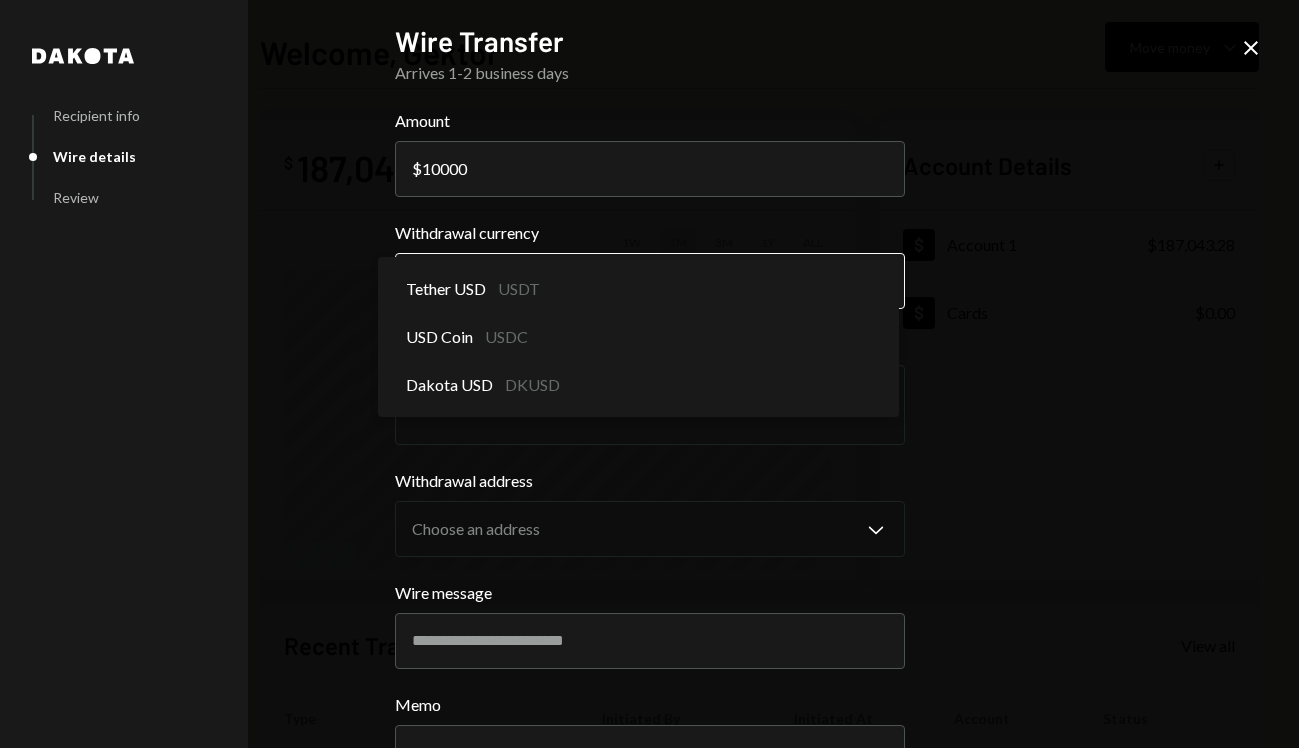 click on "**********" at bounding box center [649, 374] 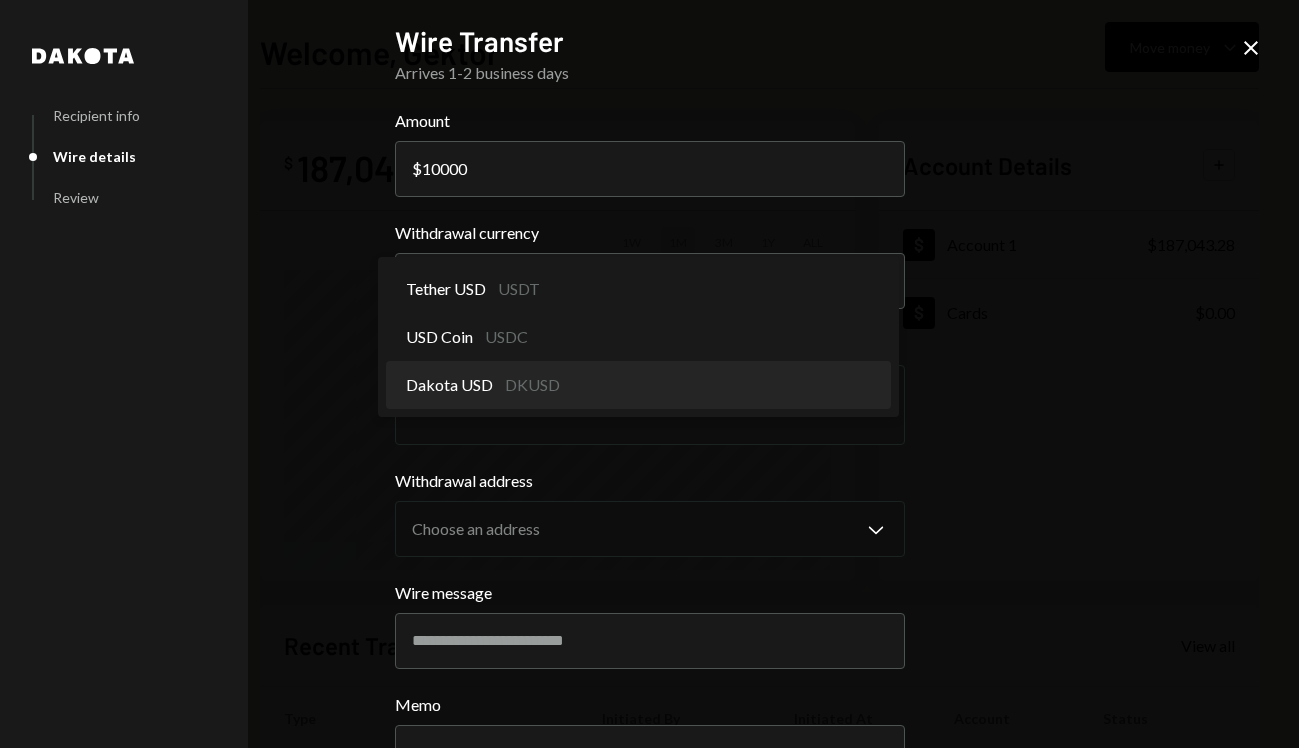 select on "*****" 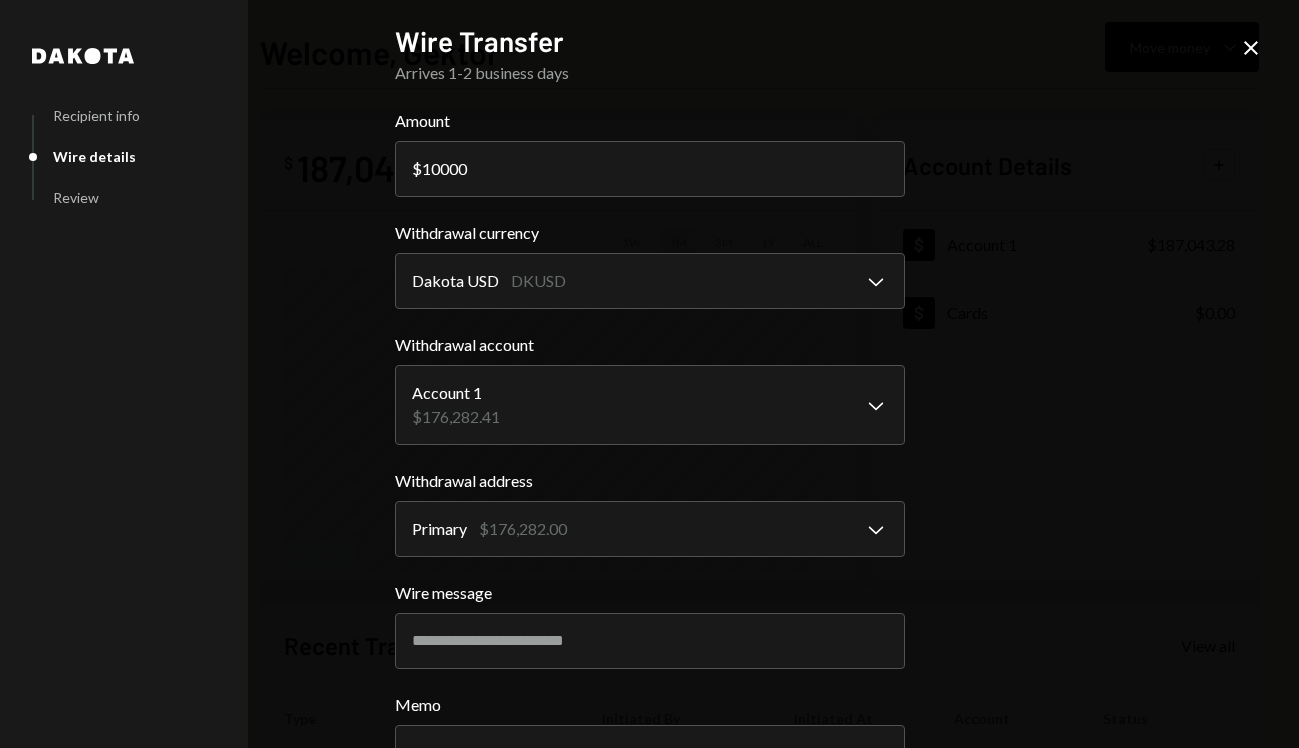 scroll, scrollTop: 159, scrollLeft: 0, axis: vertical 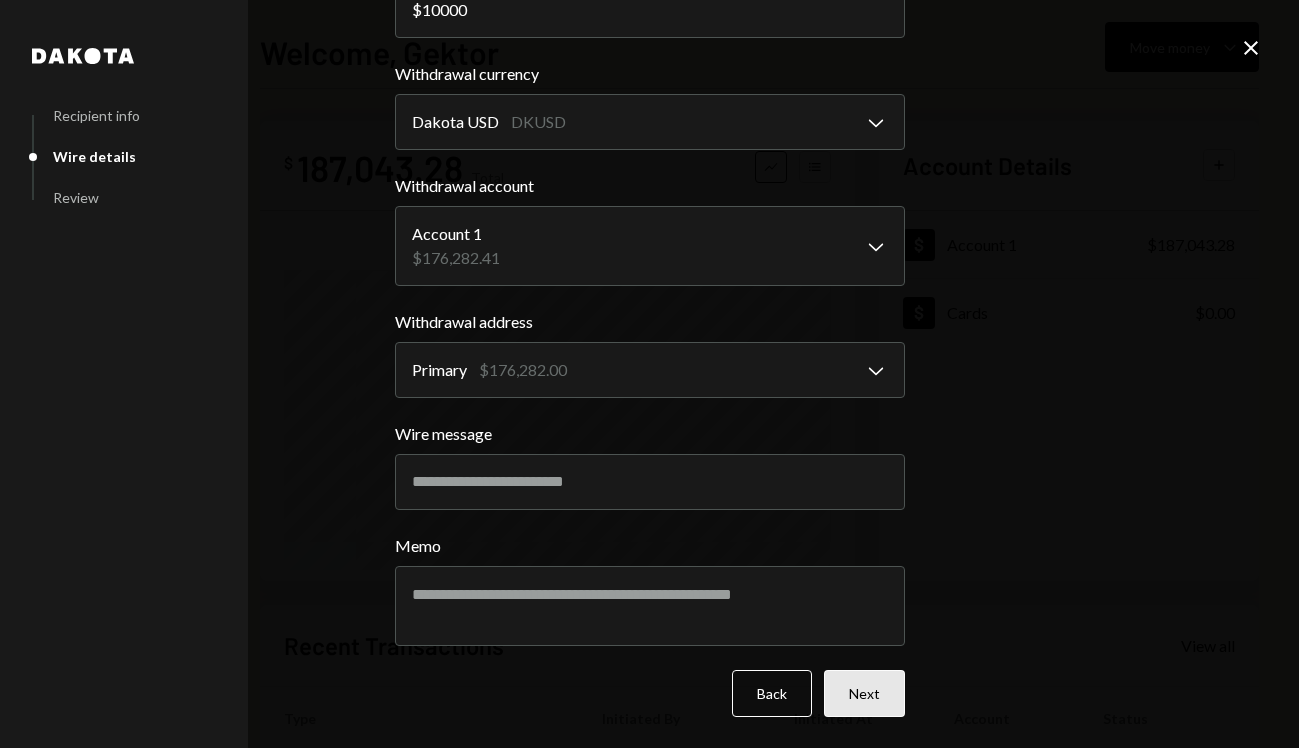 click on "Next" at bounding box center [864, 693] 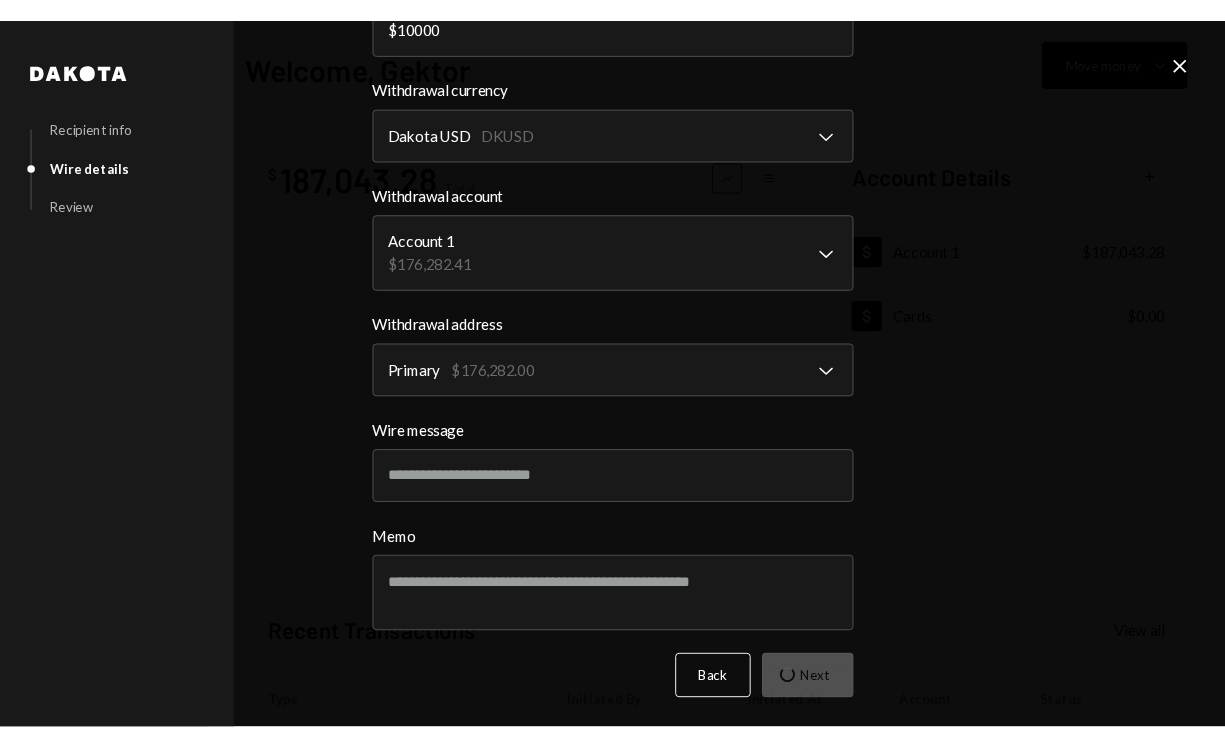 scroll, scrollTop: 0, scrollLeft: 0, axis: both 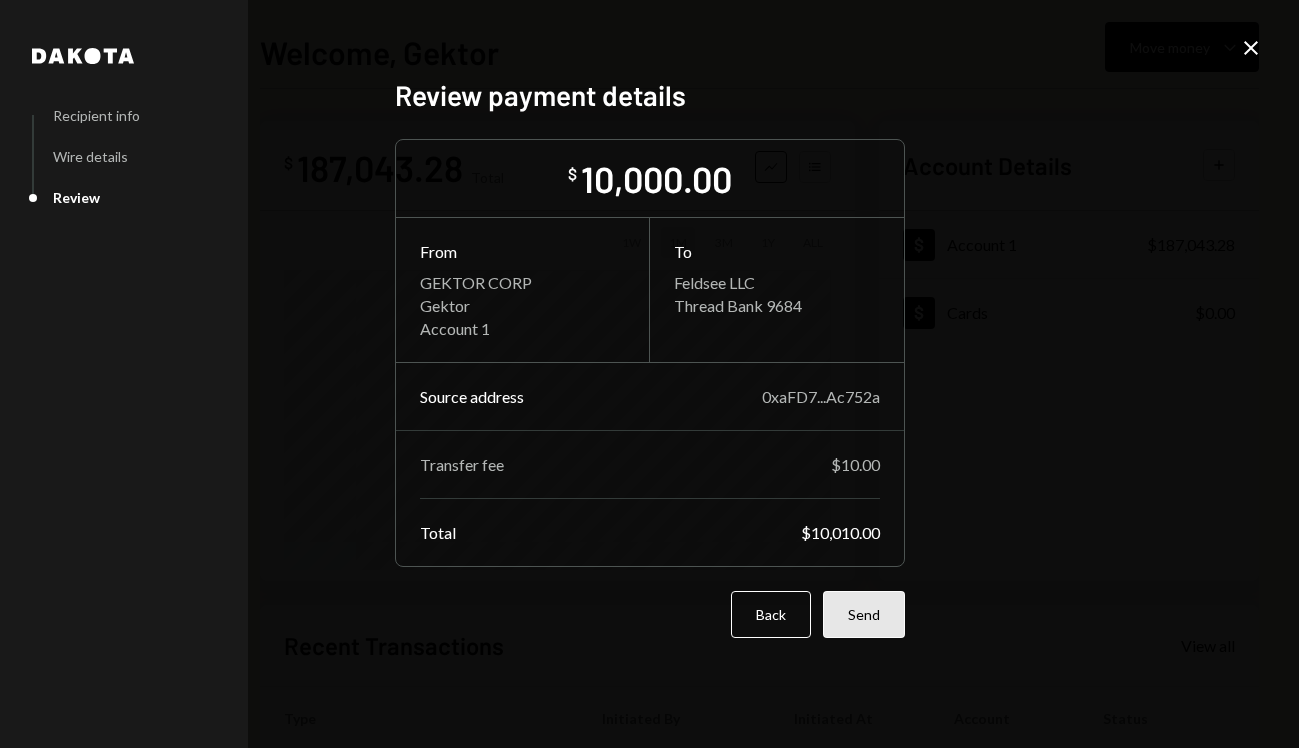 click on "Send" at bounding box center [864, 614] 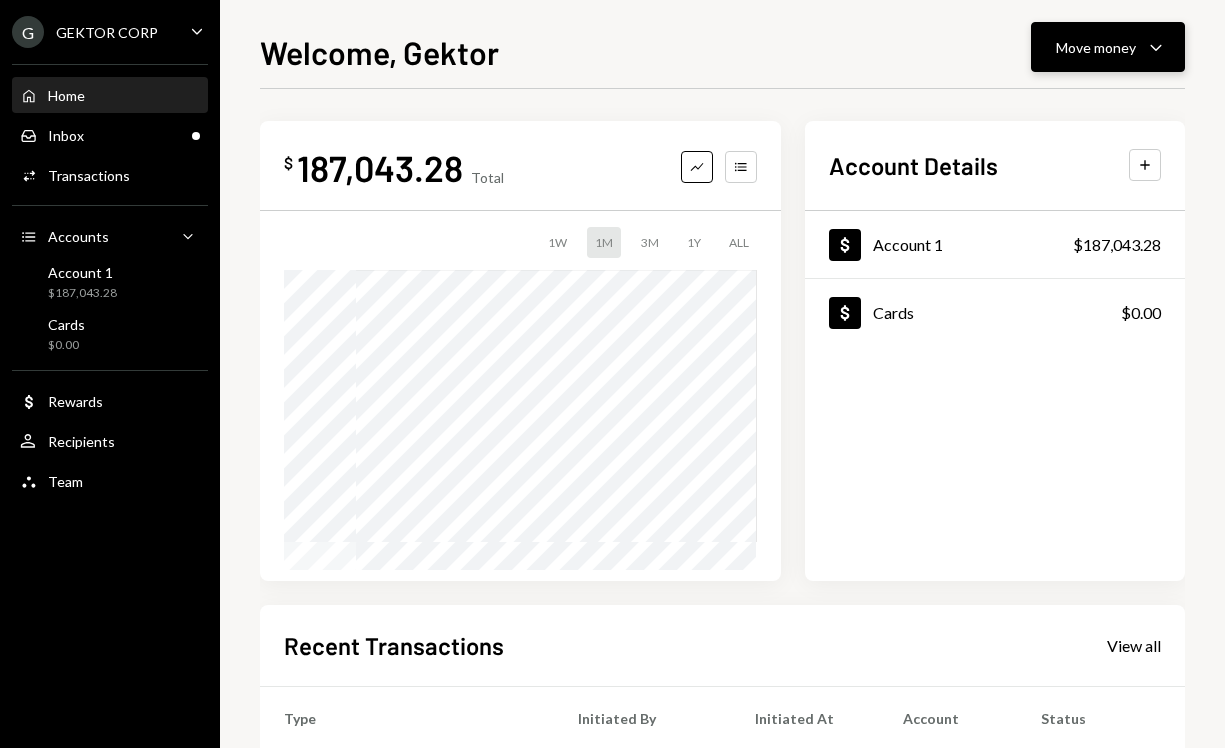 click on "Move money" at bounding box center [1096, 47] 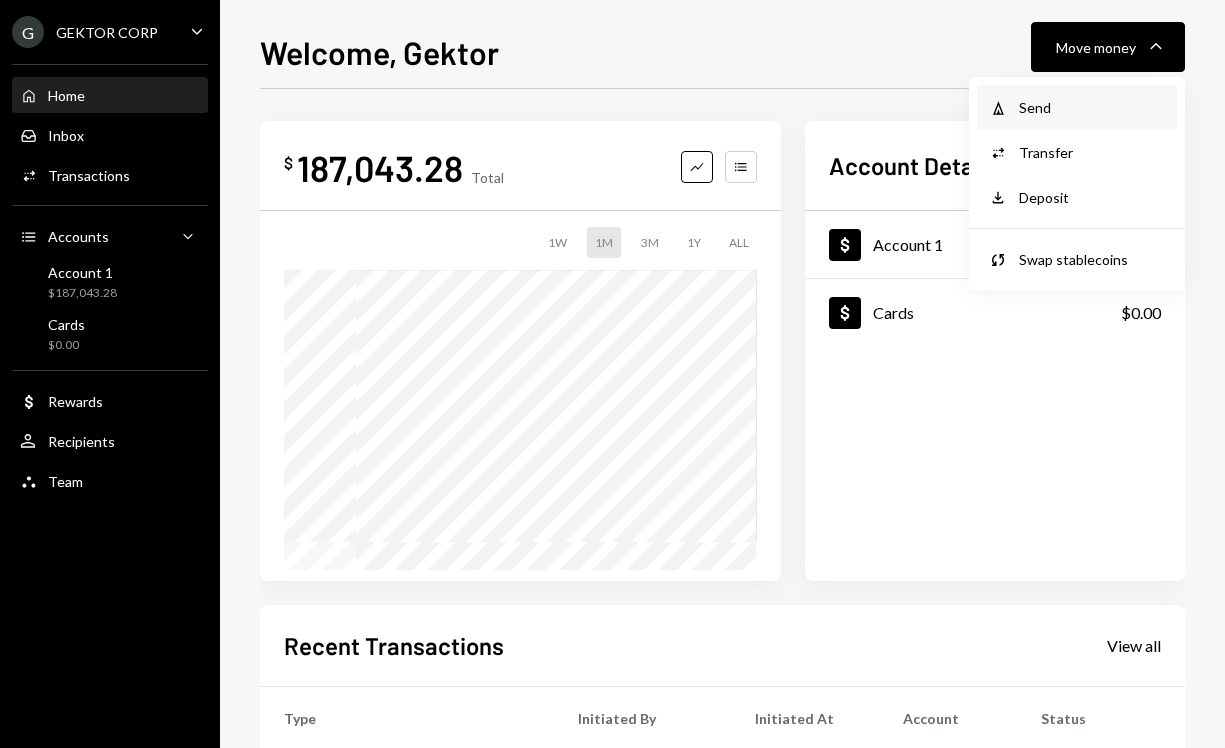click on "Withdraw Send" at bounding box center [1077, 107] 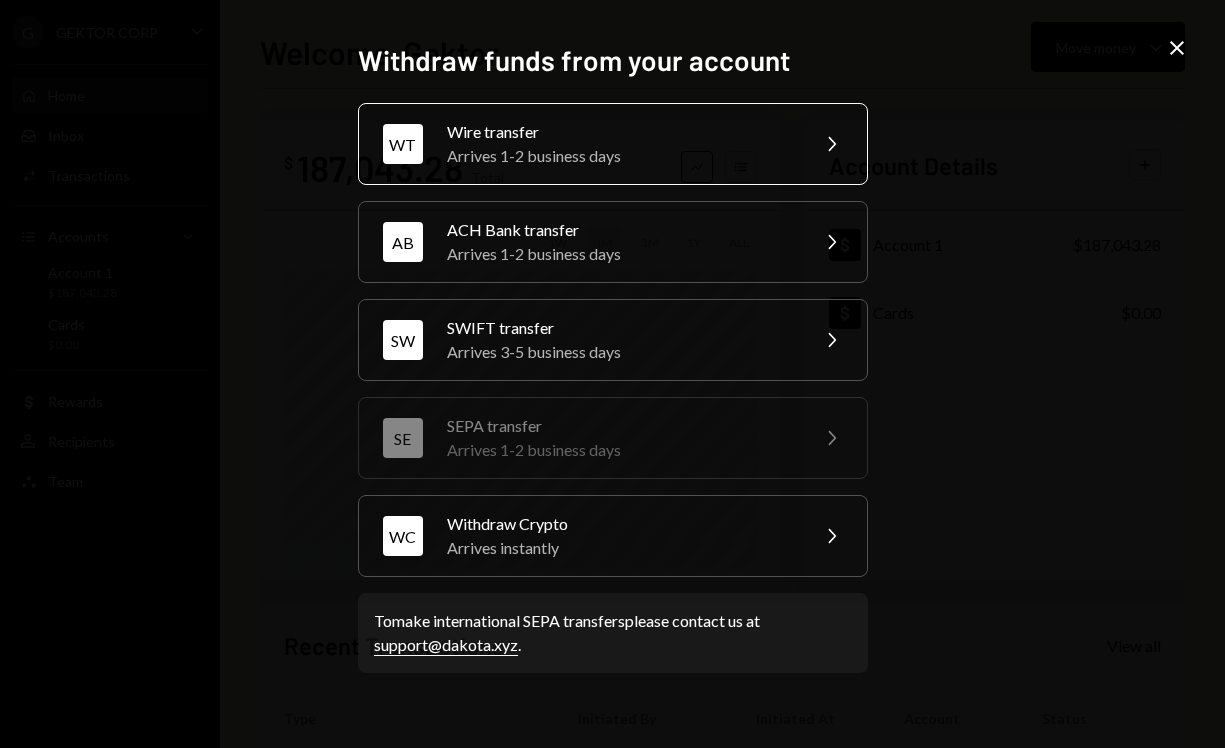 click on "WT Wire transfer Arrives 1-2 business days Chevron Right" at bounding box center (613, 144) 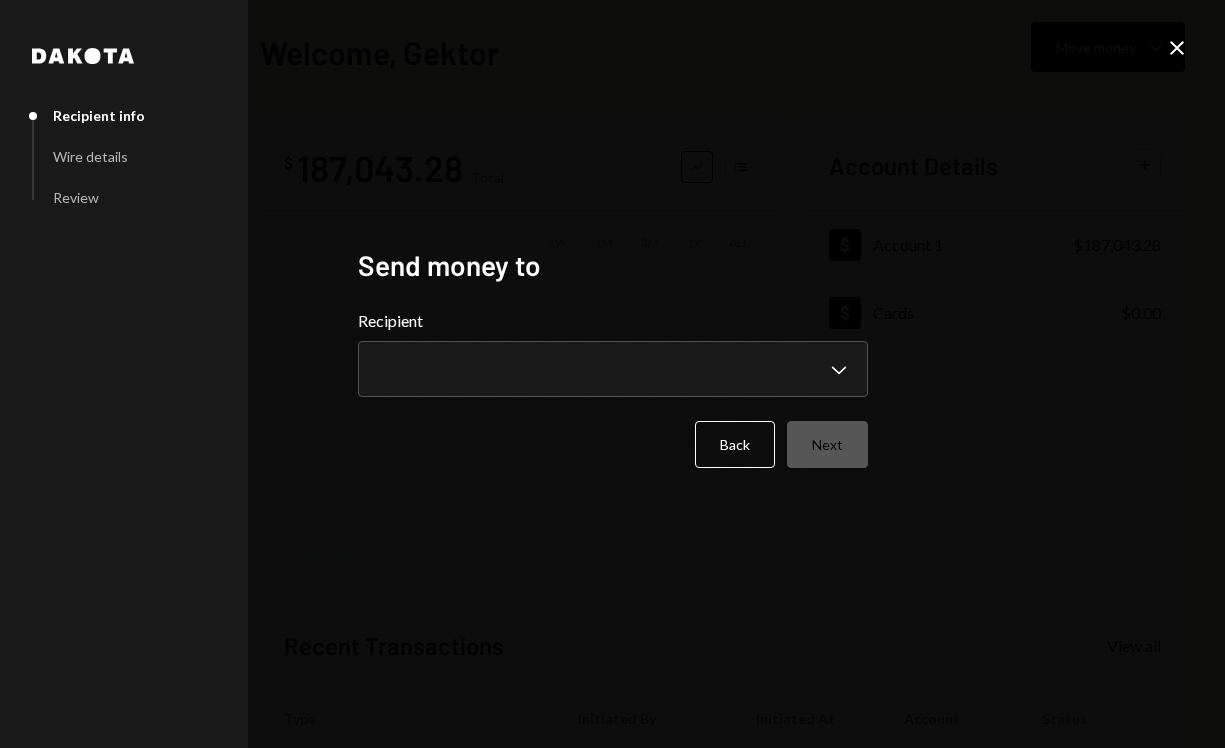 click on "**********" at bounding box center (613, 353) 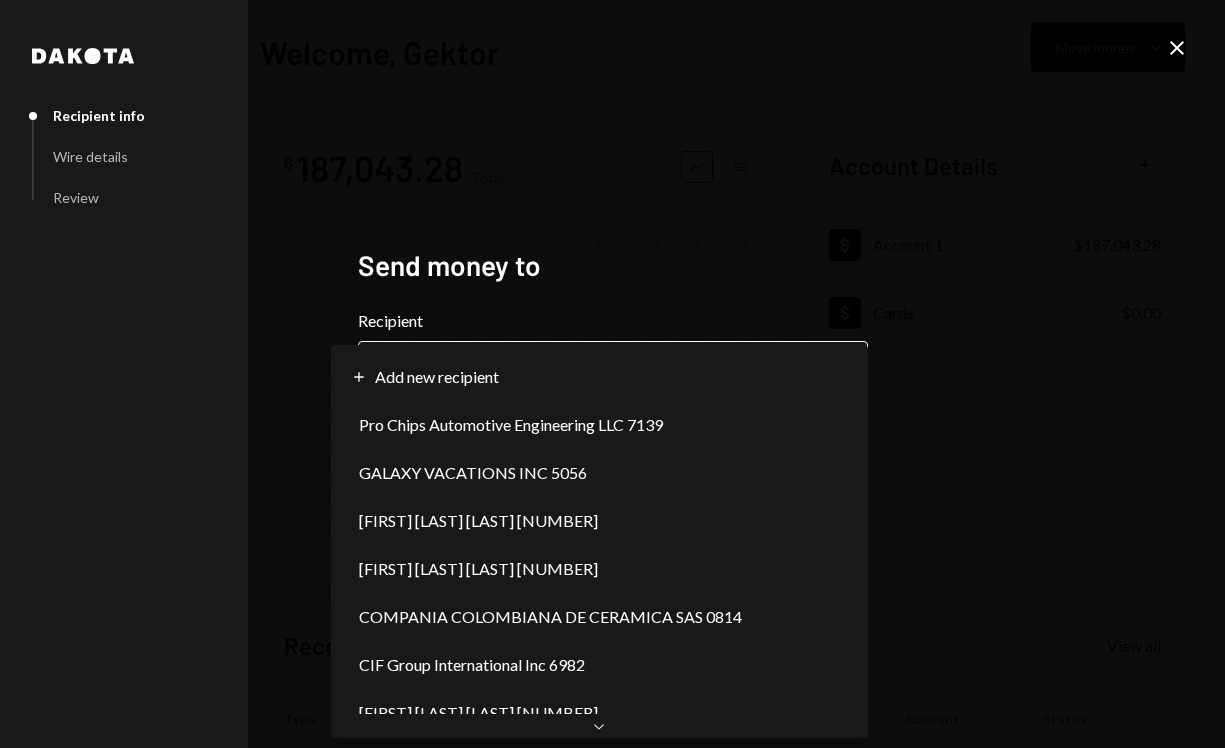 click on "**********" at bounding box center [612, 374] 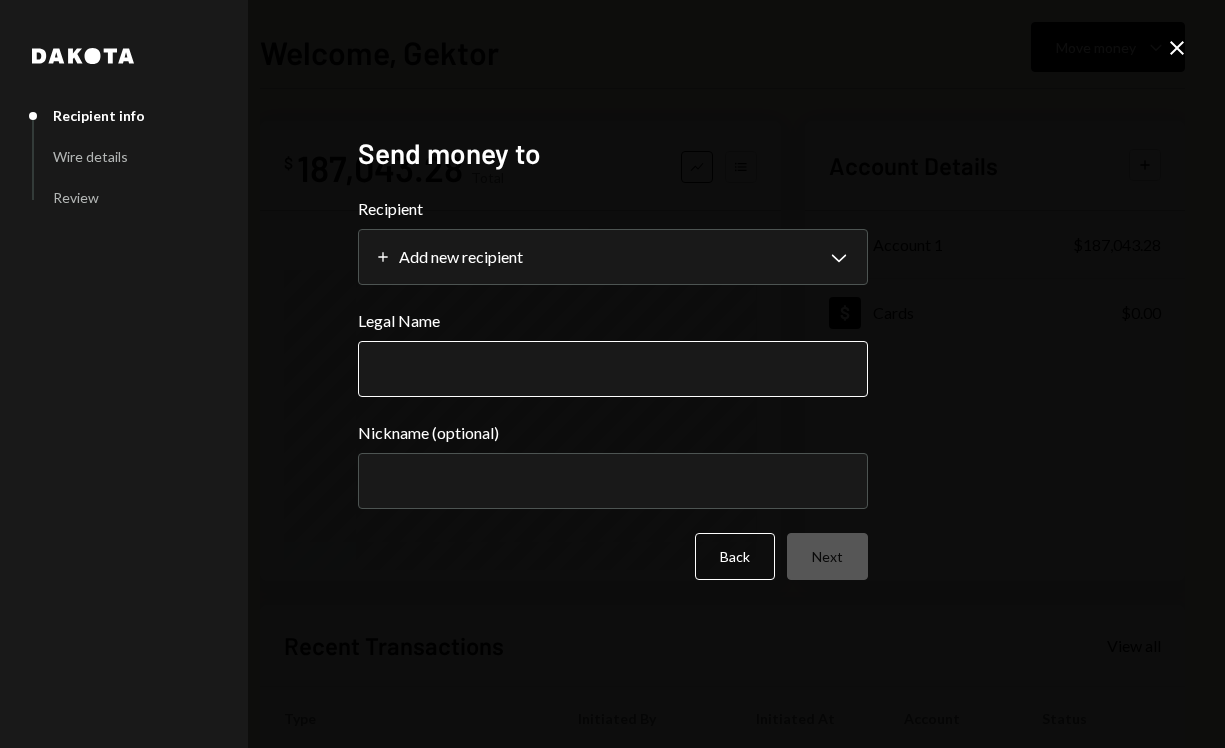 click on "Legal Name" at bounding box center (613, 369) 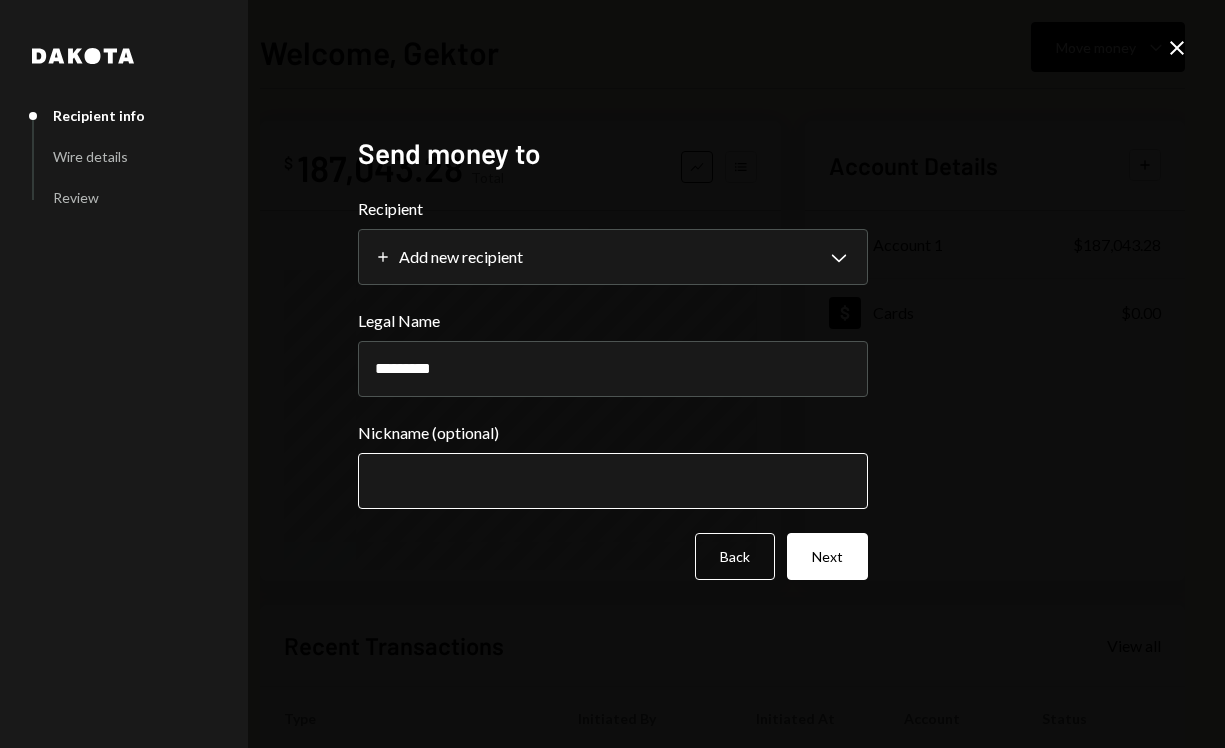 type on "*********" 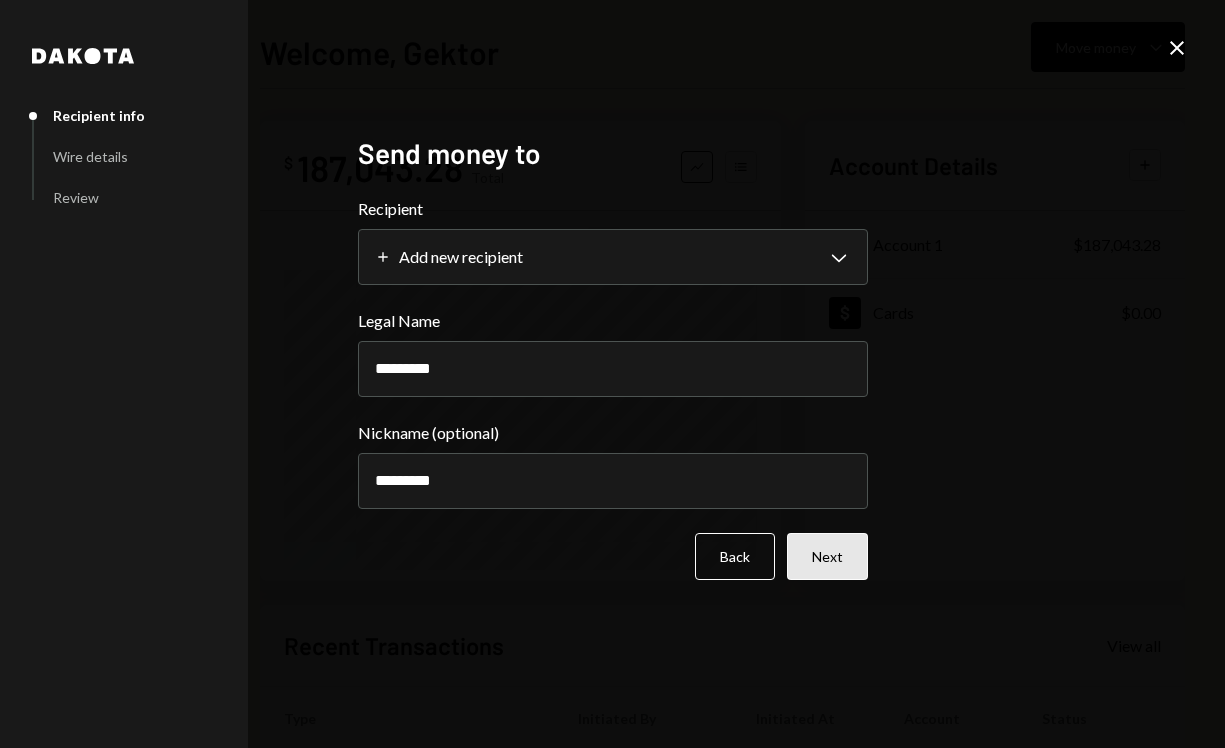 type on "*********" 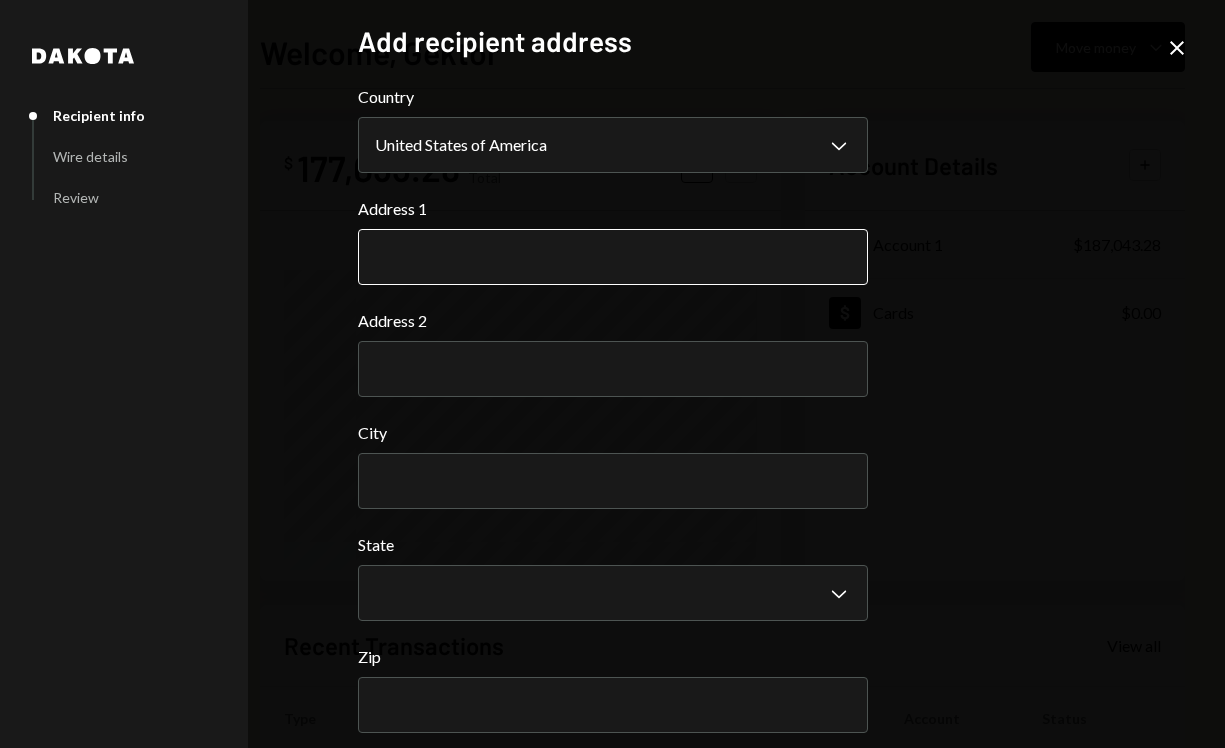 click on "Address 1" at bounding box center (613, 257) 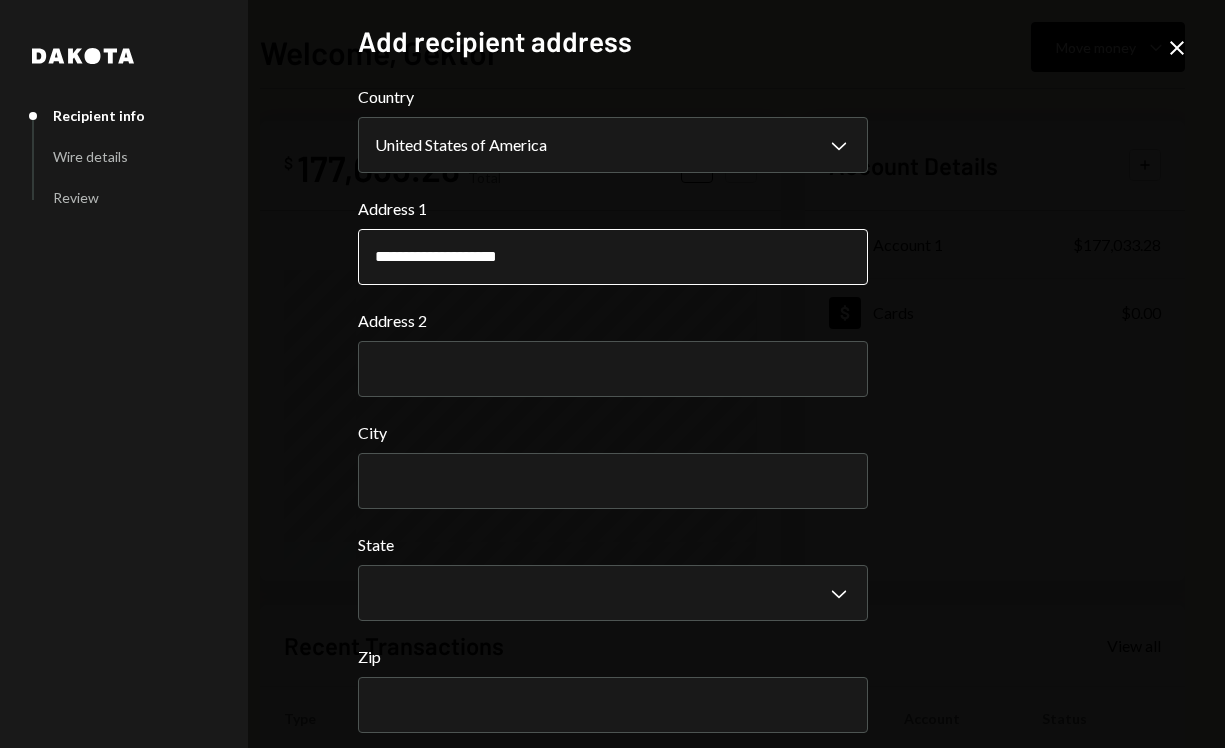 type on "**********" 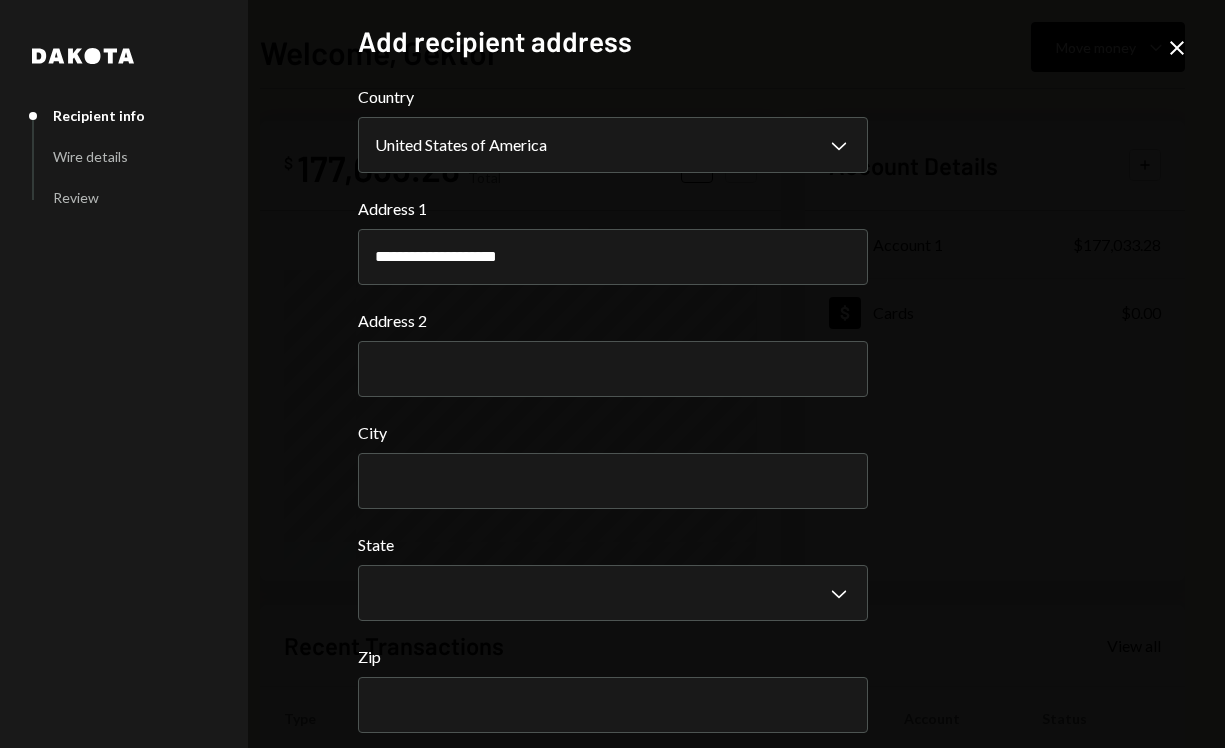 paste on "**********" 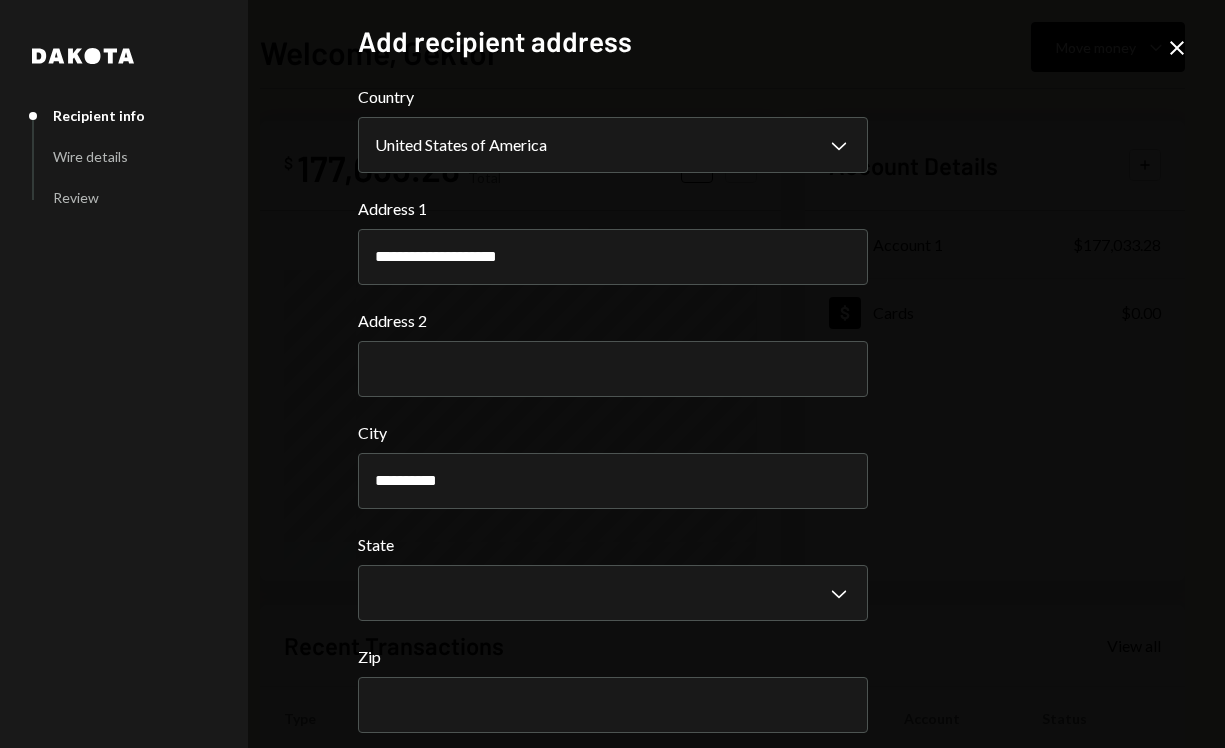 type on "**********" 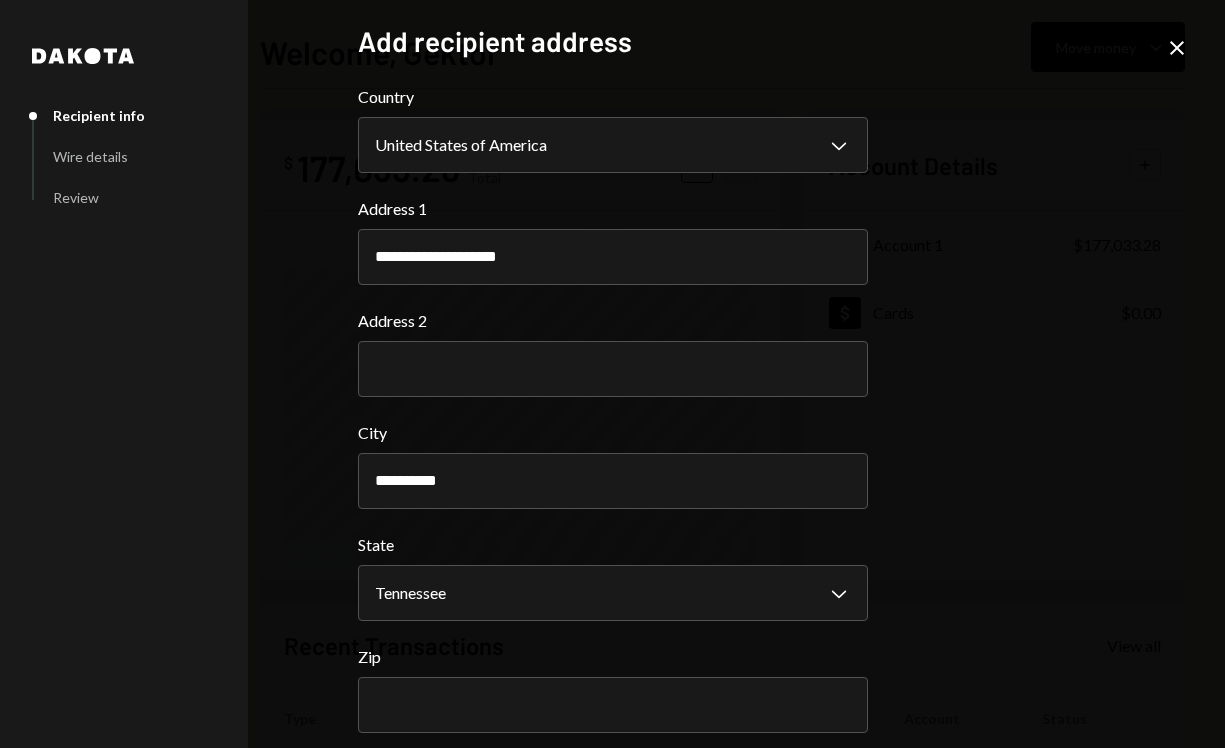 select on "**" 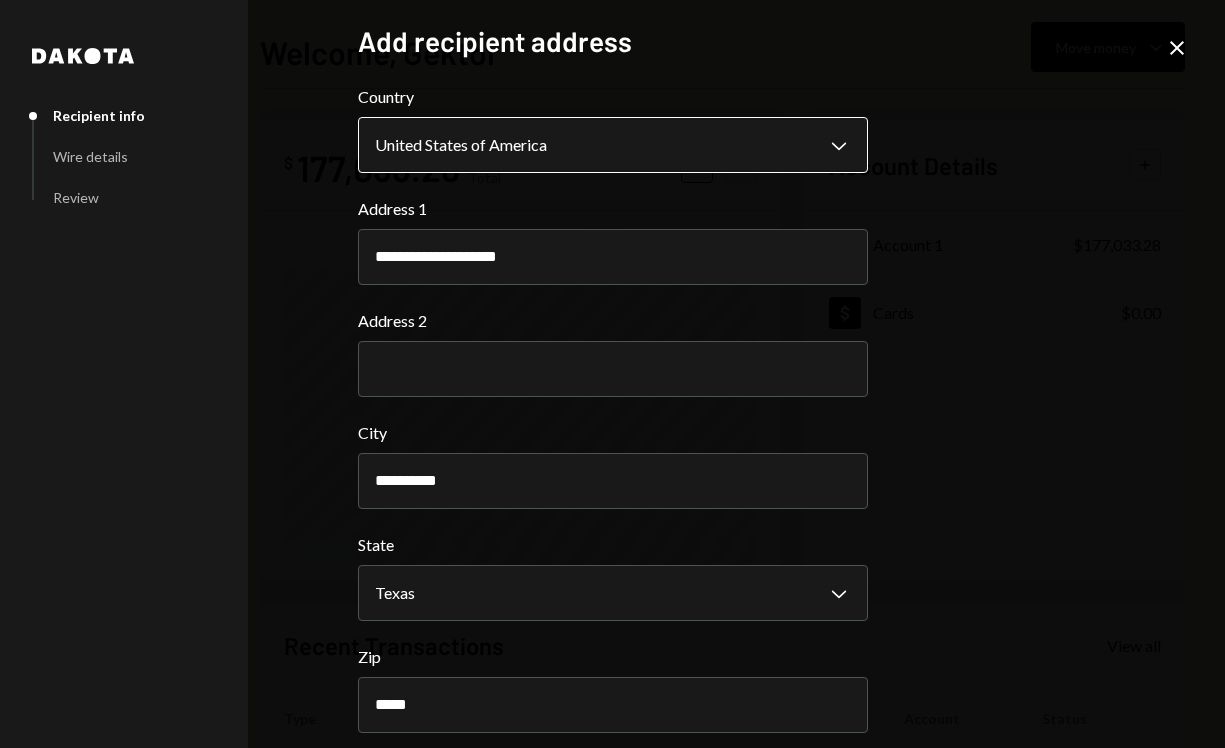 scroll, scrollTop: 87, scrollLeft: 0, axis: vertical 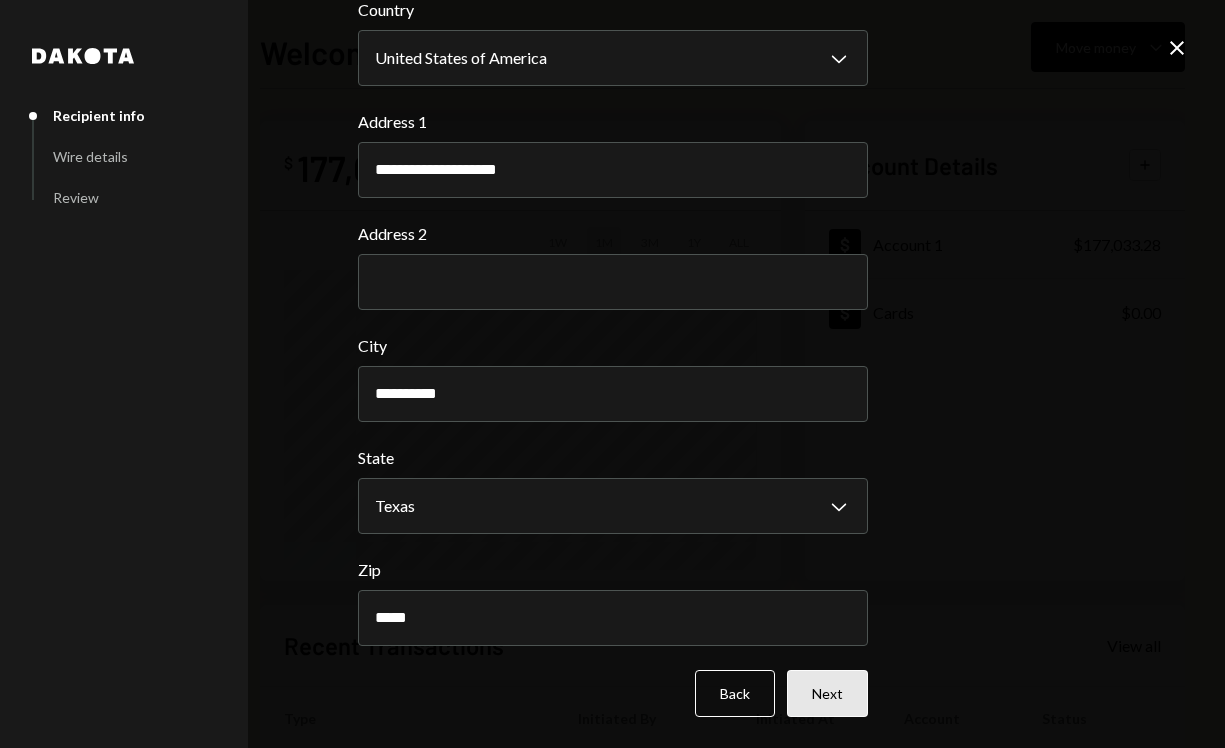 type on "*****" 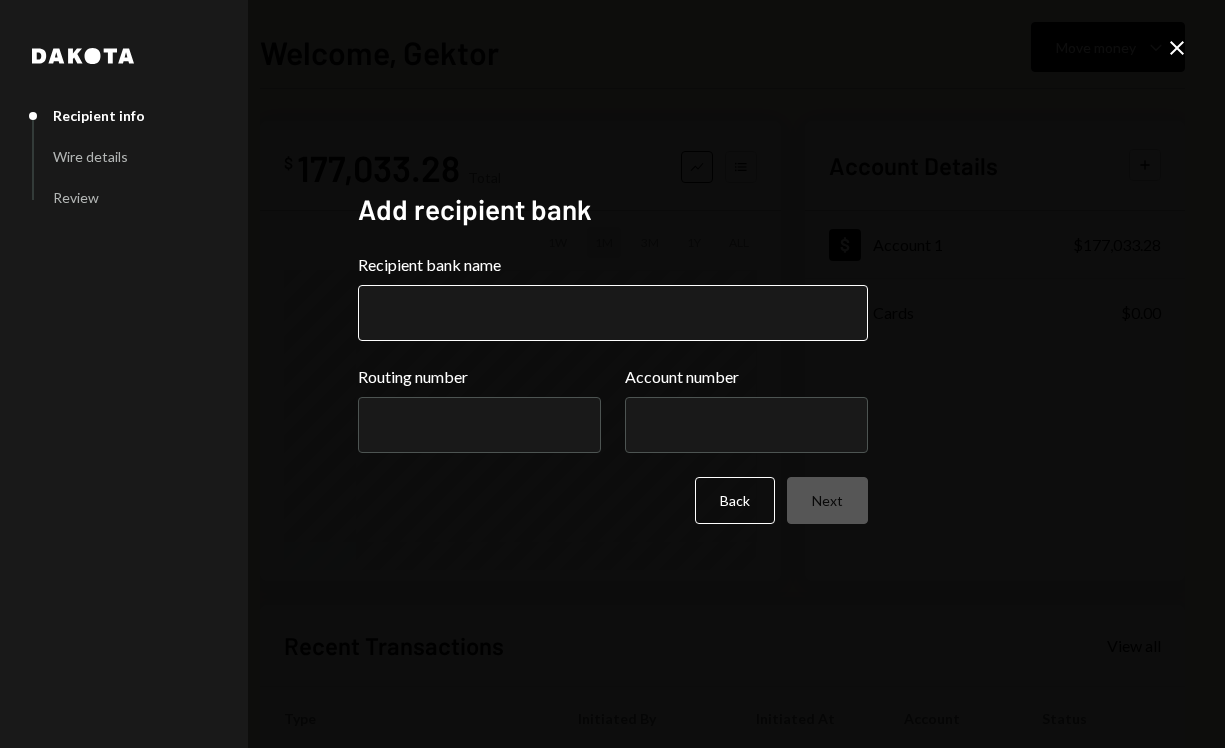 click on "Recipient bank name" at bounding box center [613, 313] 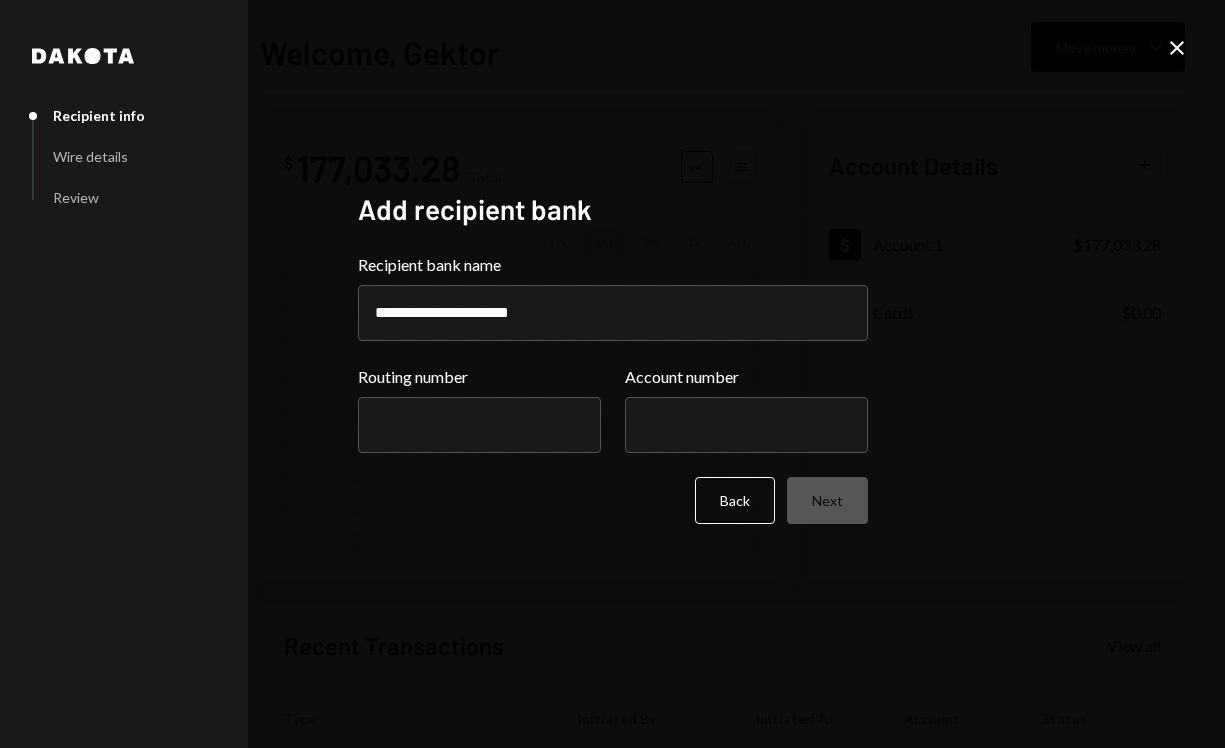 type on "**********" 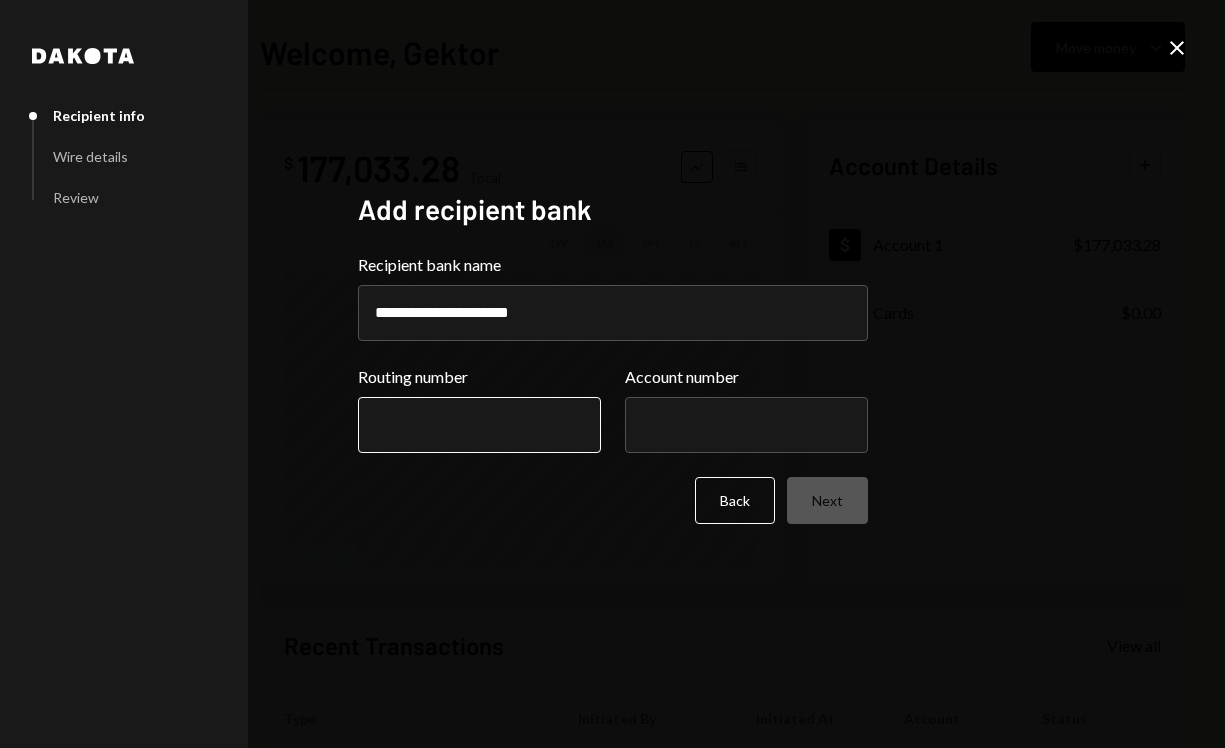 click on "Routing number" at bounding box center [479, 425] 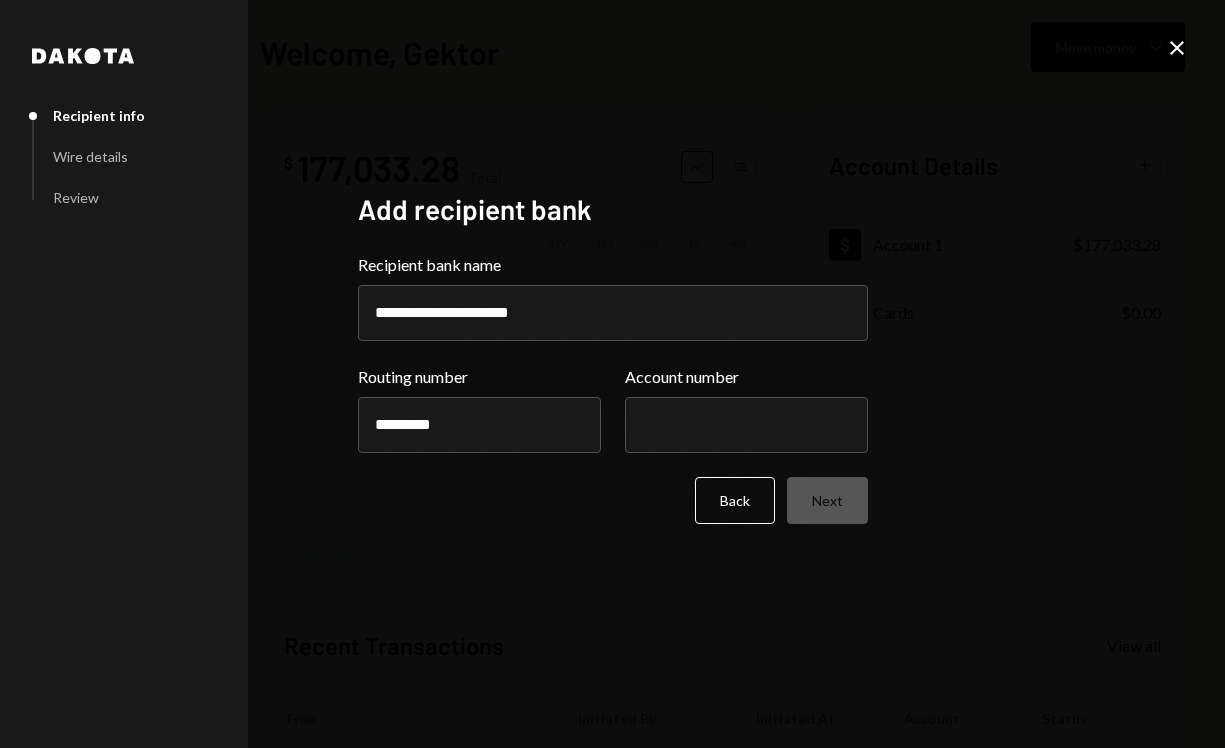 type on "*********" 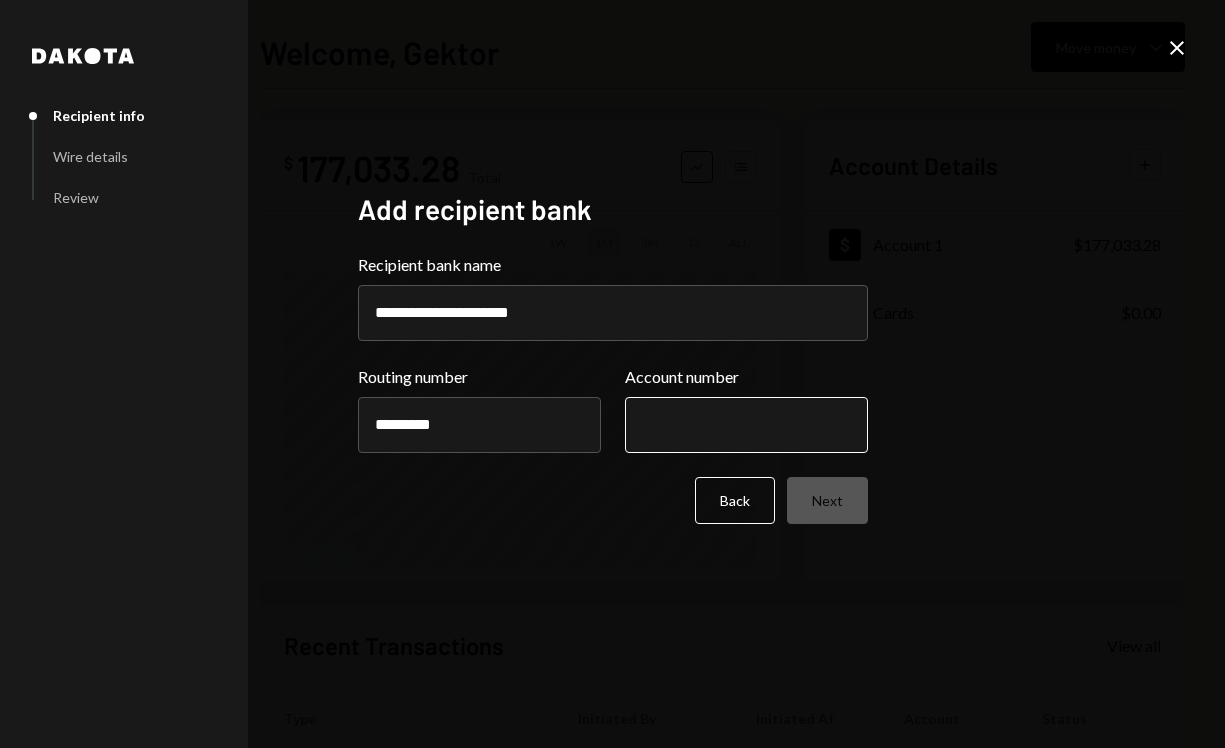 click on "Account number" at bounding box center (746, 425) 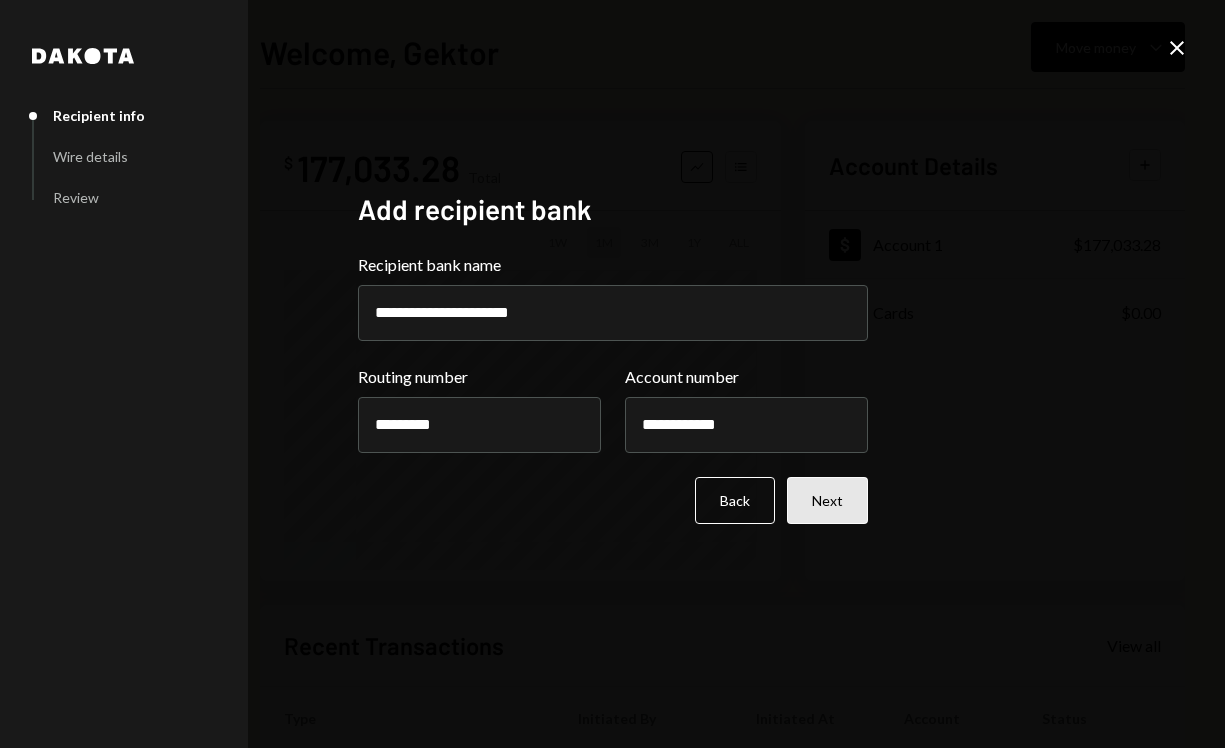 type on "**********" 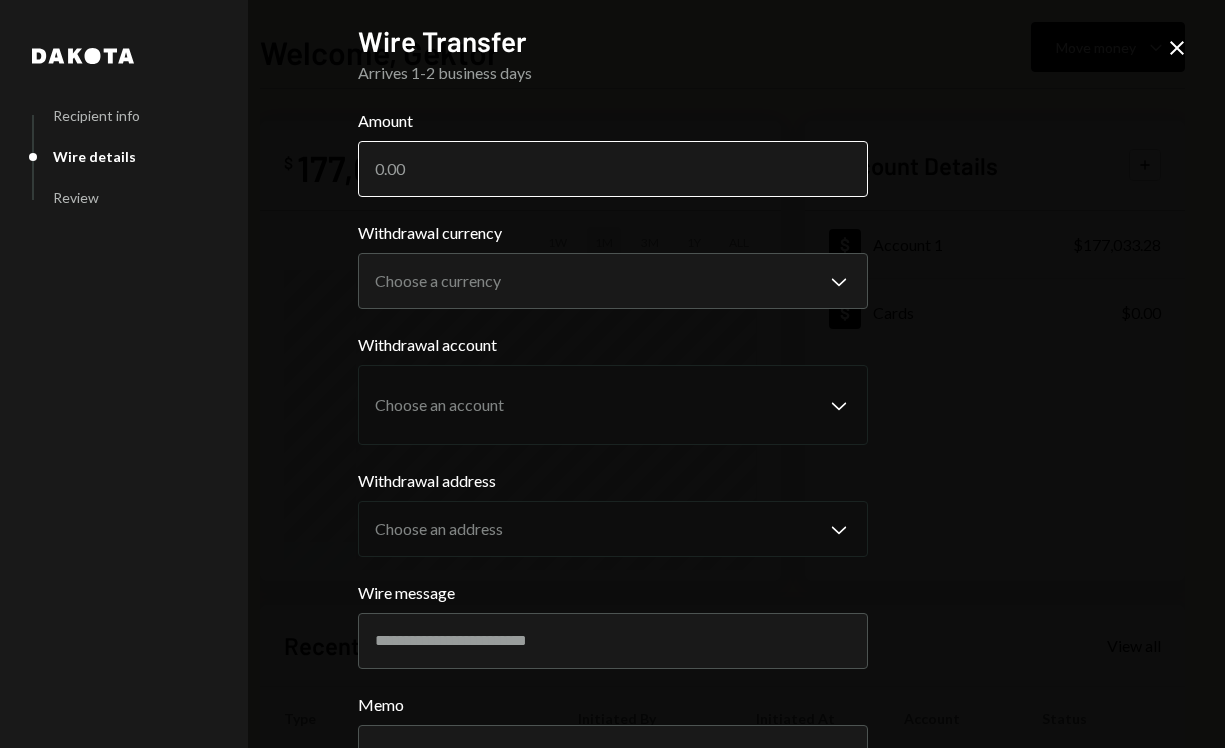 click on "Amount" at bounding box center [613, 169] 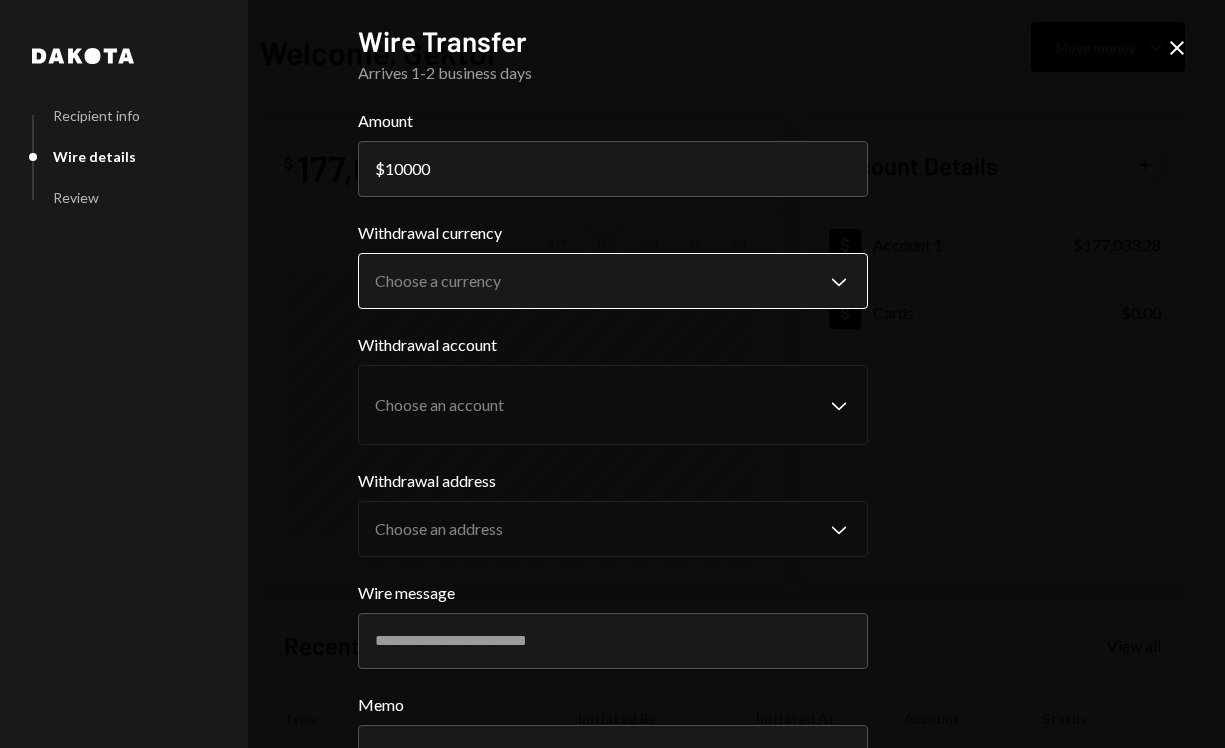 type on "10000" 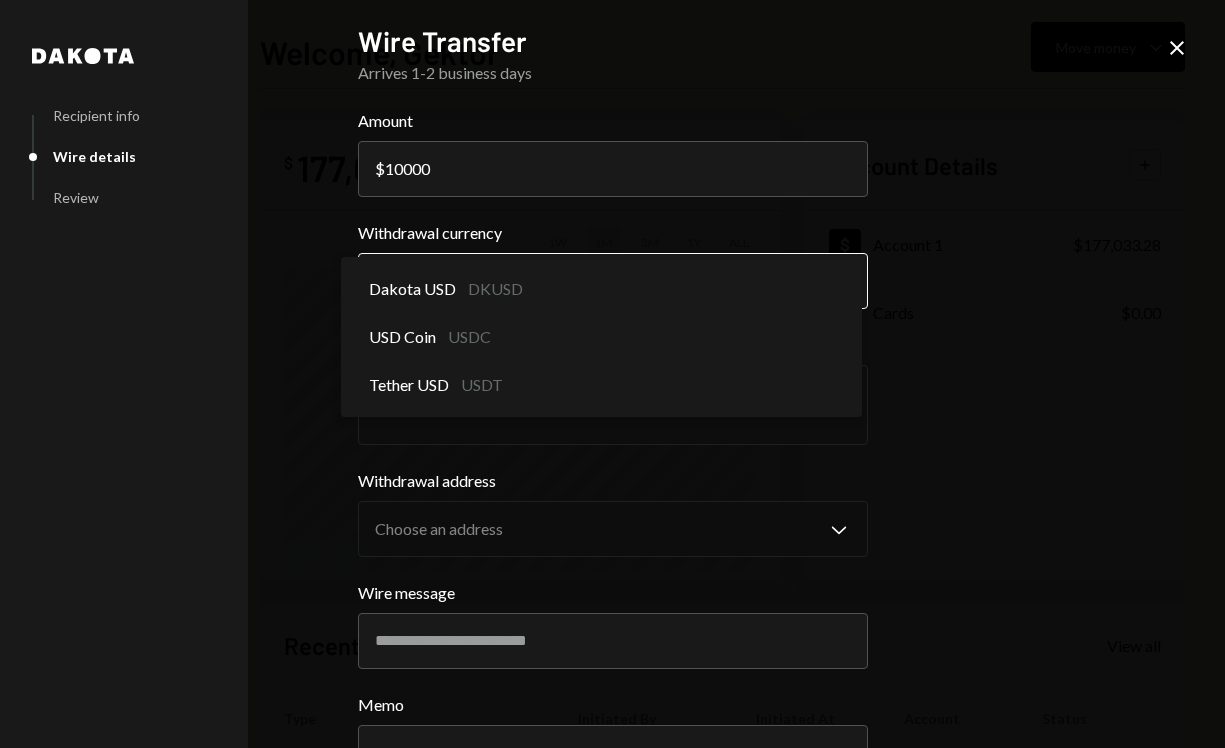 click on "**********" at bounding box center (612, 374) 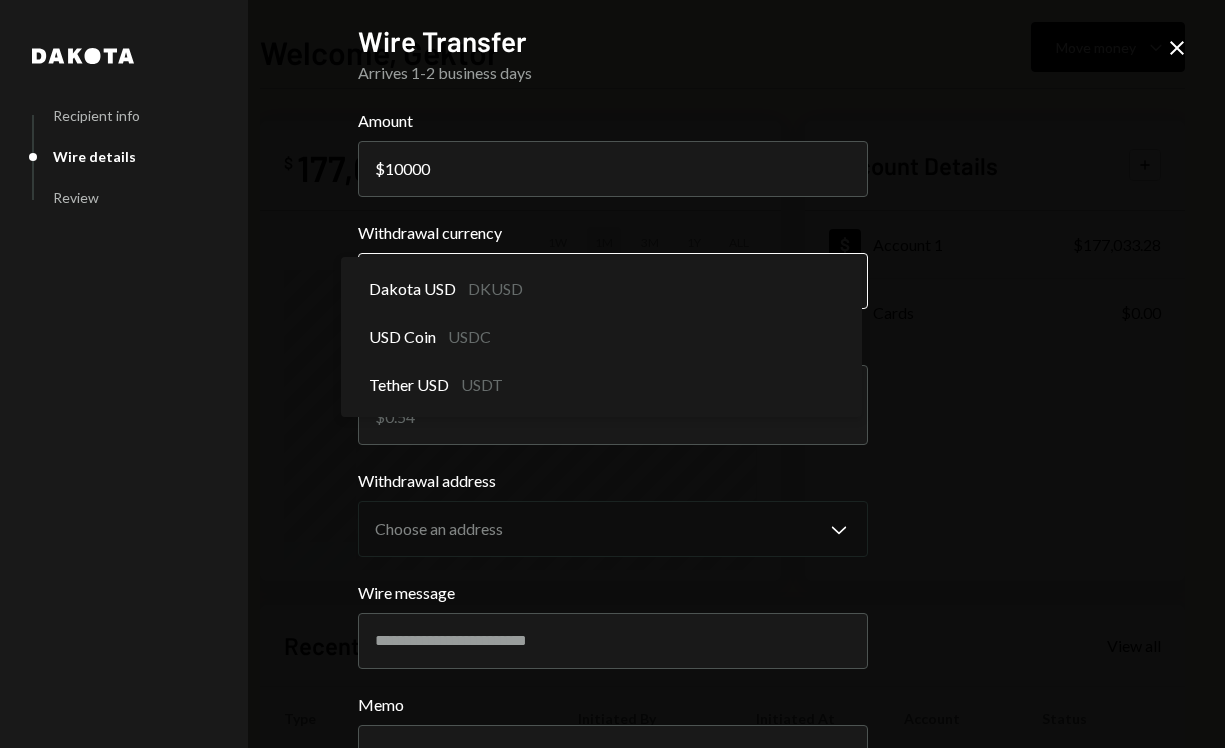 click on "**********" at bounding box center (612, 374) 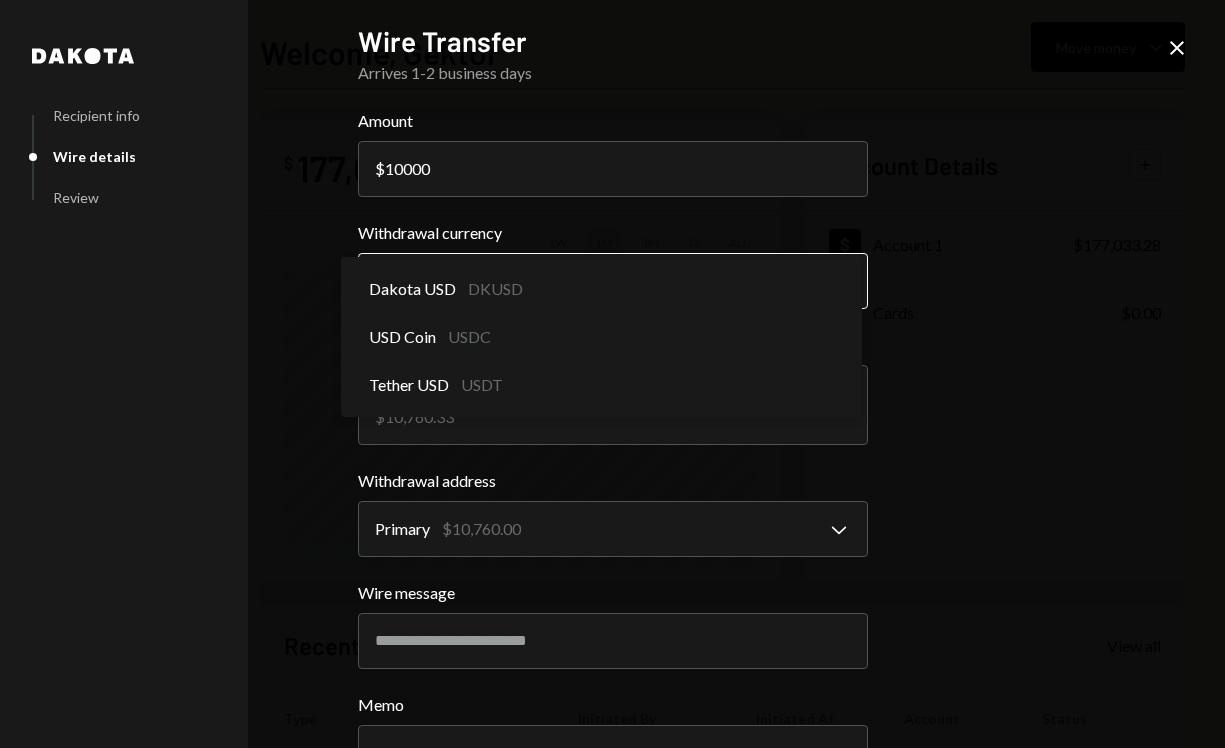 click on "**********" at bounding box center [612, 374] 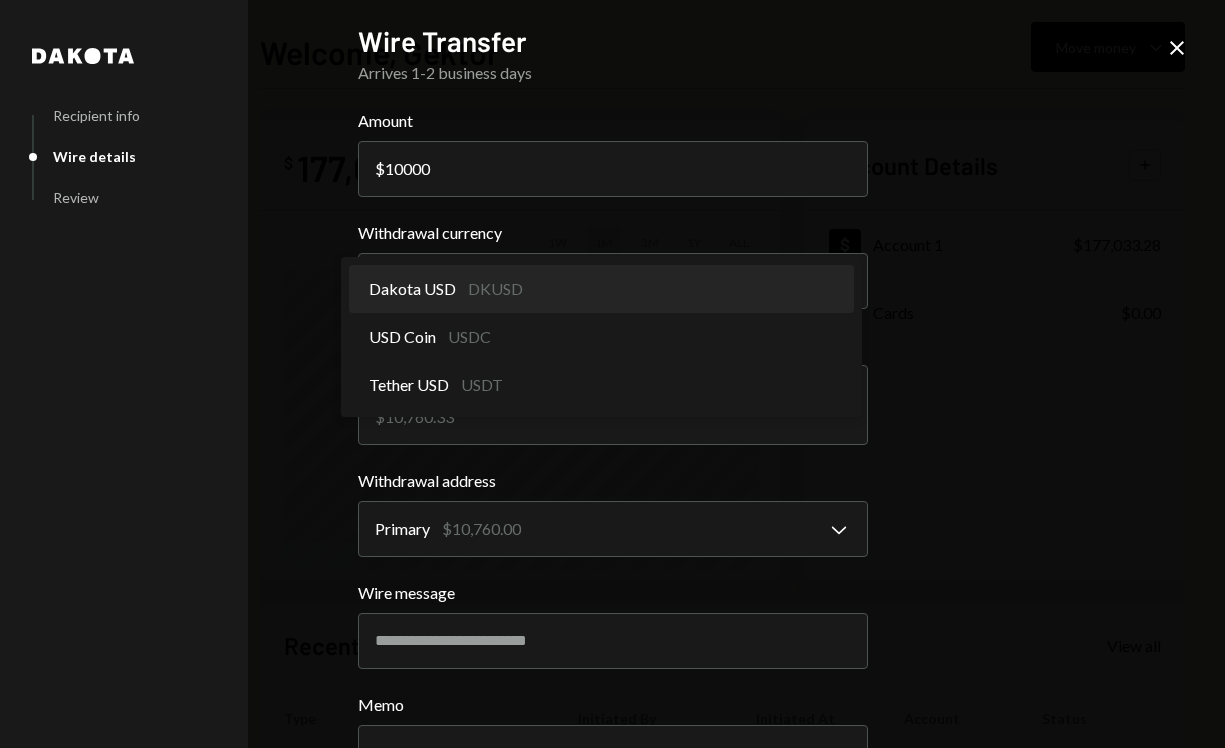 select on "*****" 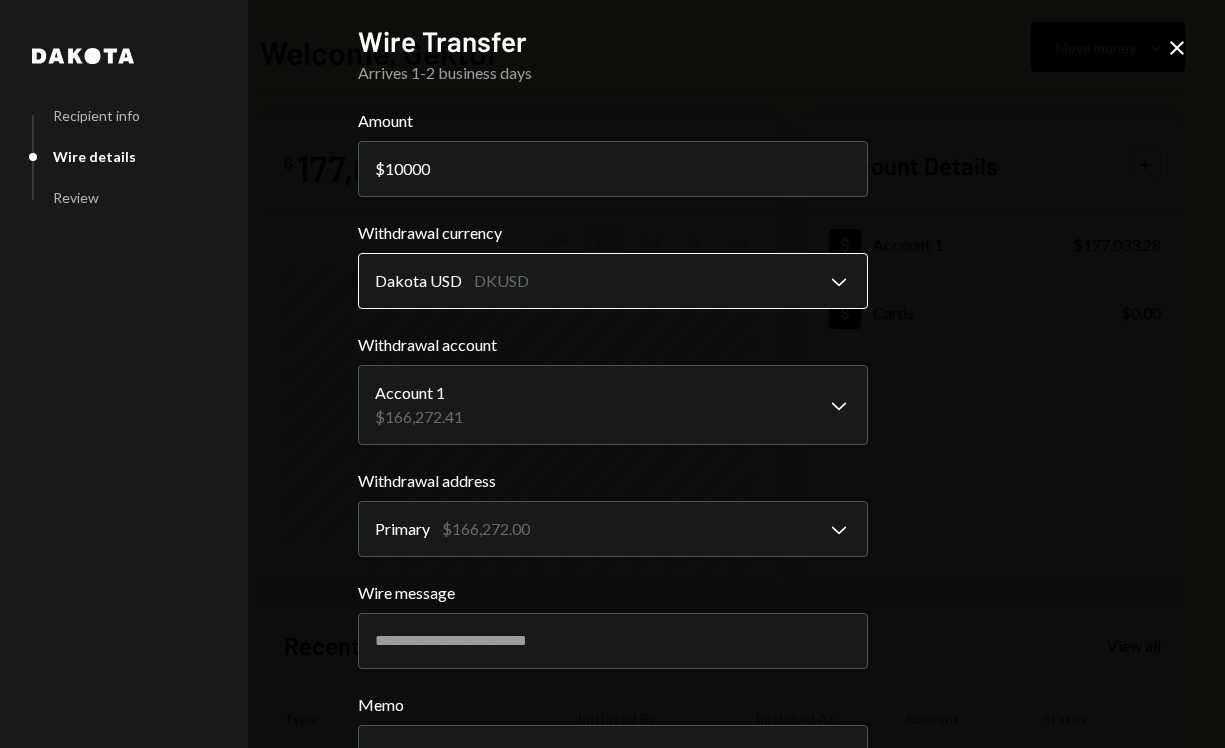 scroll, scrollTop: 159, scrollLeft: 0, axis: vertical 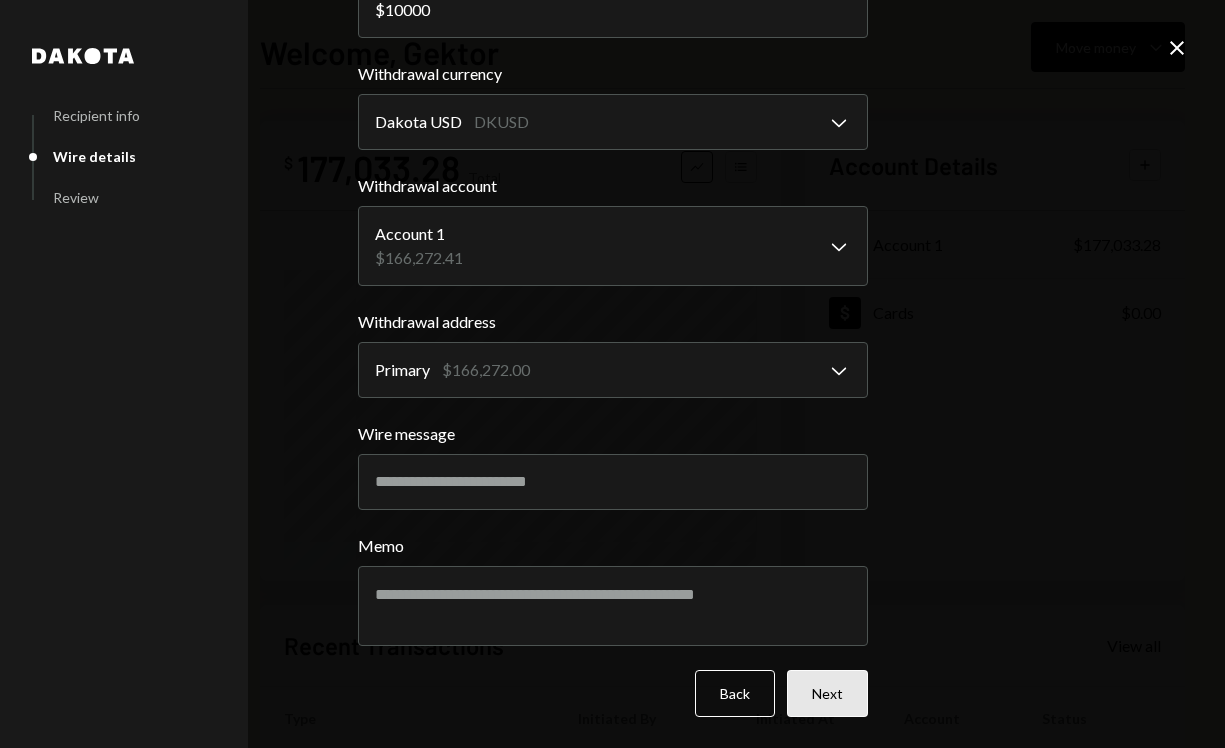 click on "Next" at bounding box center (827, 693) 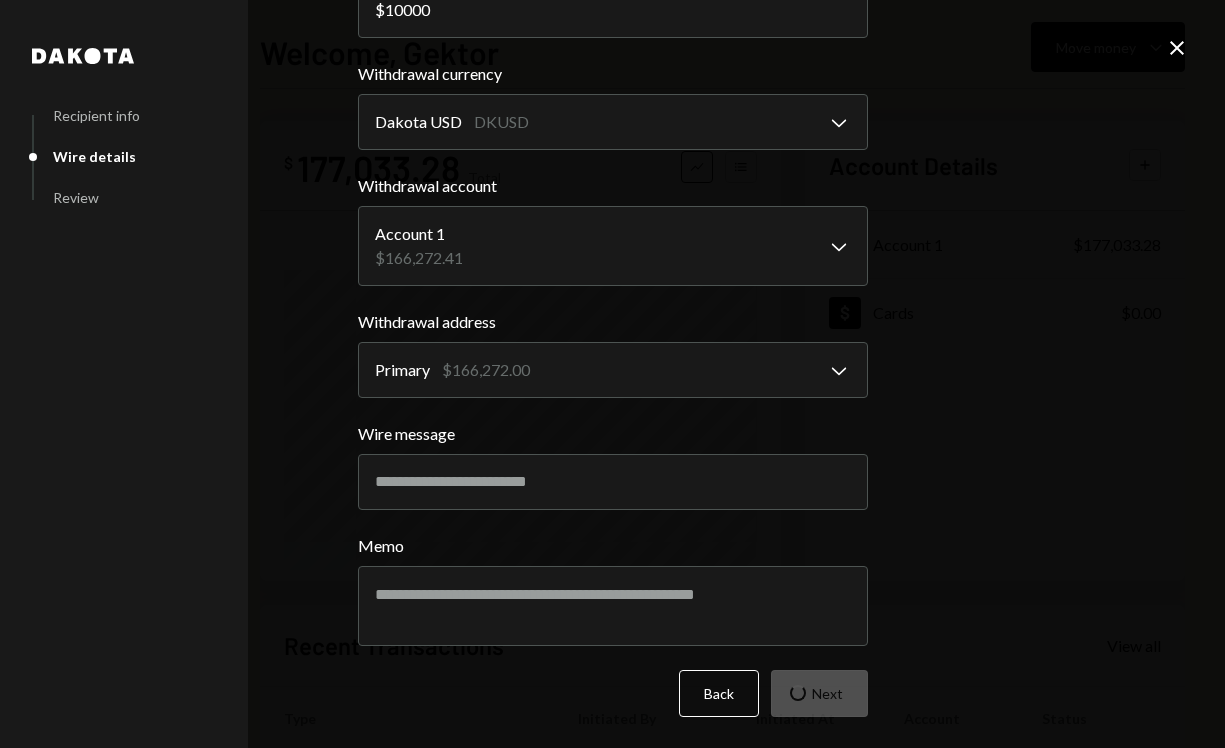 scroll, scrollTop: 0, scrollLeft: 0, axis: both 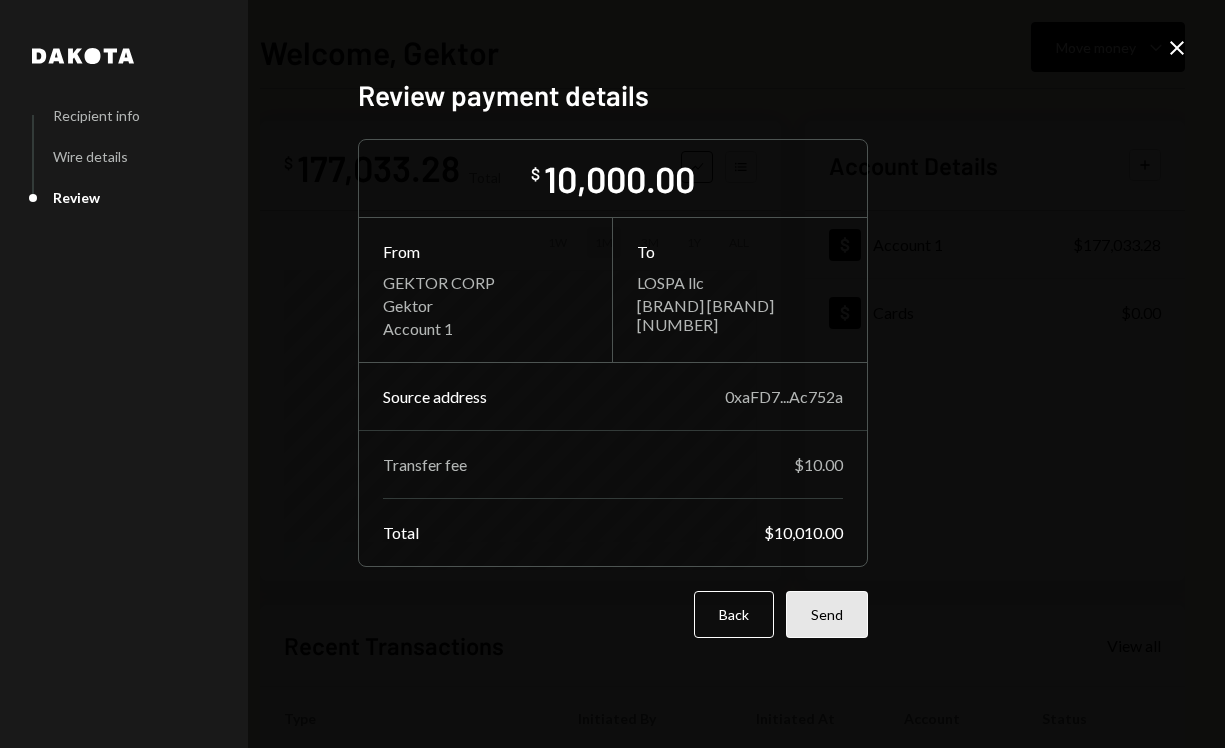 click on "Send" at bounding box center (827, 614) 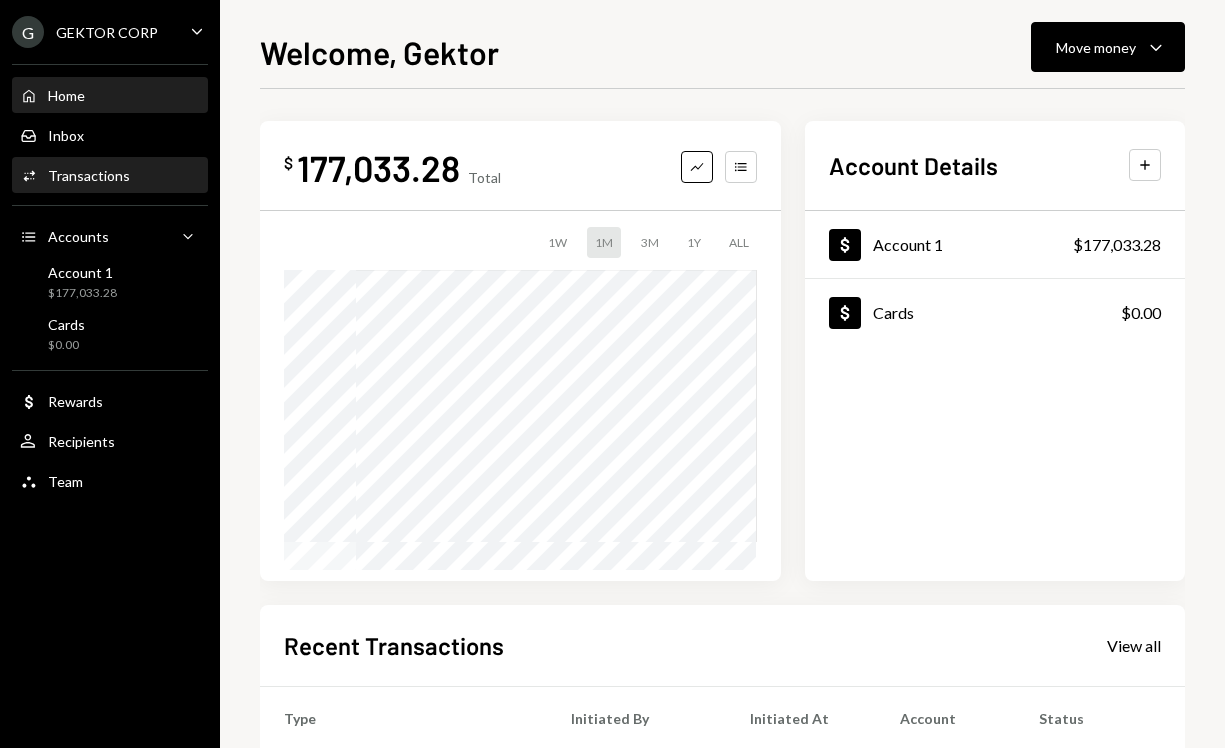 click on "Activities Transactions" at bounding box center (110, 176) 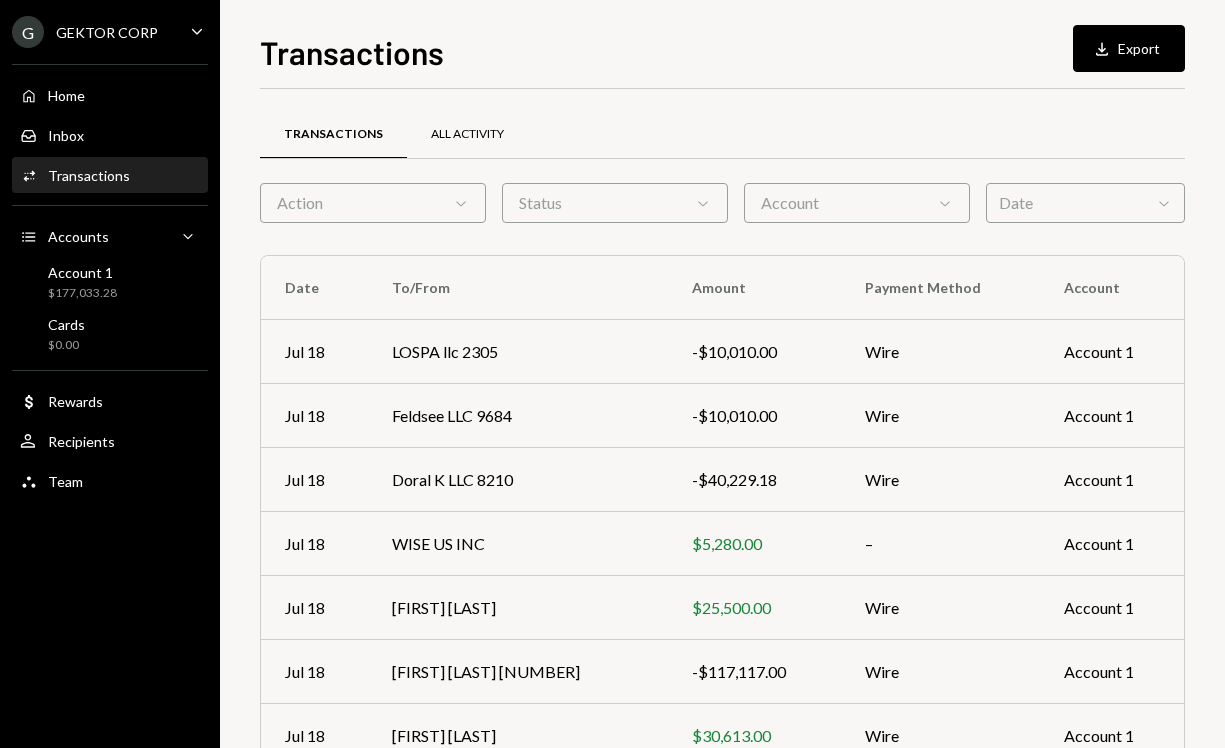 click on "All Activity" at bounding box center (467, 134) 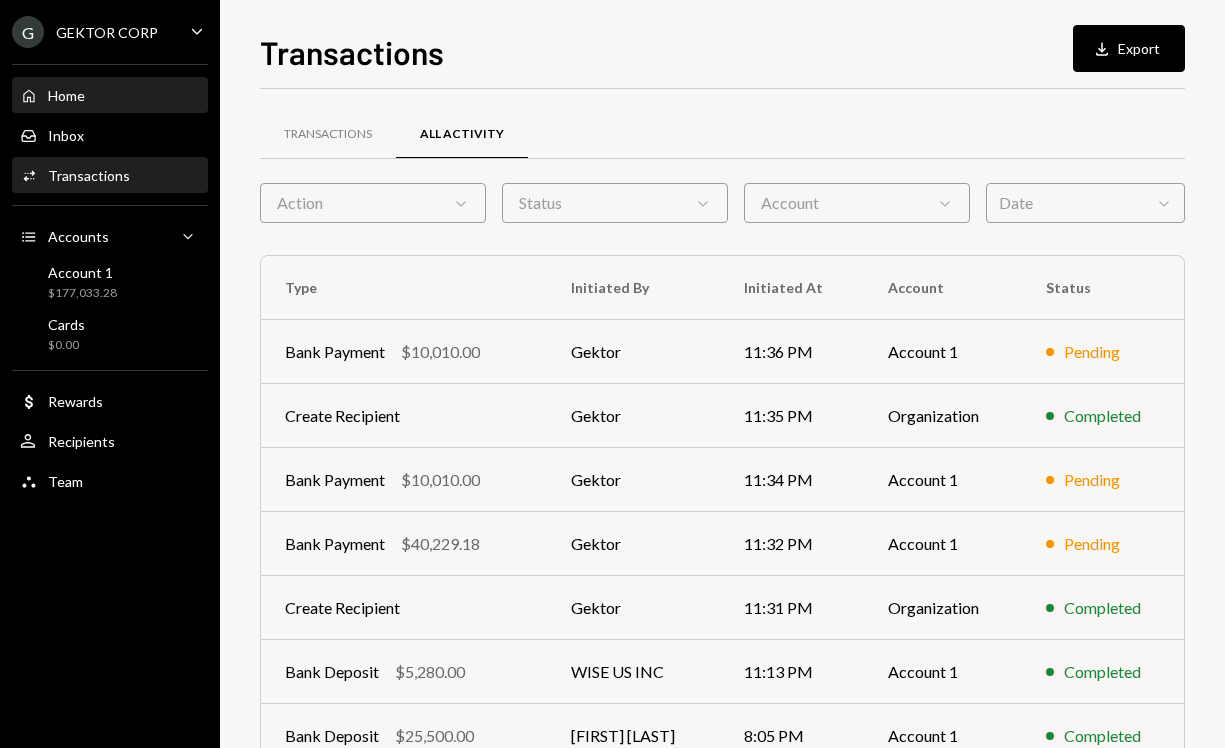 click on "Home Home" at bounding box center [110, 96] 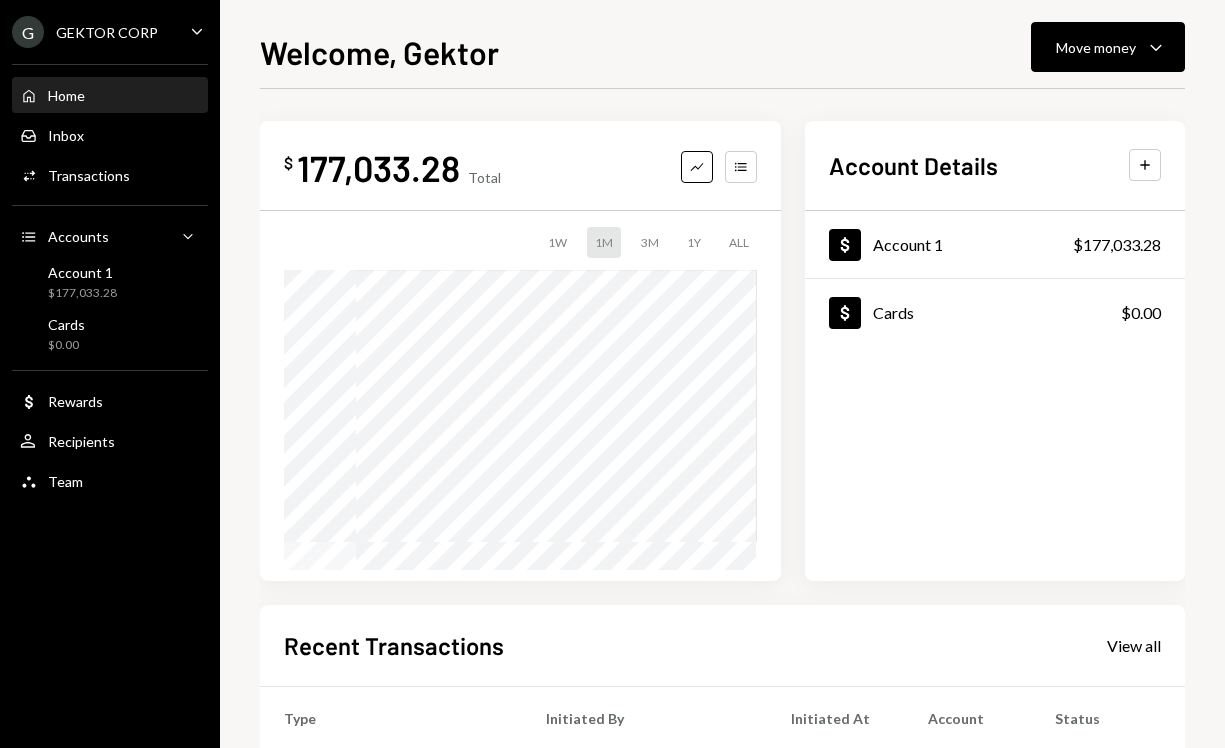 scroll, scrollTop: 0, scrollLeft: 0, axis: both 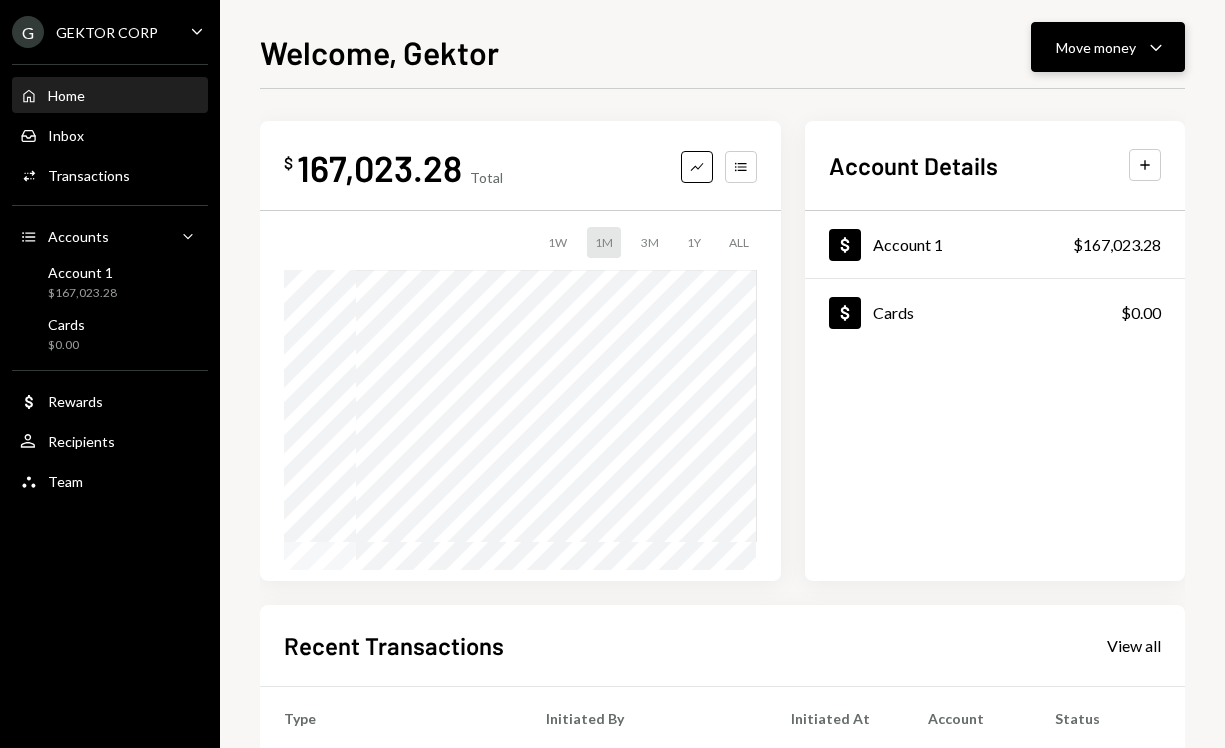 click on "Move money" at bounding box center [1096, 47] 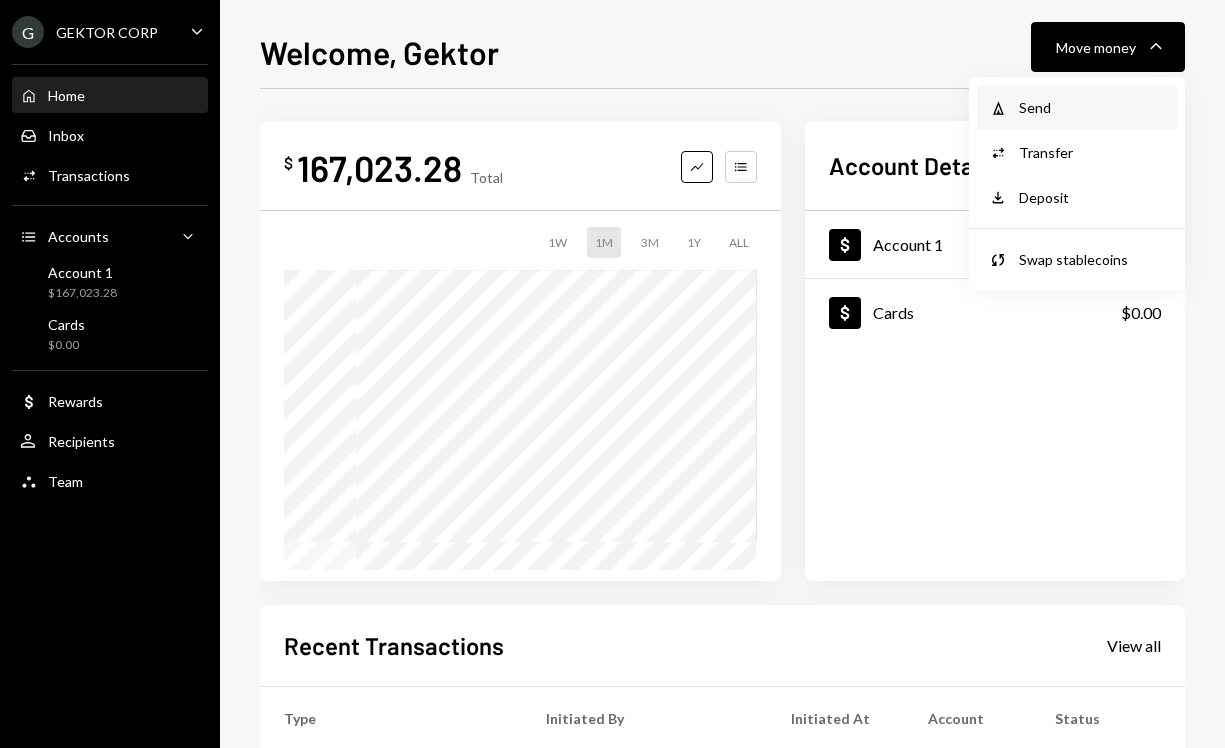click on "Send" at bounding box center (1092, 107) 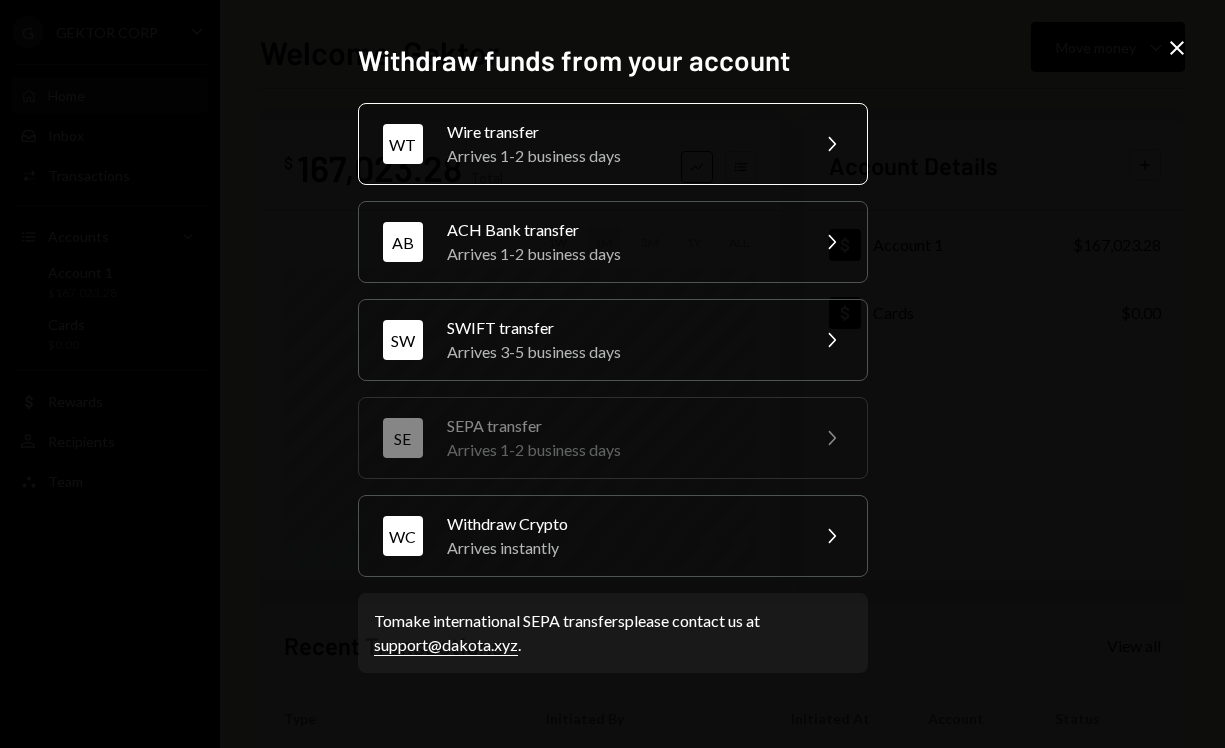 click on "Wire transfer" at bounding box center (621, 132) 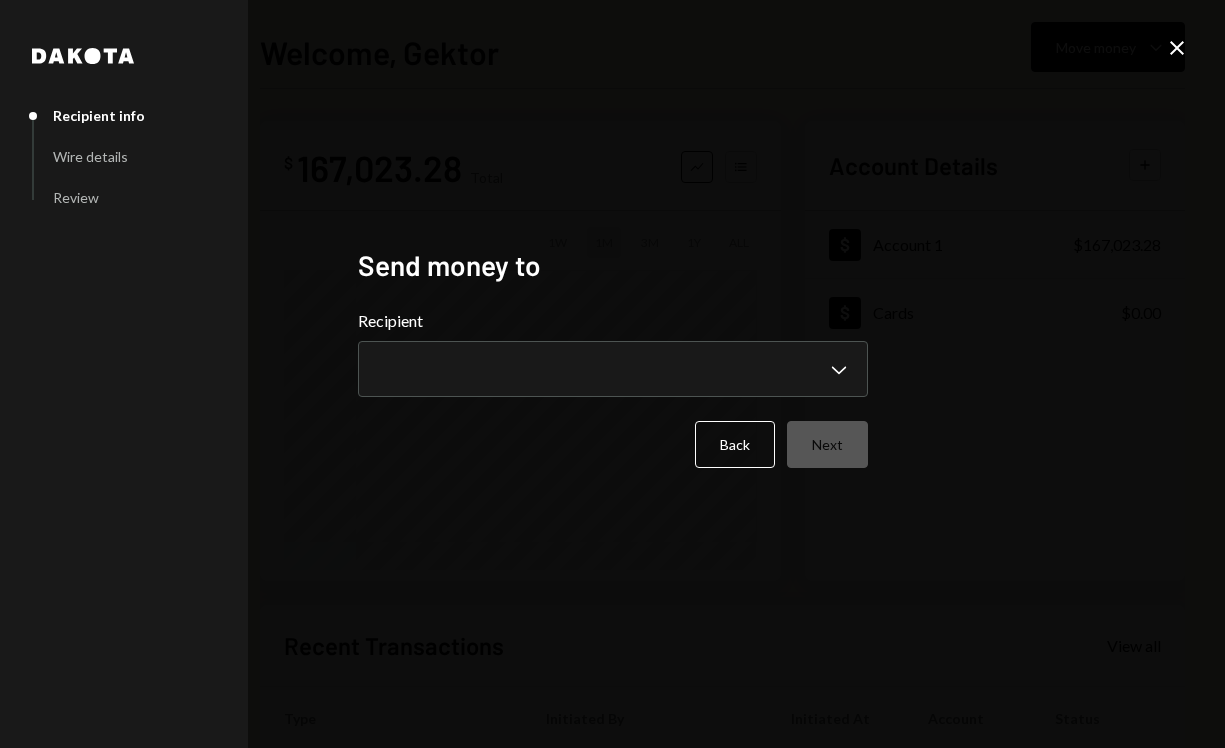 type 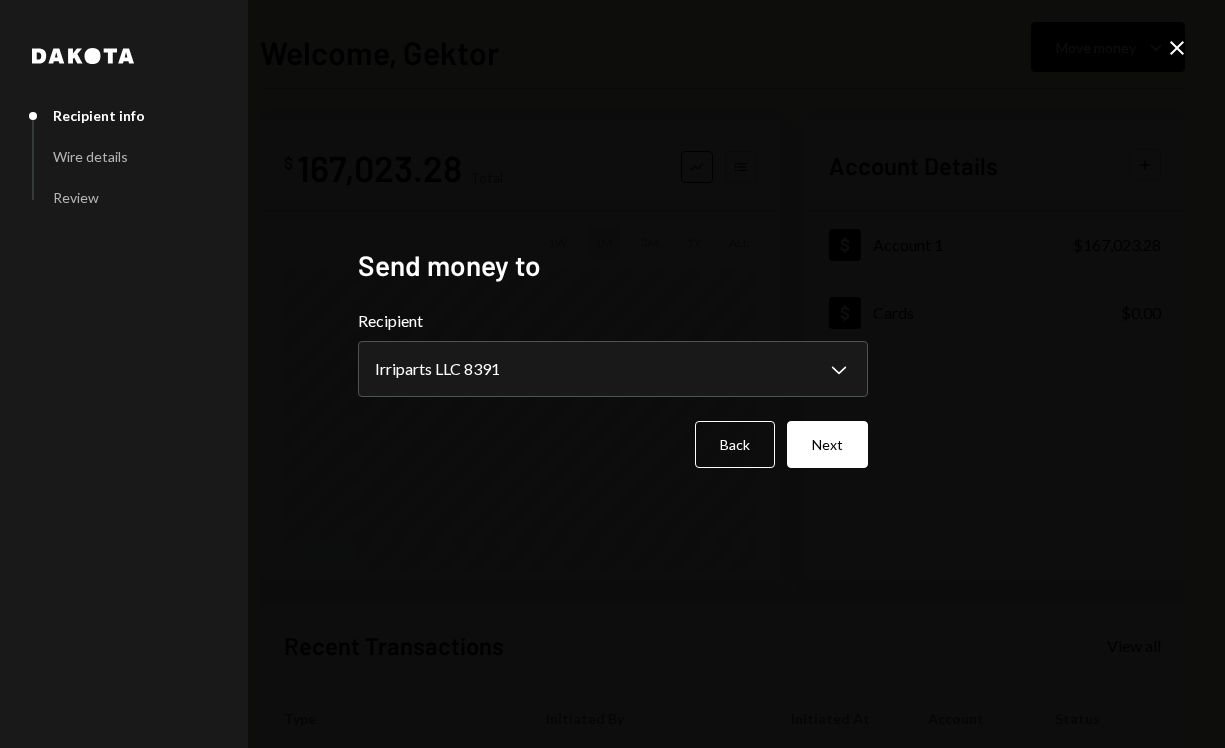 select on "**********" 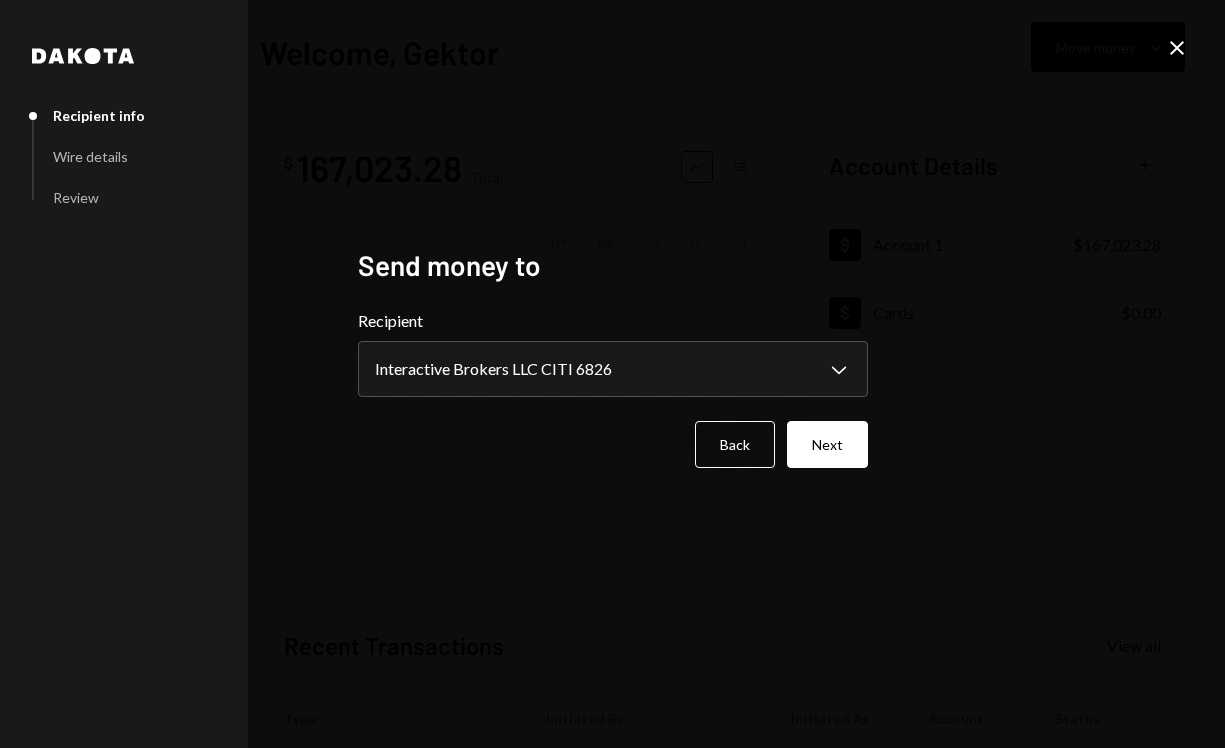 type 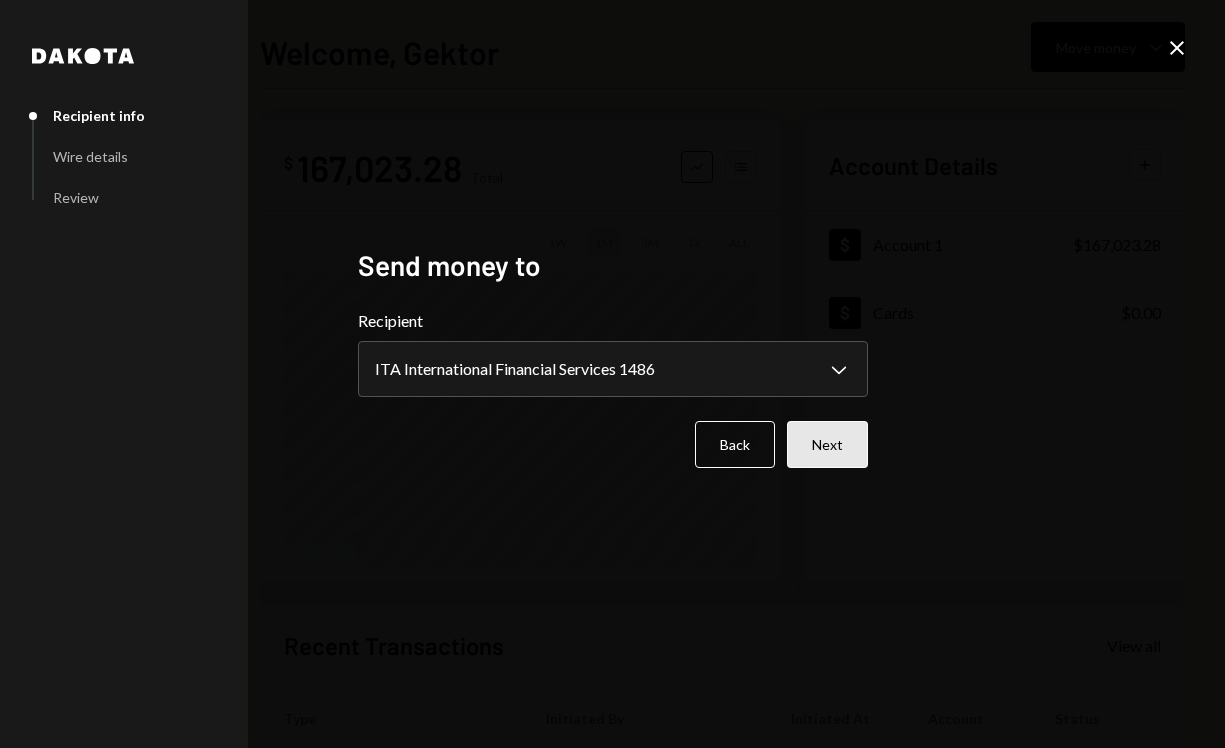 click on "Next" at bounding box center (827, 444) 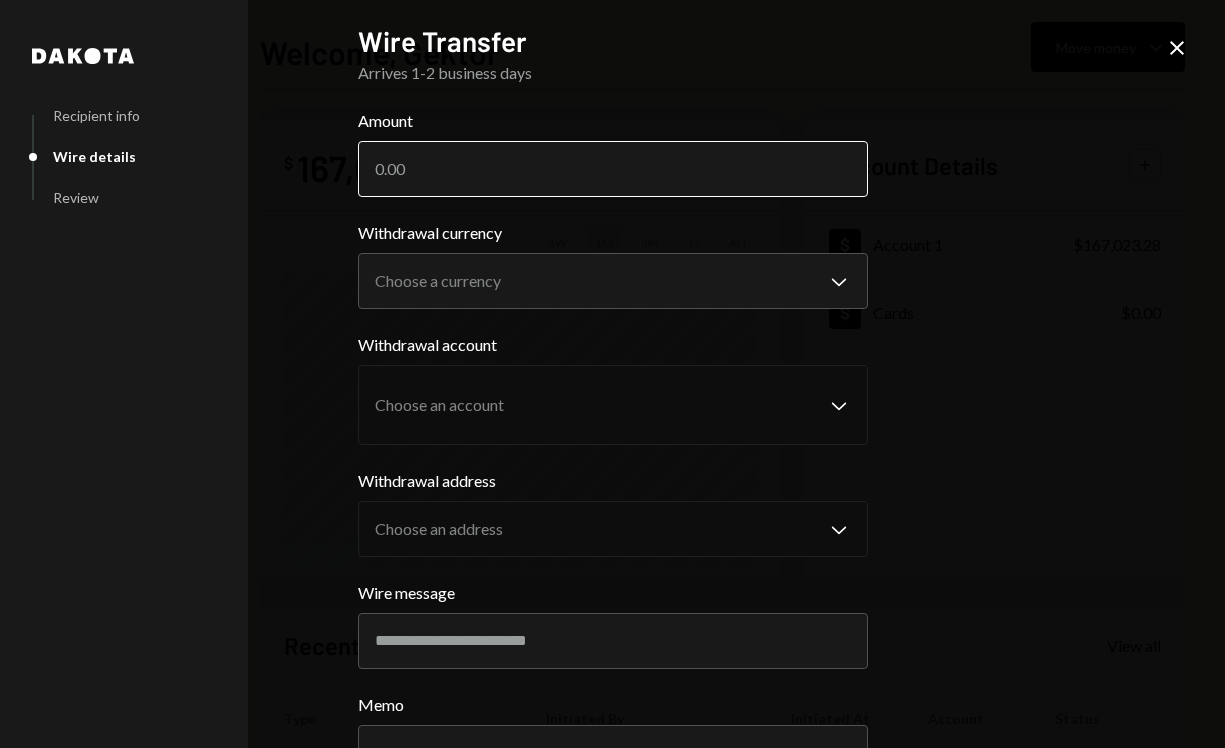 click on "Amount" at bounding box center [613, 169] 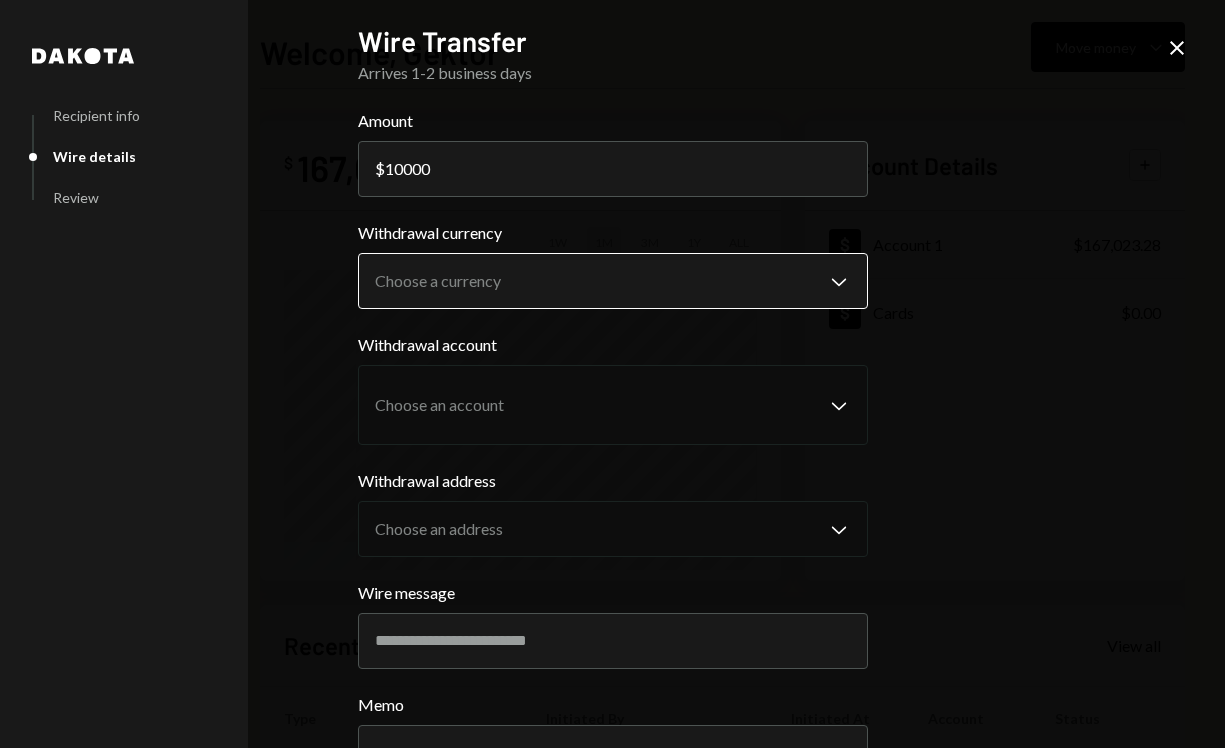 type on "10000" 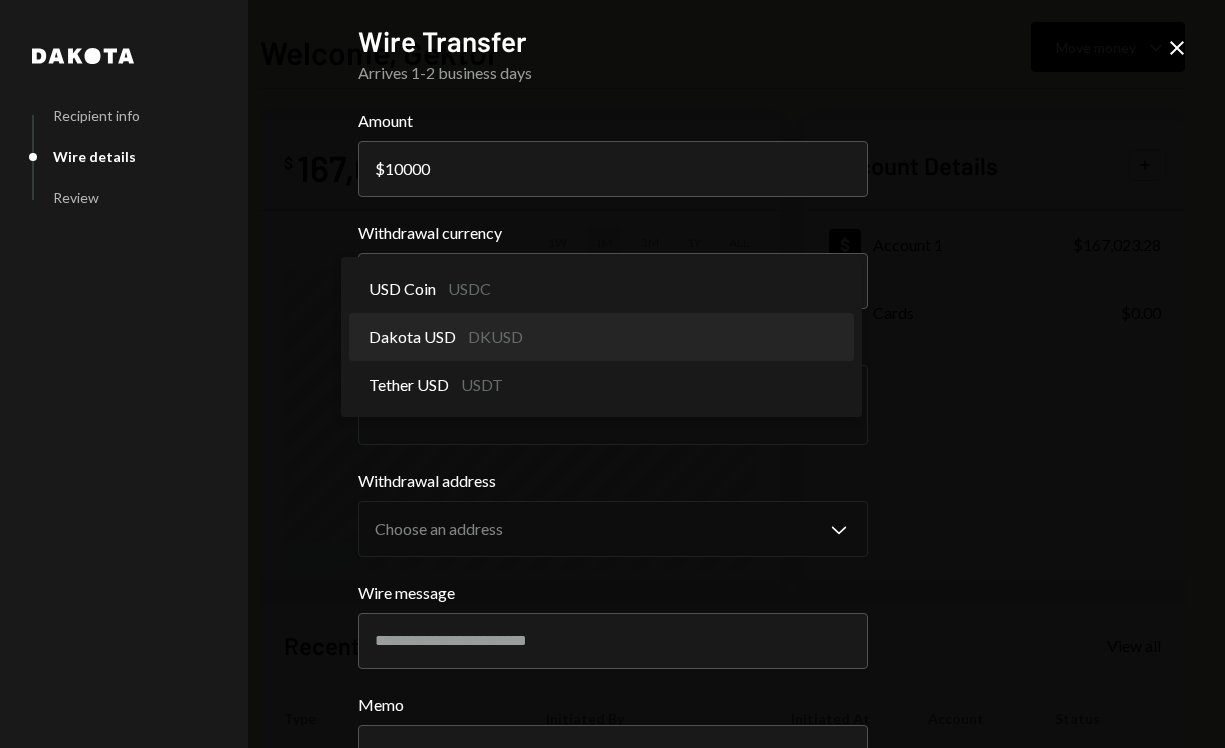select on "*****" 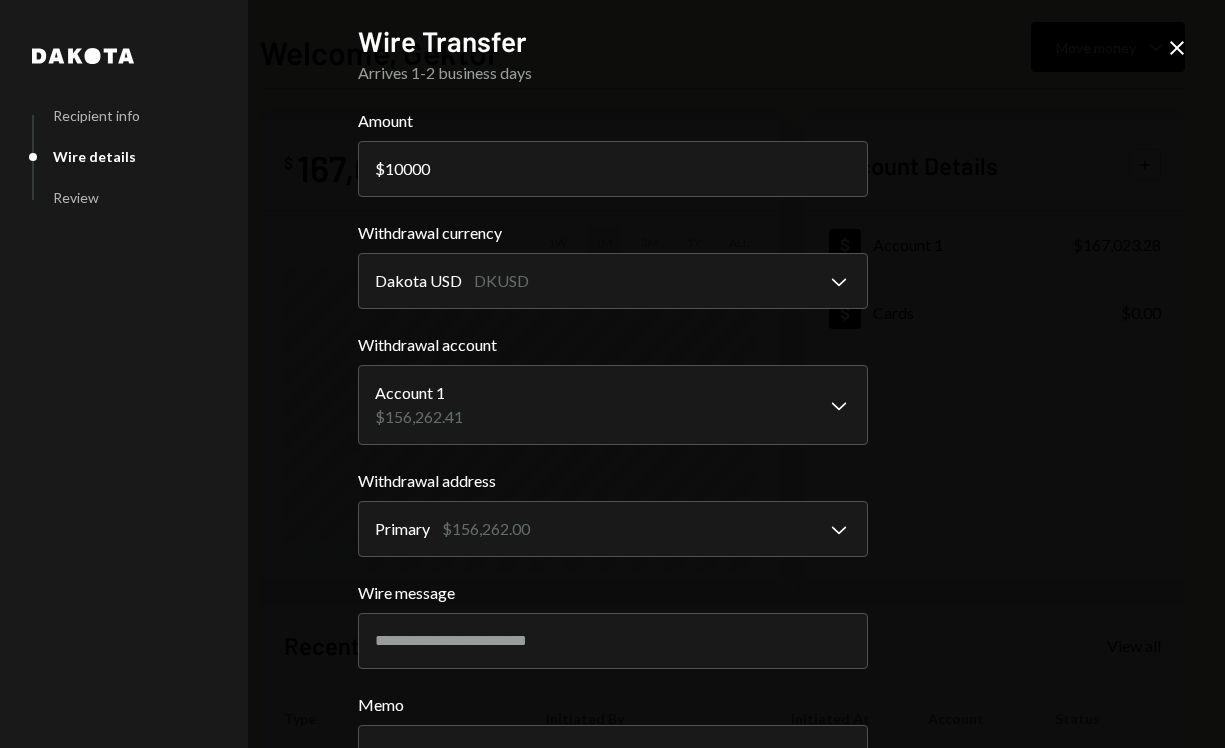 scroll, scrollTop: 159, scrollLeft: 0, axis: vertical 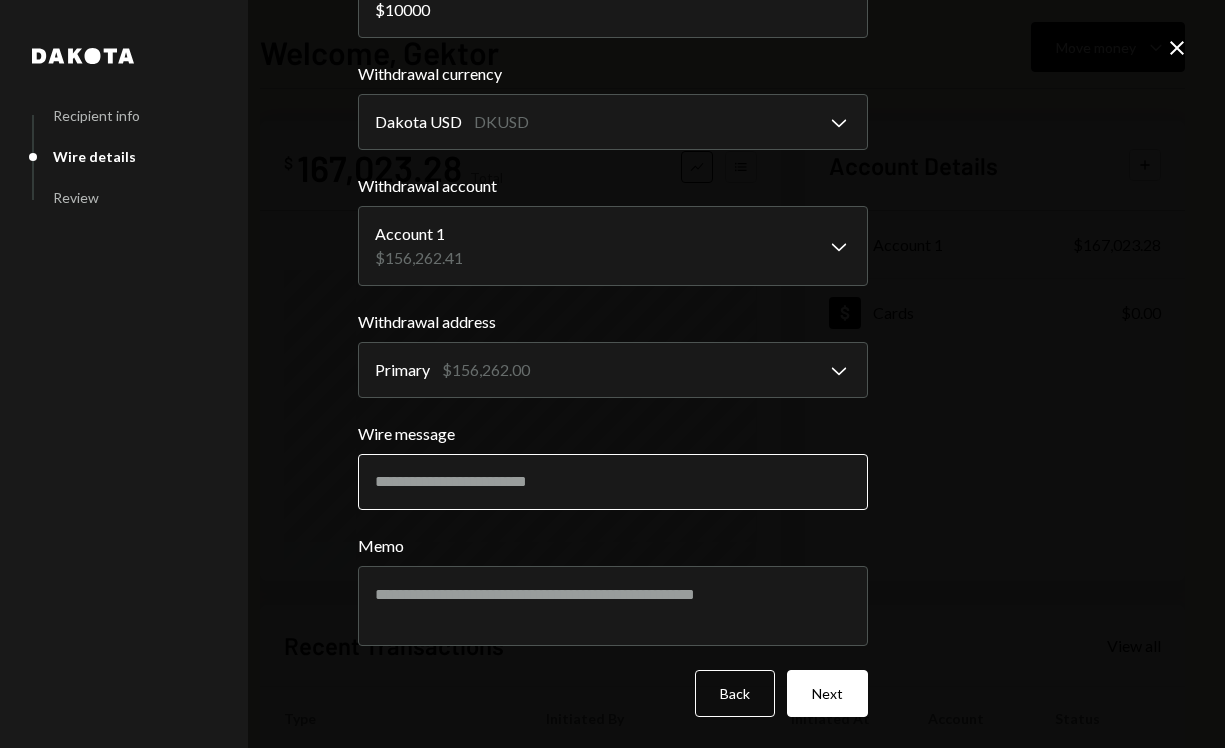 click on "Wire message" at bounding box center [613, 482] 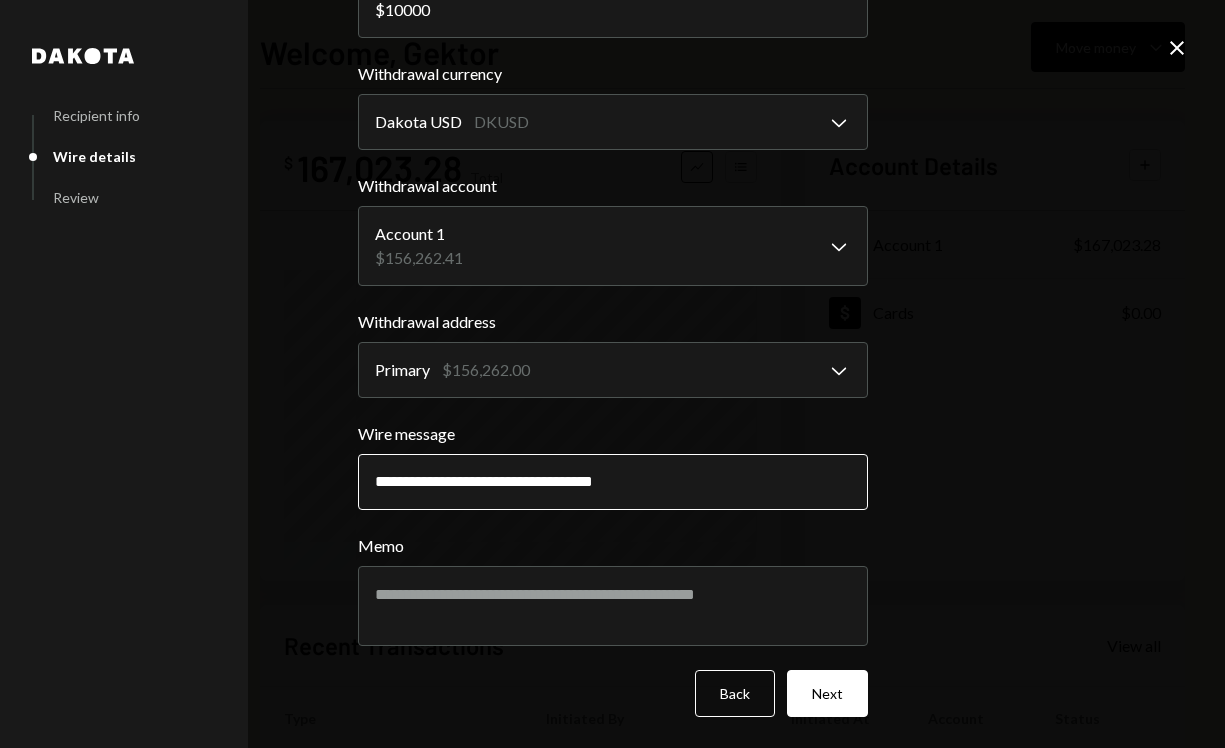 click on "**********" at bounding box center (613, 482) 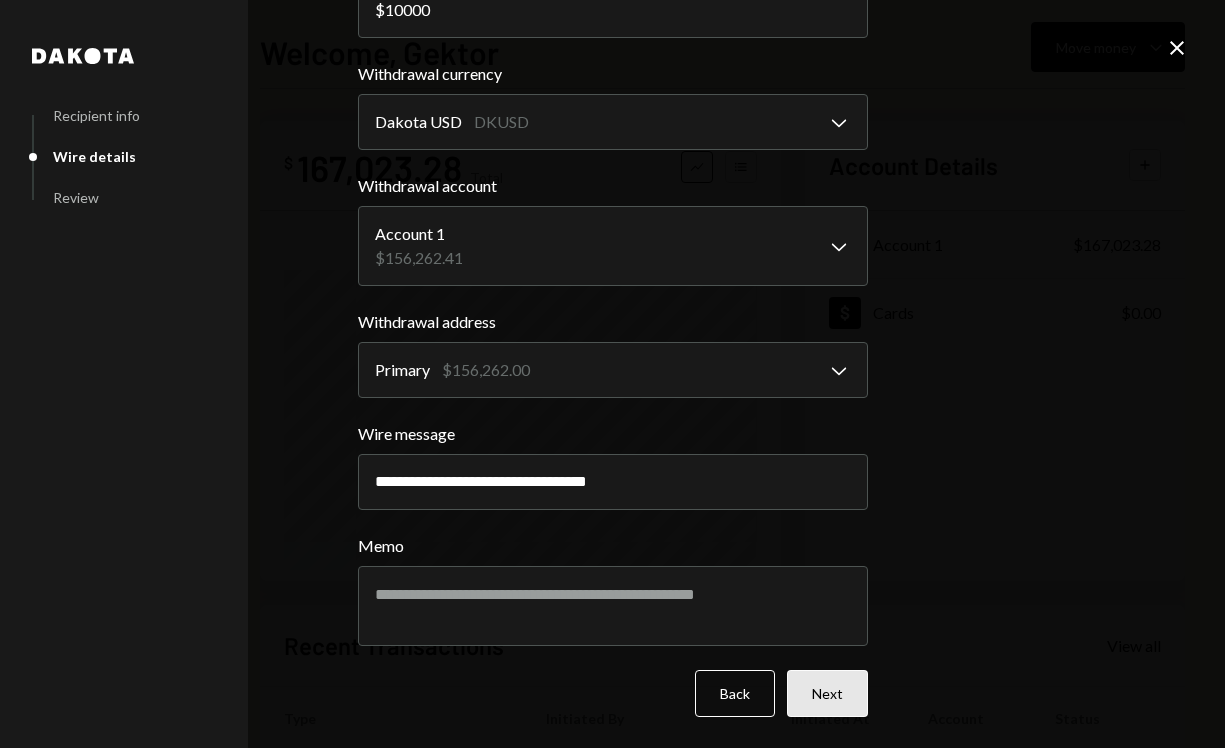 type on "**********" 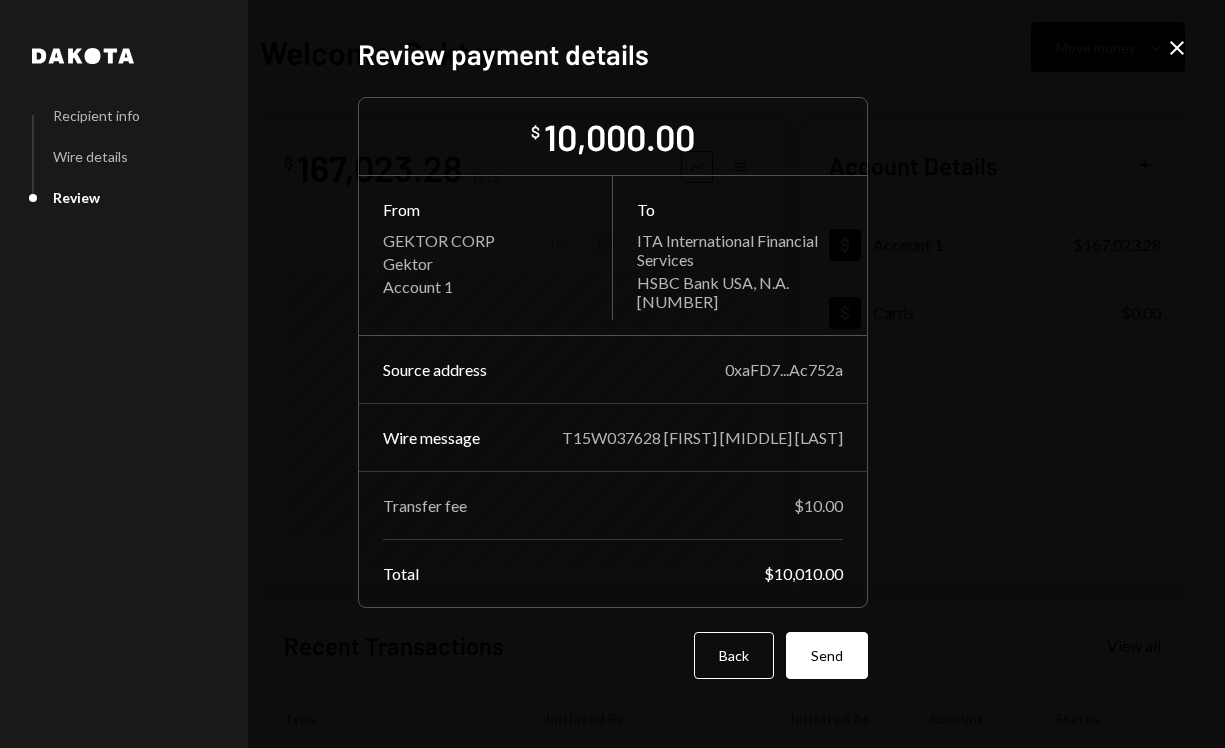 scroll, scrollTop: 0, scrollLeft: 0, axis: both 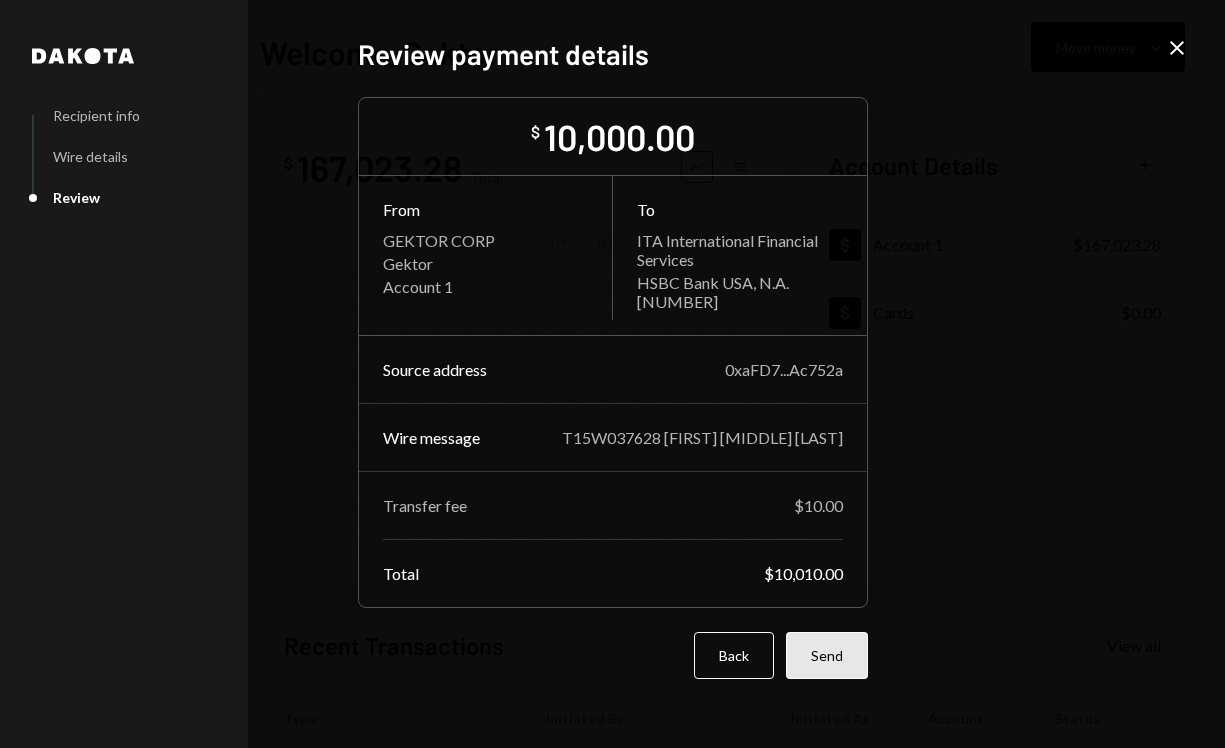 click on "Send" at bounding box center (827, 655) 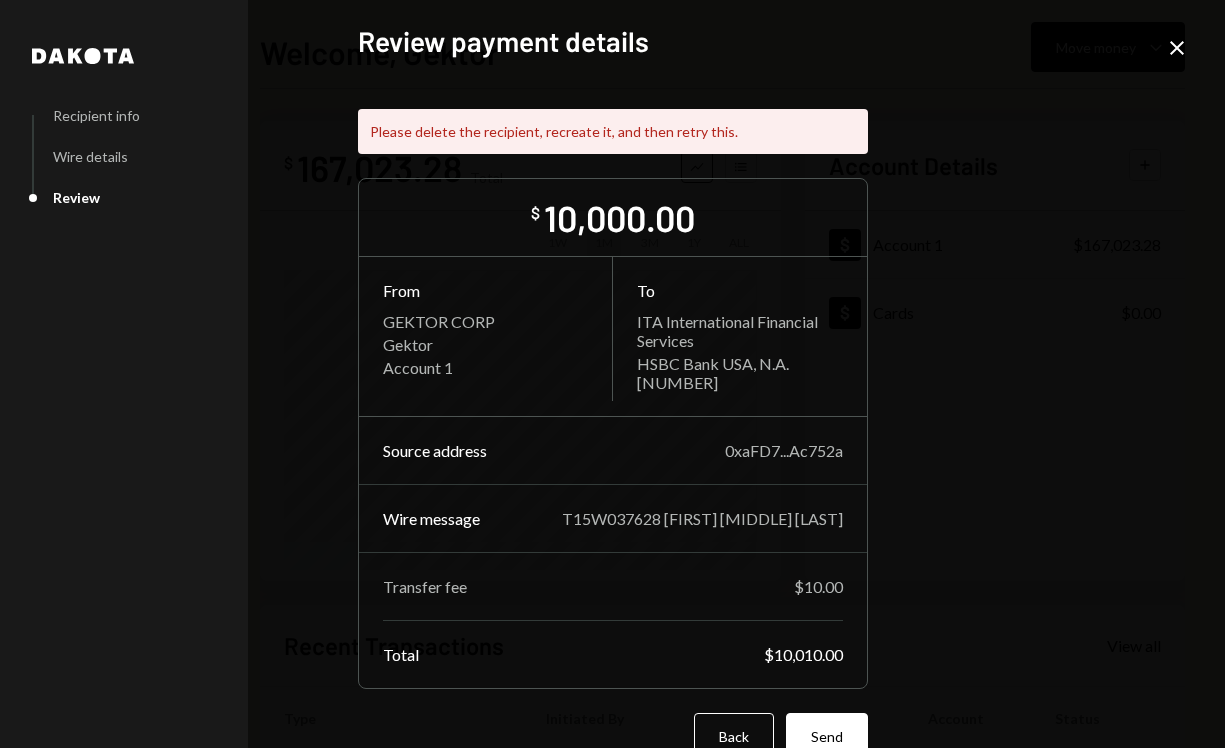 click 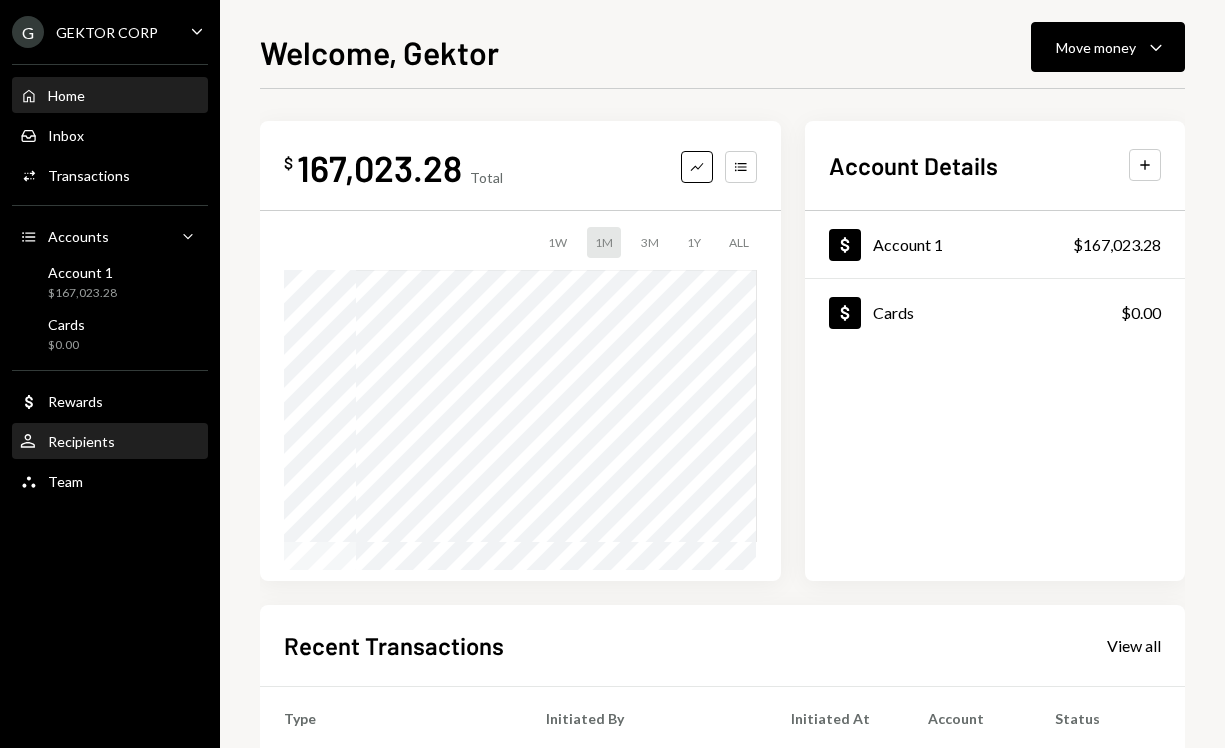 click on "Recipients" at bounding box center [81, 441] 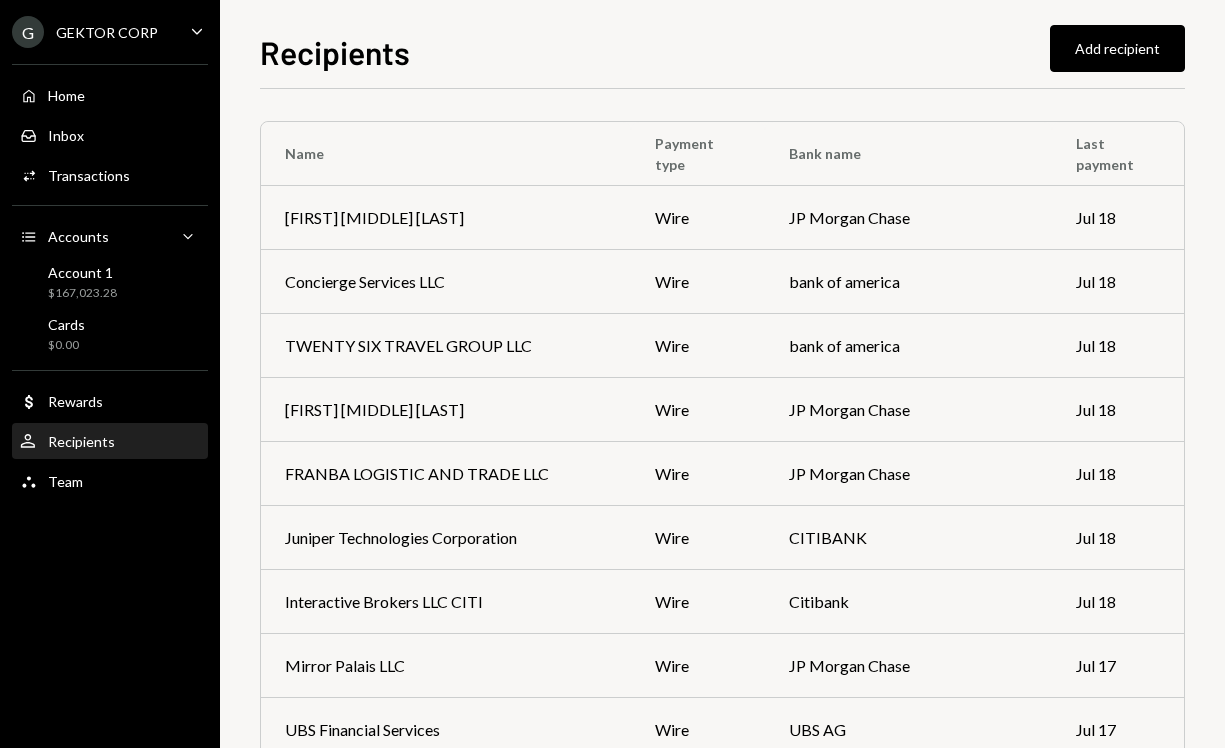scroll, scrollTop: 11255, scrollLeft: 0, axis: vertical 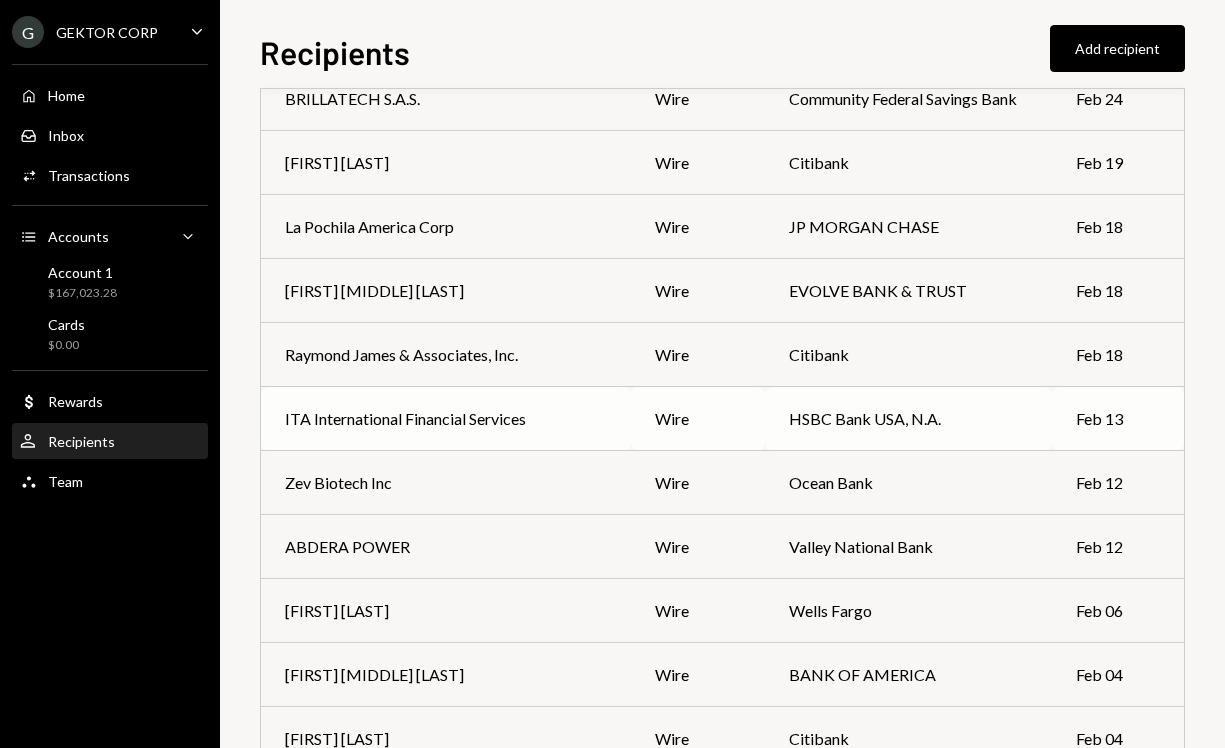 click on "HSBC Bank USA, N.A." at bounding box center [908, 419] 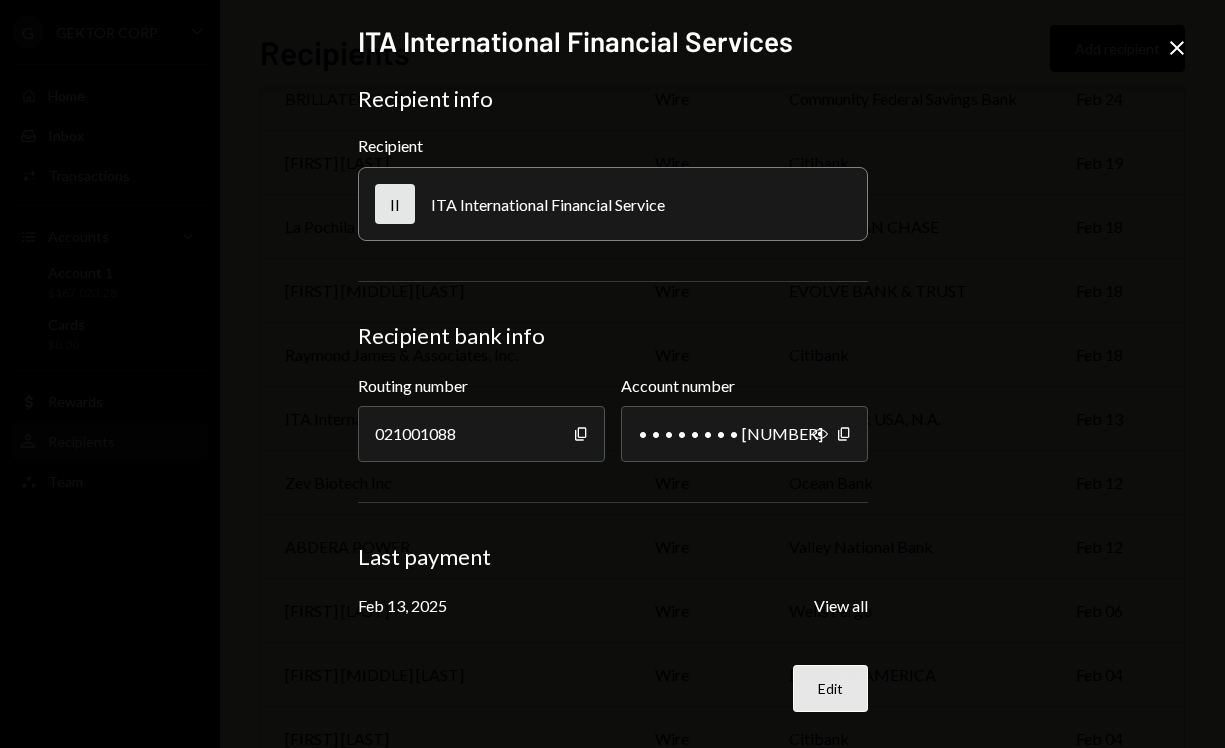 click on "Edit" at bounding box center [830, 688] 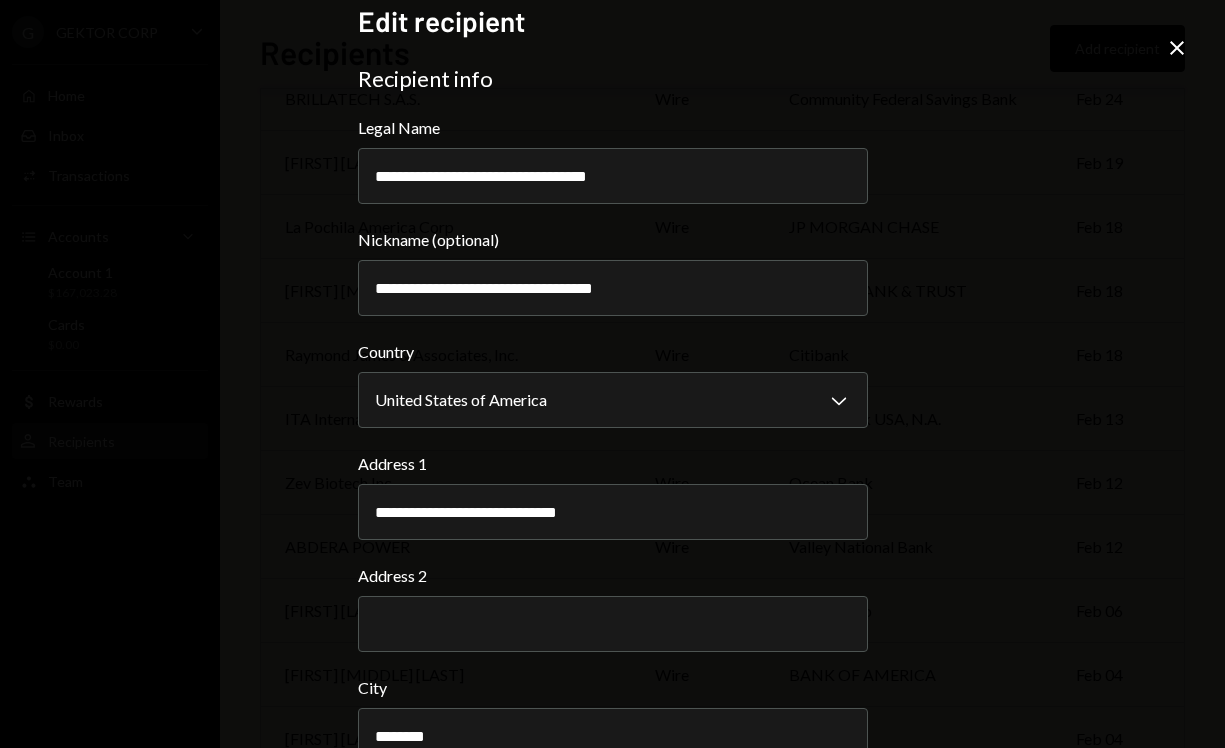 scroll, scrollTop: 0, scrollLeft: 0, axis: both 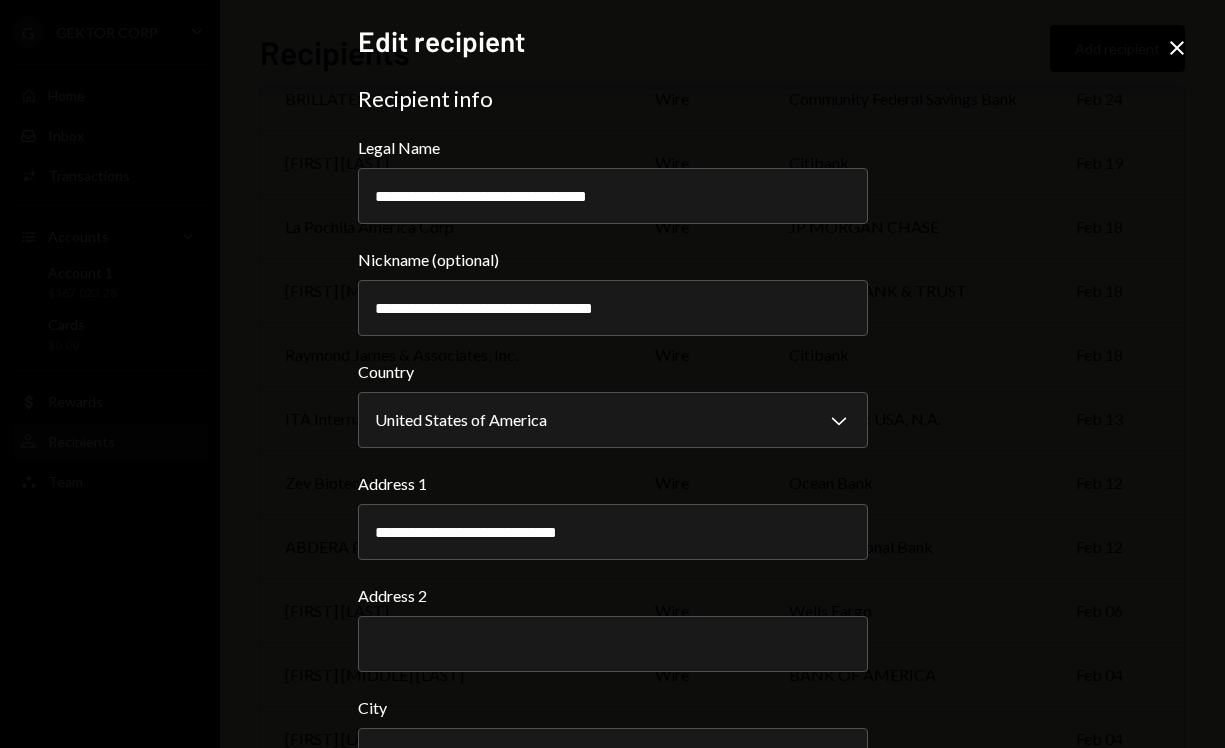 drag, startPoint x: 650, startPoint y: 208, endPoint x: 293, endPoint y: 204, distance: 357.0224 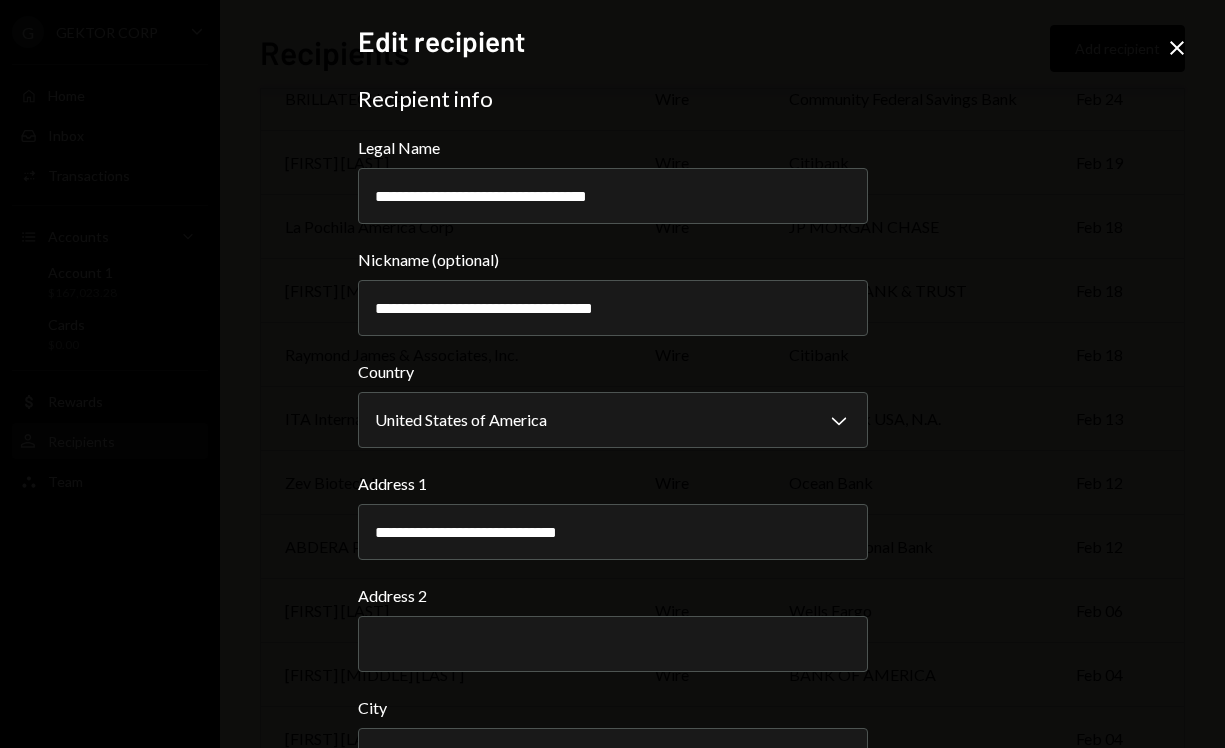 click on "**********" at bounding box center (612, 374) 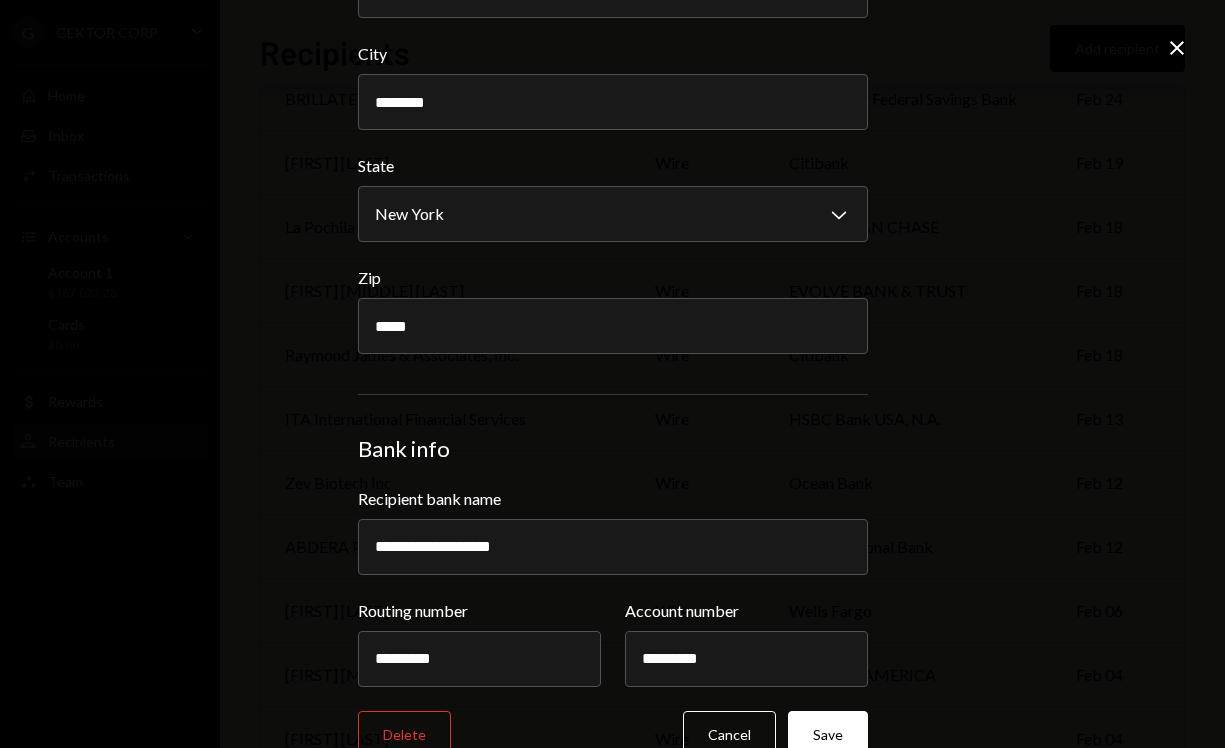 scroll, scrollTop: 695, scrollLeft: 0, axis: vertical 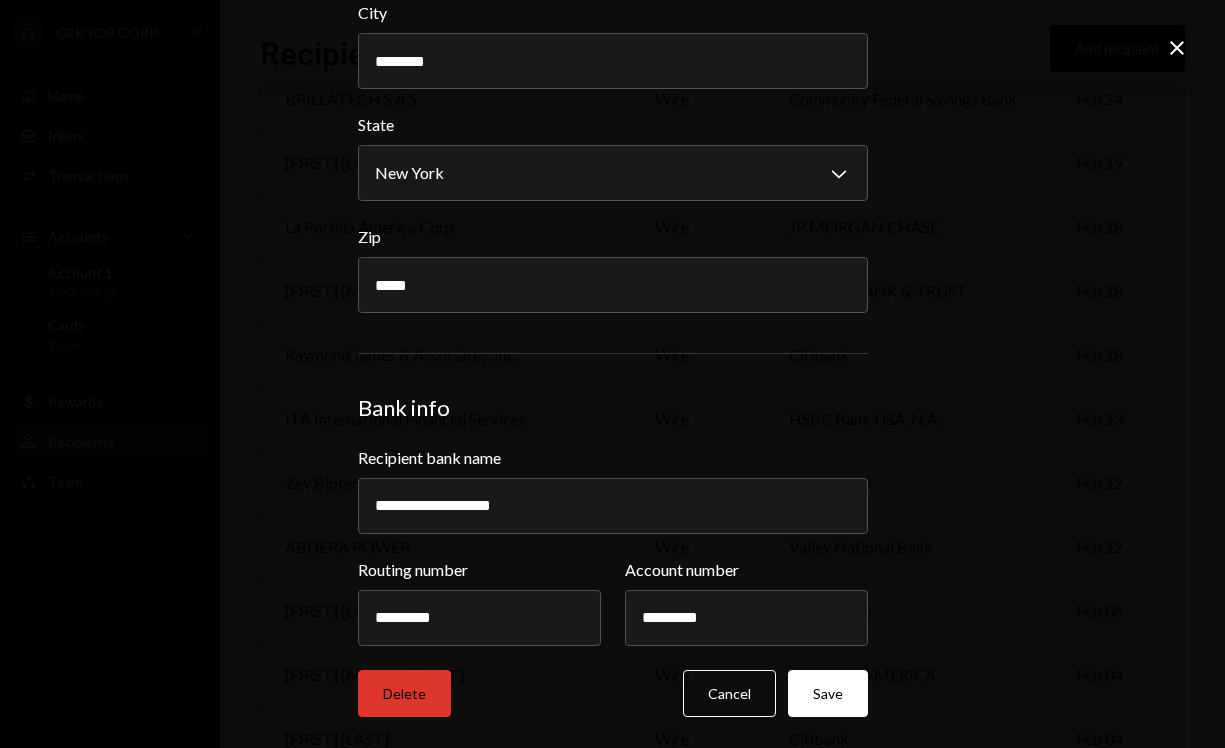 click on "Delete" at bounding box center [404, 693] 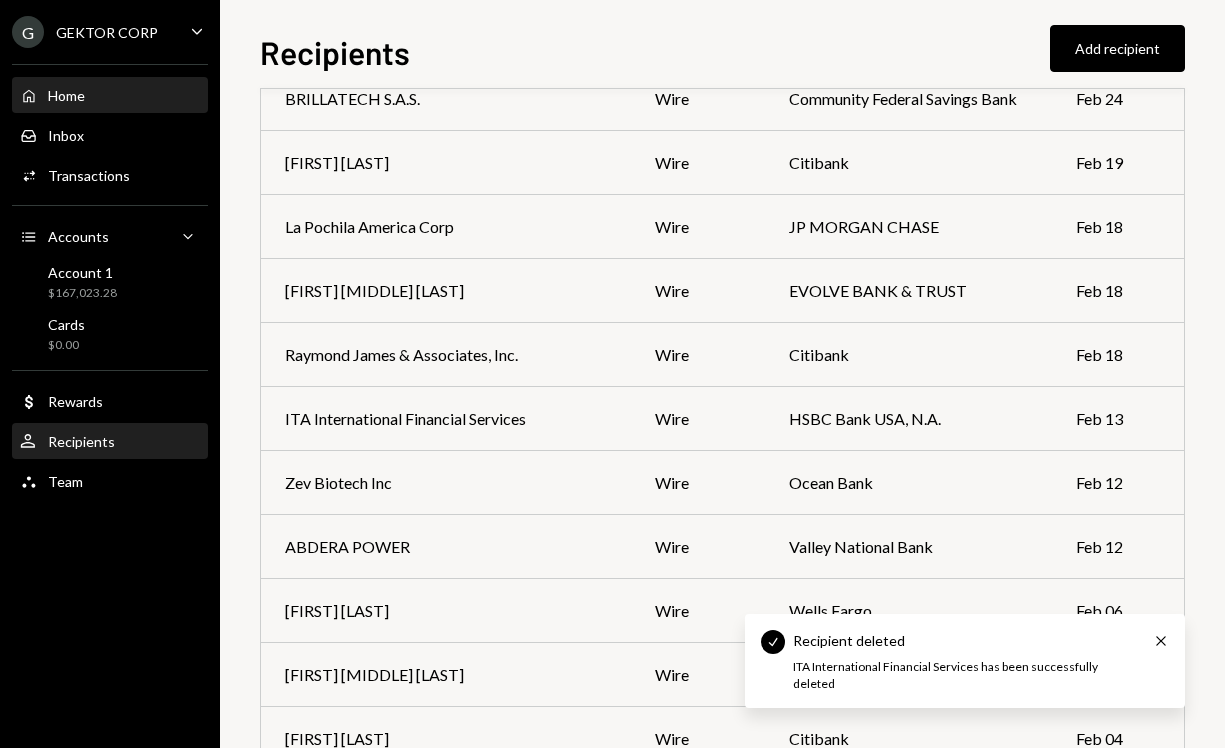 click on "Home Home" at bounding box center (110, 96) 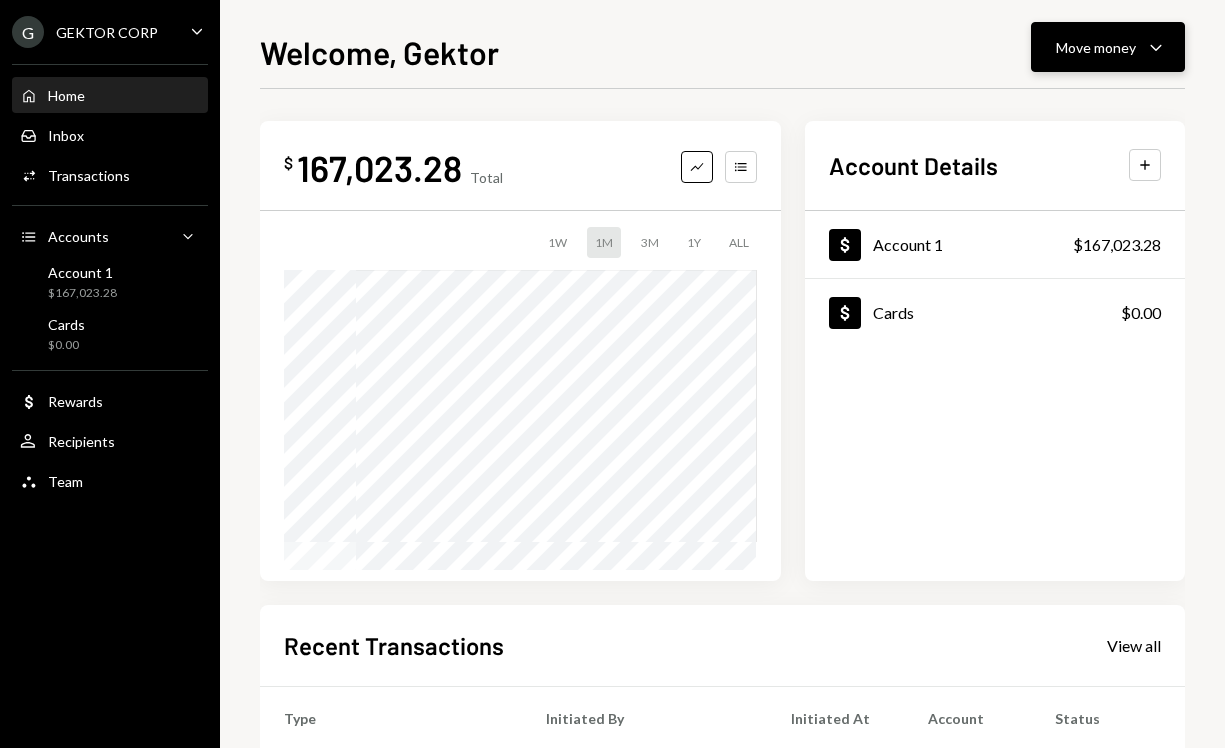 click on "Move money Caret Down" at bounding box center (1108, 47) 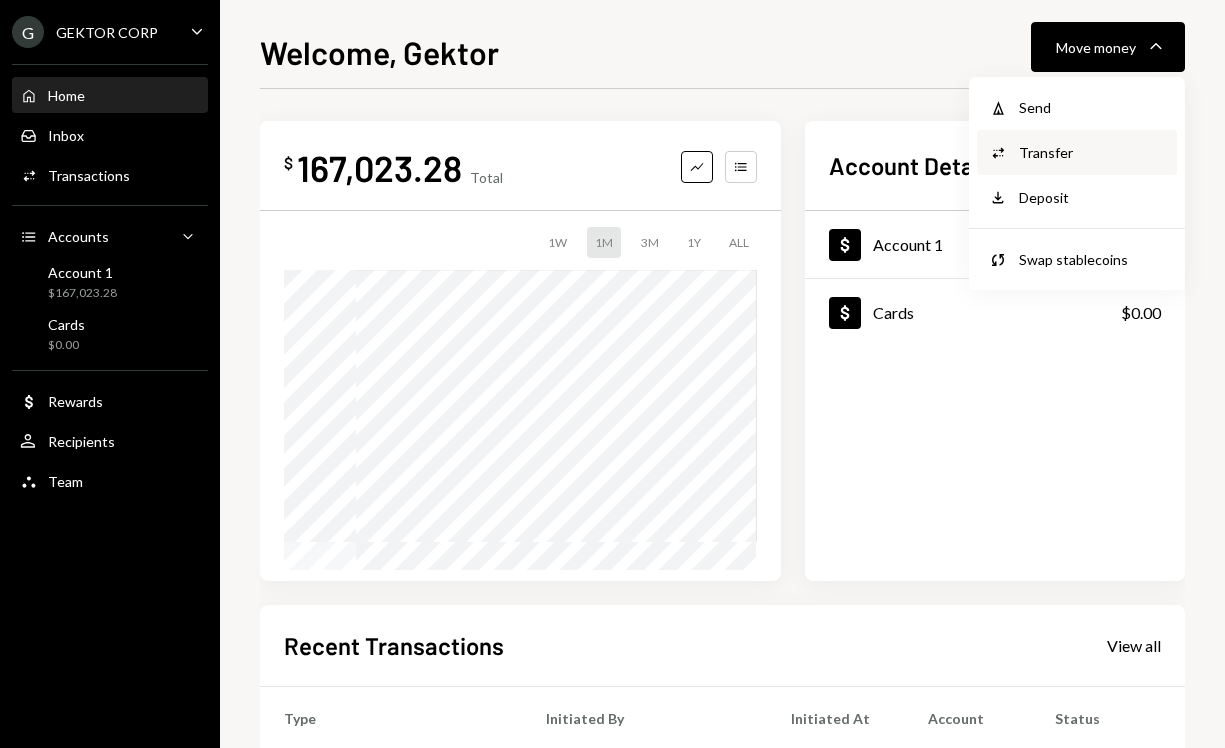 click on "Convert Transfer" at bounding box center (1077, 152) 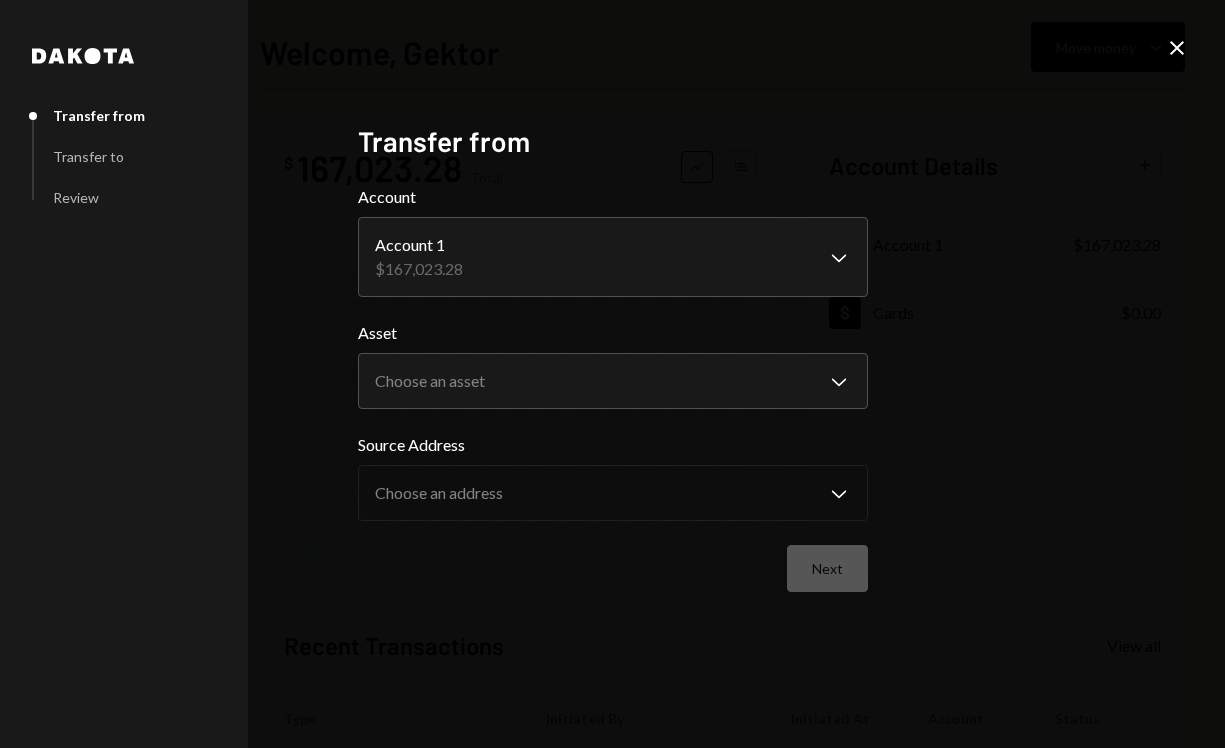 click on "Close" 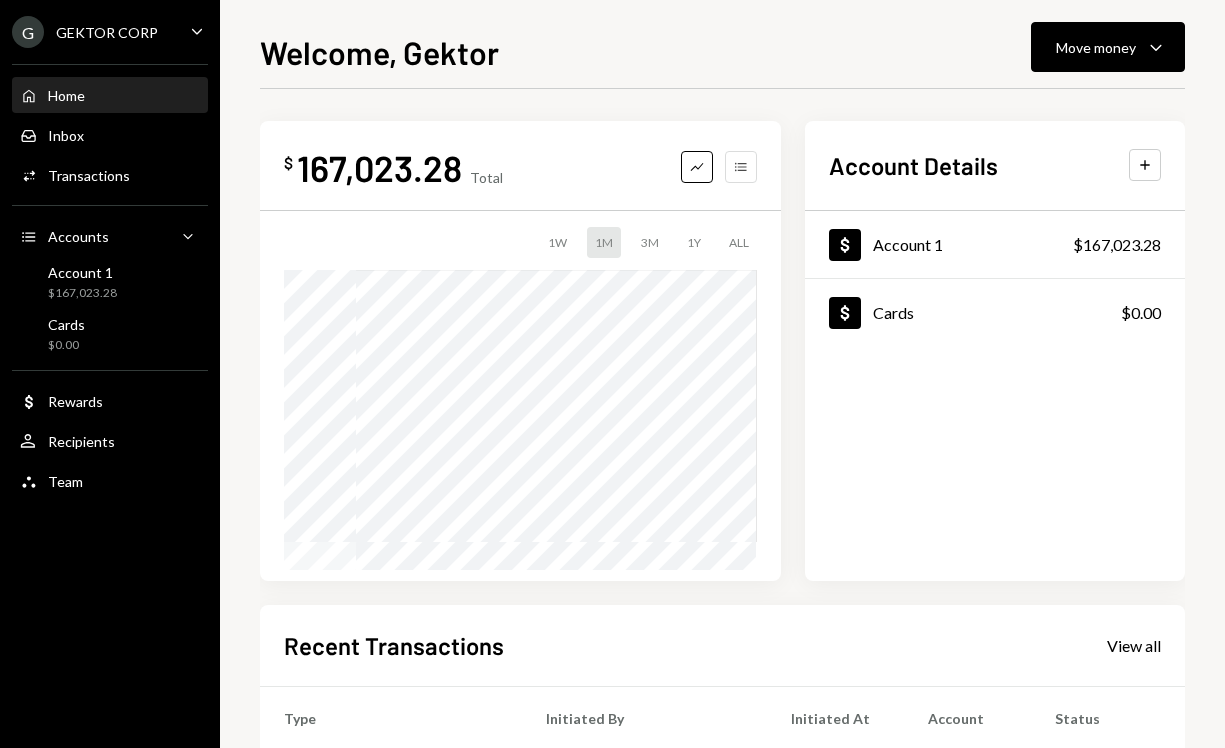 click on "Accounts" at bounding box center [741, 167] 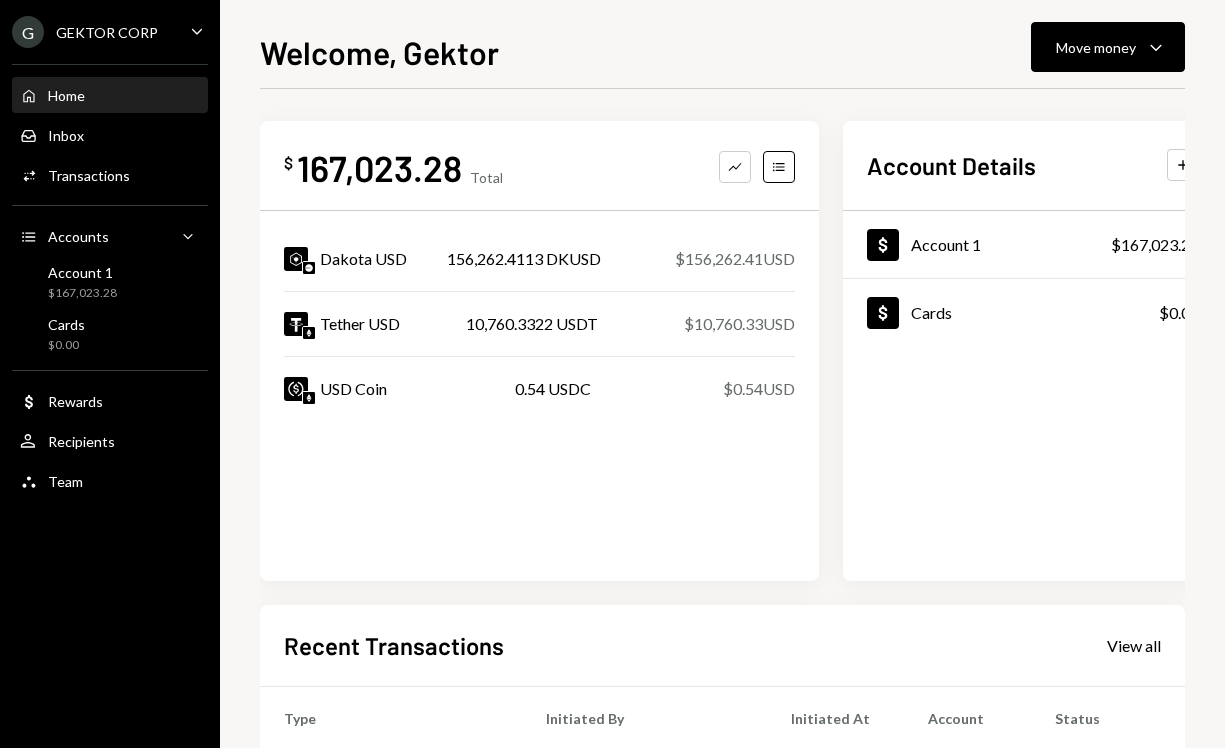 click on "Welcome, Gektor Move money Caret Down $ 167,023.28 Total Graph Accounts Dakota USD 156,262.4113  DKUSD $156,262.41  USD Tether USD 10,760.3322  USDT $10,760.33  USD USD Coin 0.54  USDC $0.54  USD Account Details Plus Dollar Account 1 $167,023.28 Dollar Cards $0.00 Recent Transactions View all Type Initiated By Initiated At Account Status Bank Payment $10,010.00 Gektor 11:36 PM Account 1 Pending Bank Payment $10,010.00 Gektor 11:34 PM Account 1 Pending Bank Payment $40,229.18 Gektor 11:32 PM Account 1 Pending Bank Deposit $5,280.00 WISE US INC 11:13 PM Account 1 Completed Bank Deposit $25,500.00 GUSTAVO EDUARDO OGURA 8:05 PM Account 1 Completed" at bounding box center [722, 388] 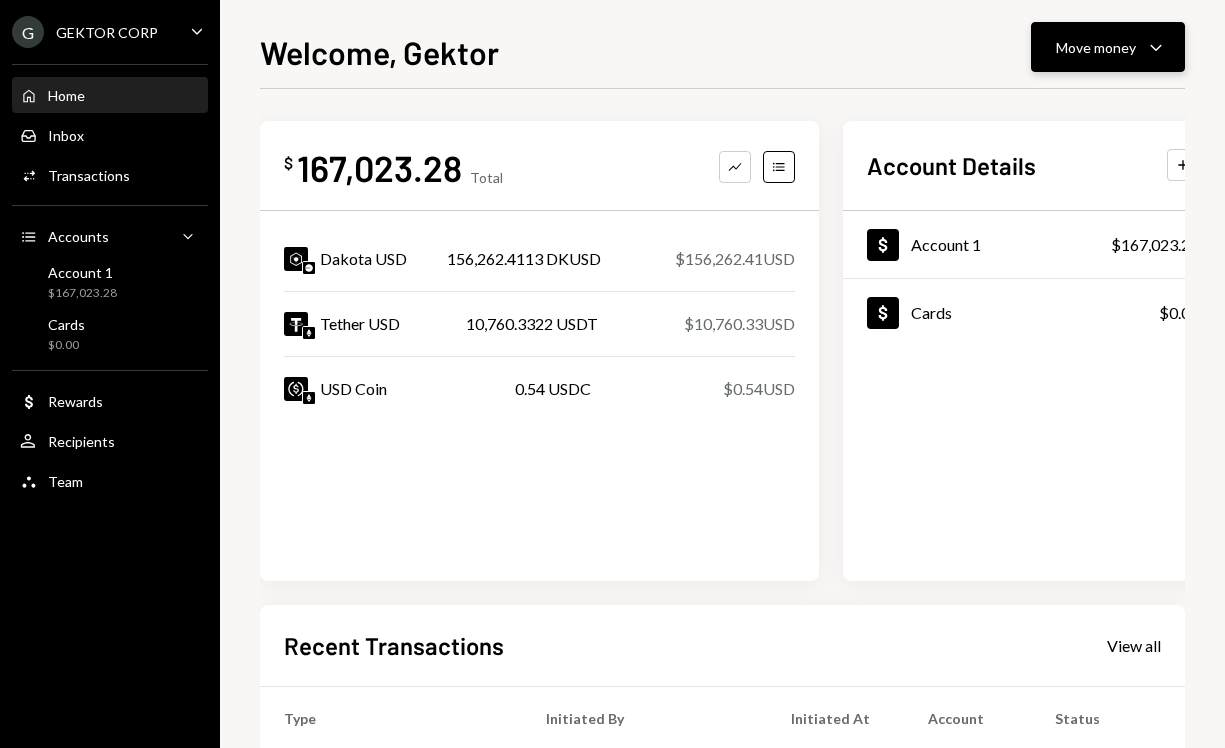 click on "Move money" at bounding box center (1096, 47) 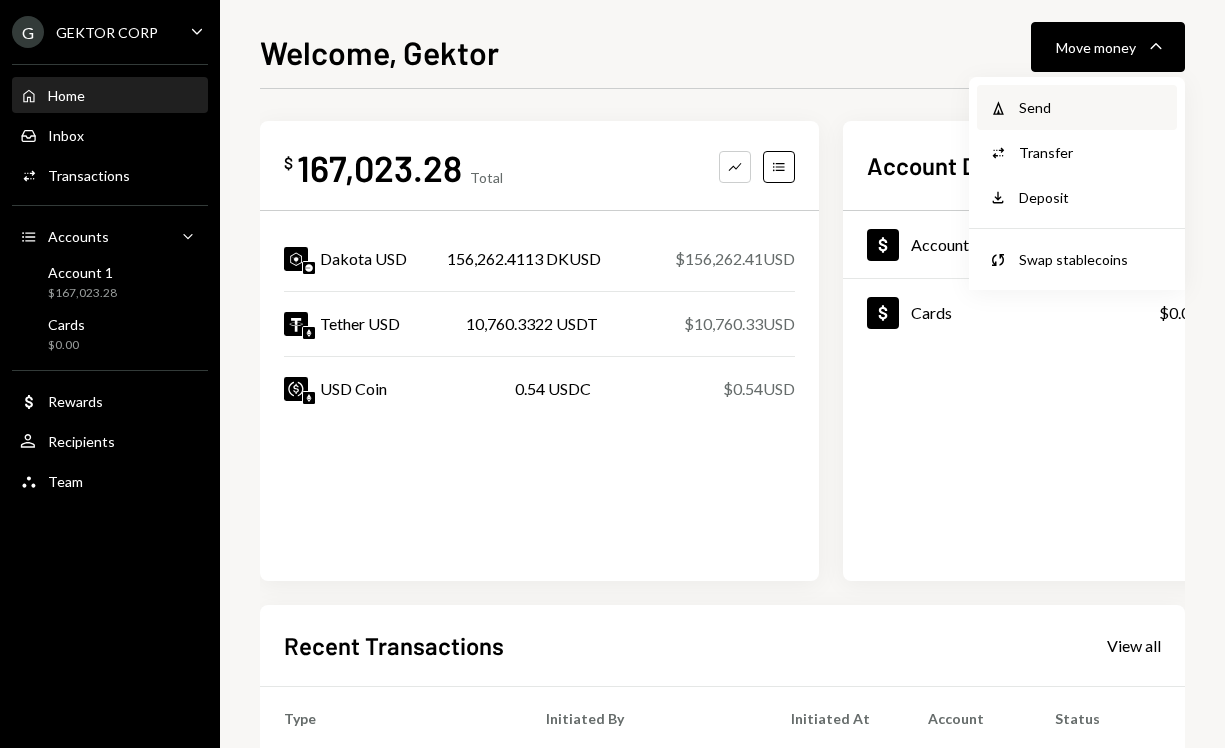 click on "Send" at bounding box center [1092, 107] 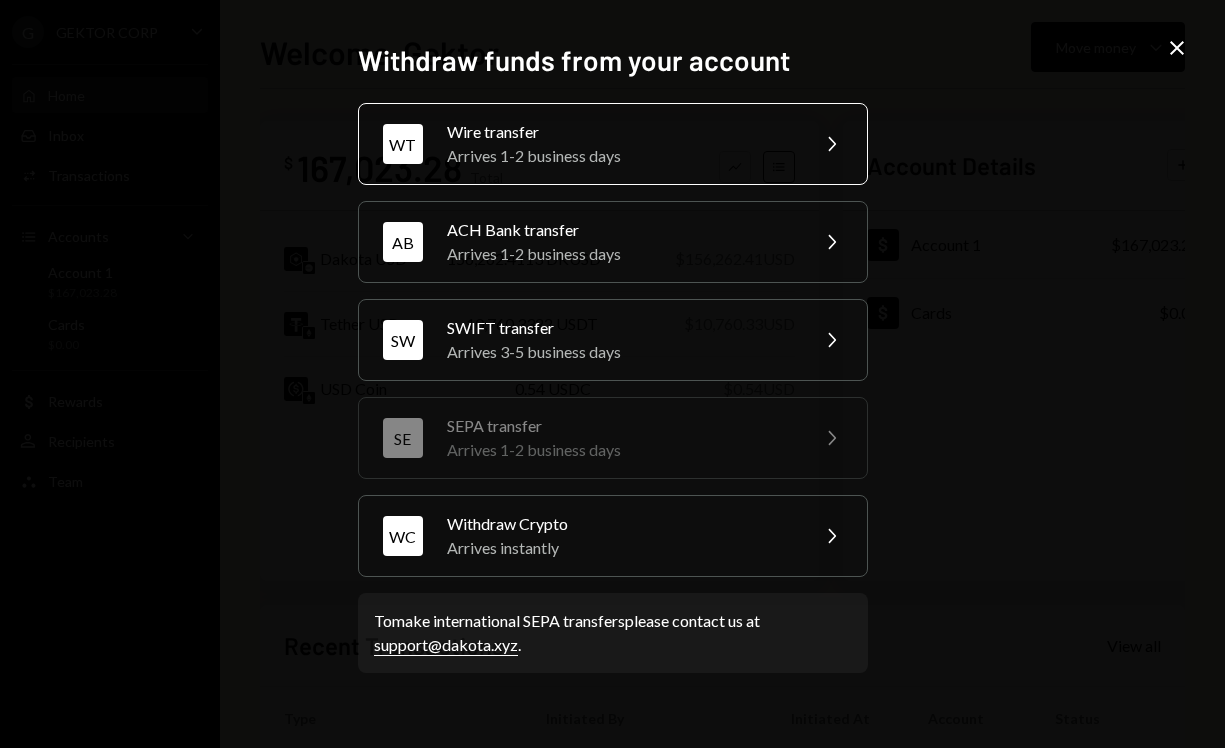 click on "Arrives 1-2 business days" at bounding box center (621, 156) 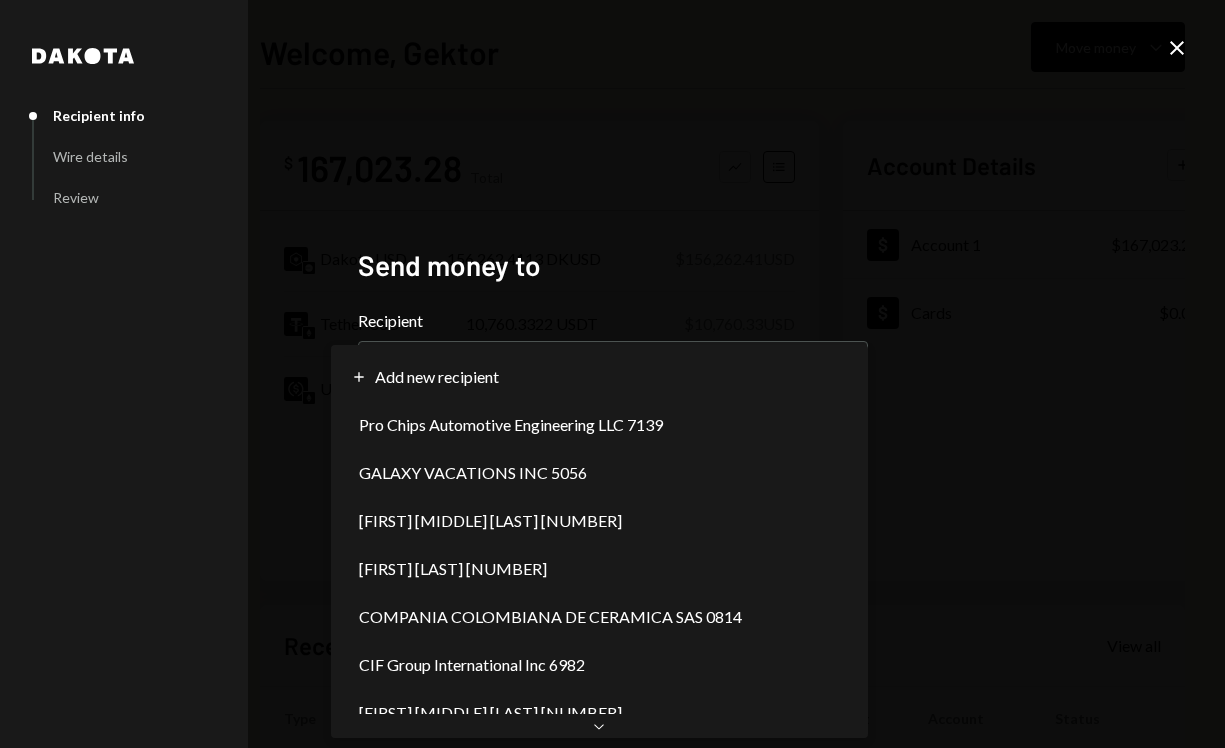 click on "**********" at bounding box center (612, 374) 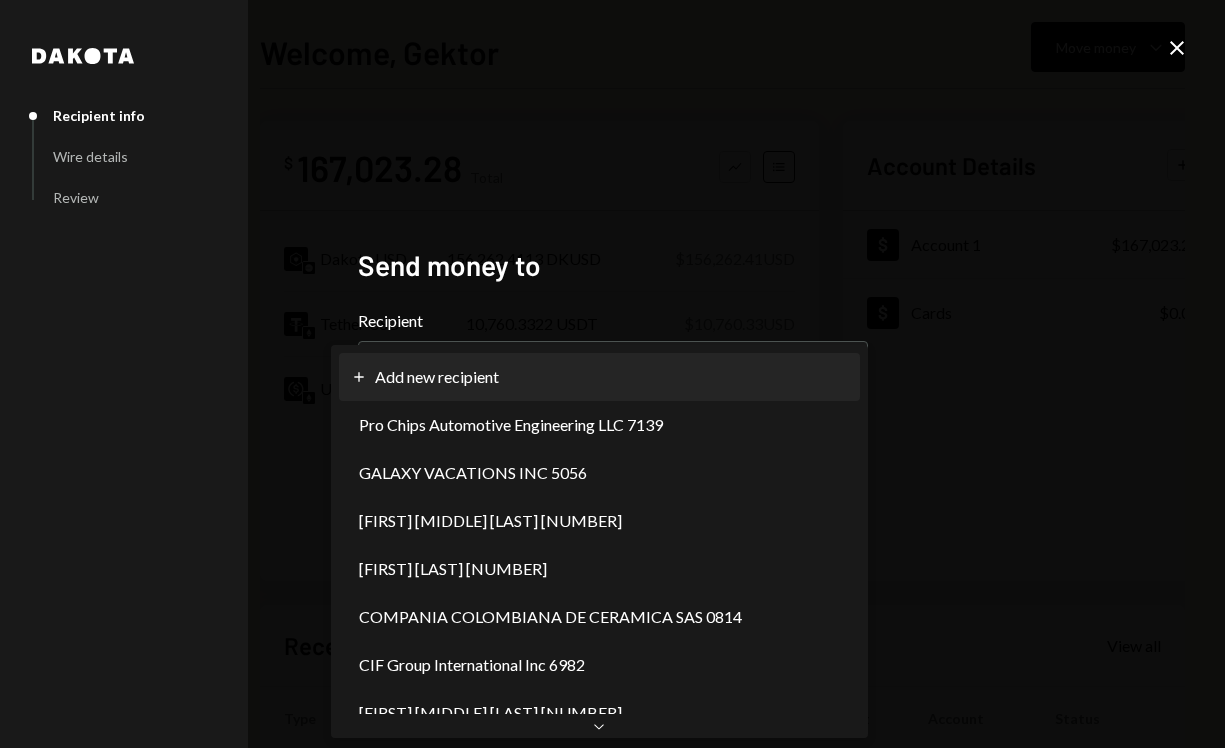 select on "**********" 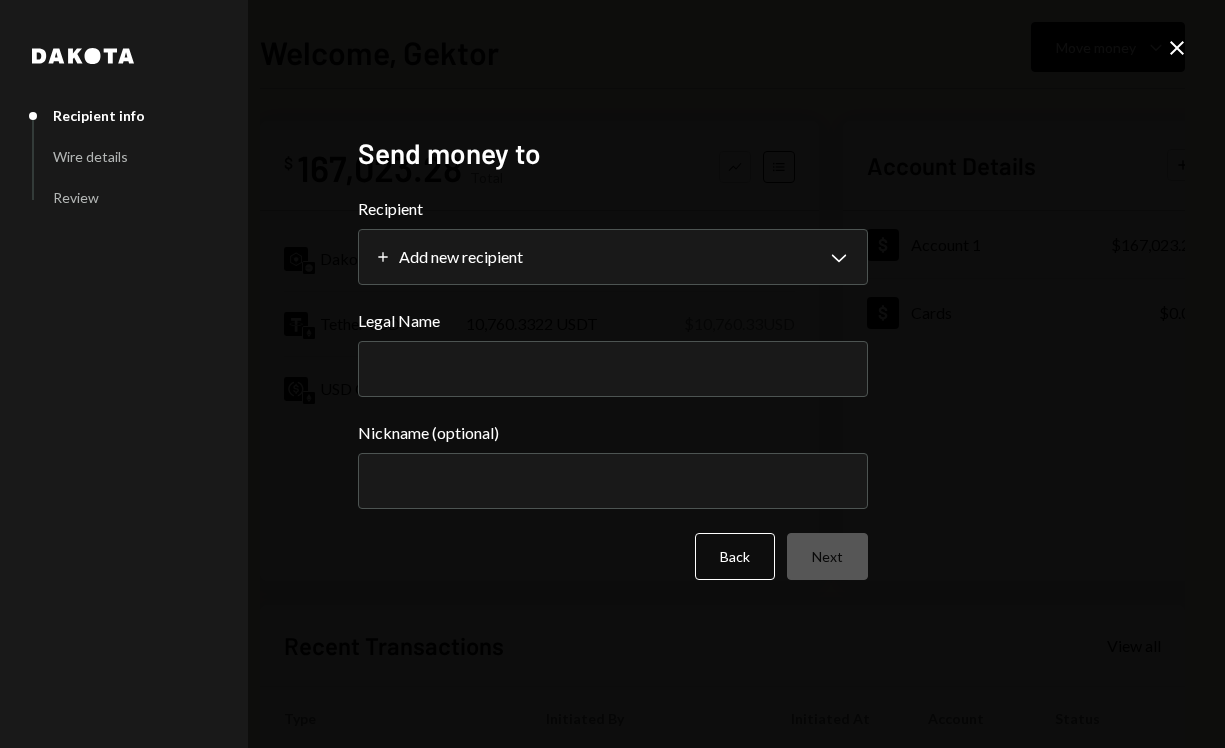 click on "Legal Name" at bounding box center [613, 369] 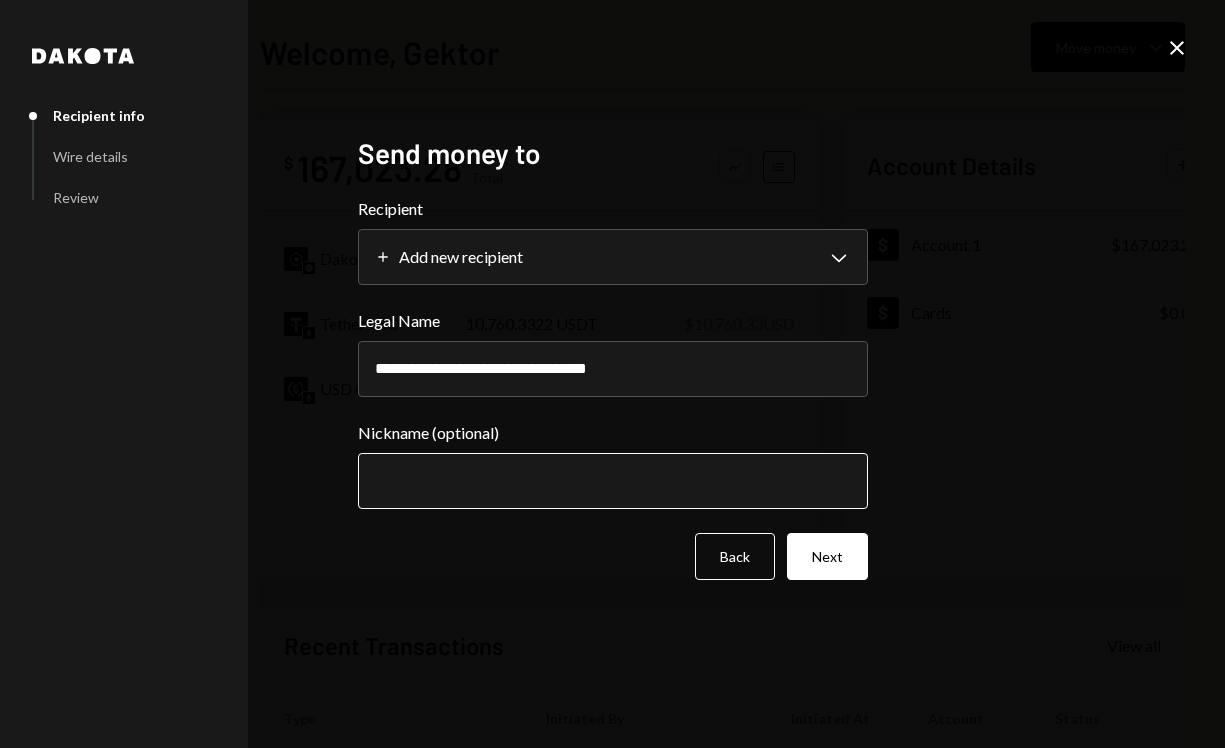 type on "**********" 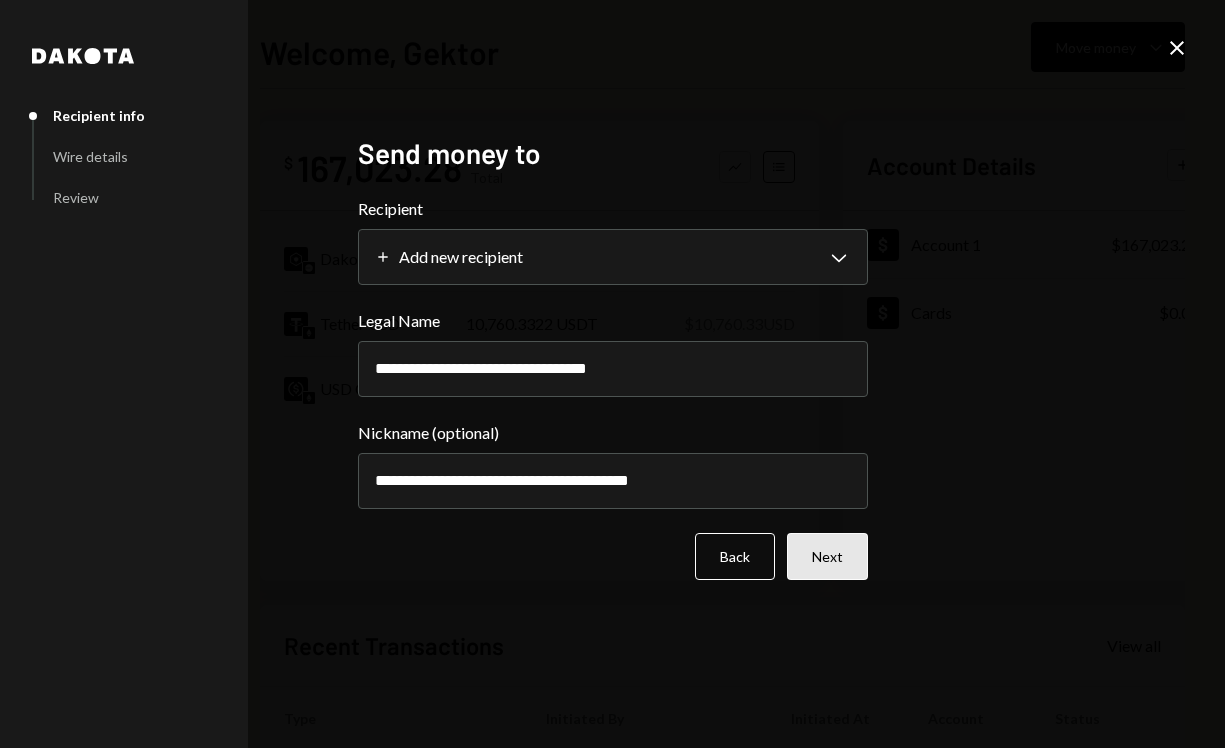 type on "**********" 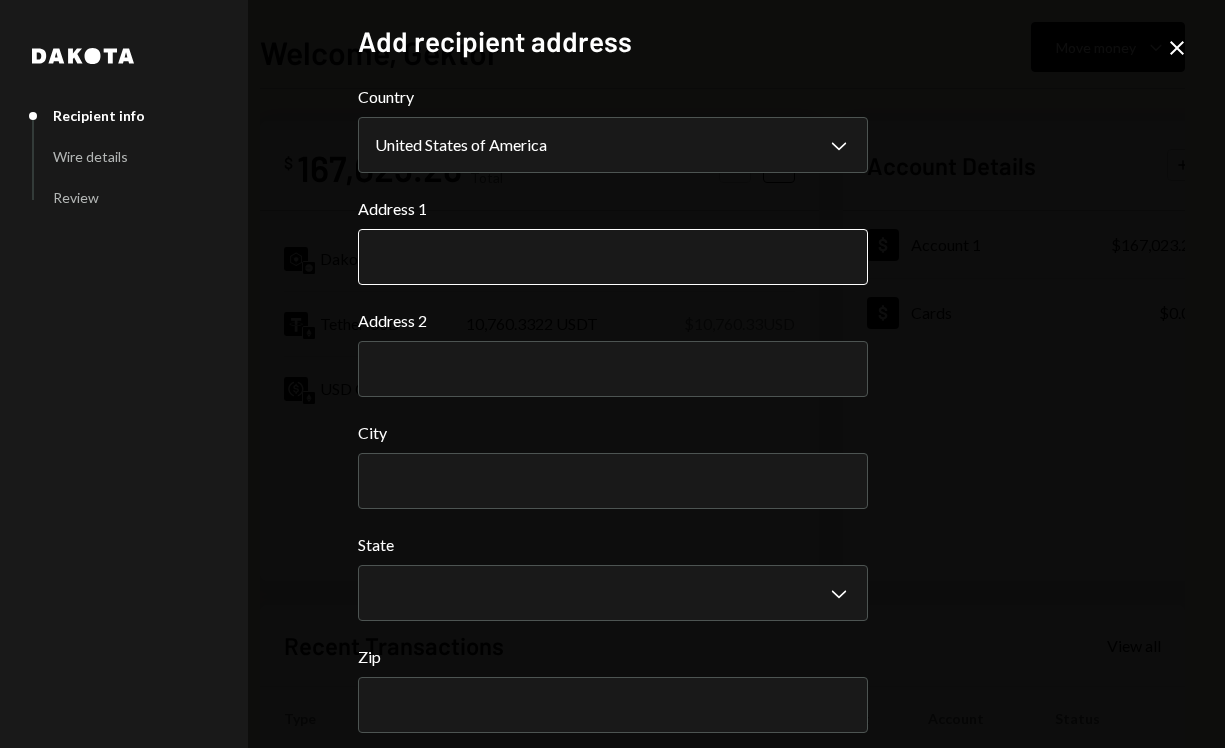 click on "Address 1" at bounding box center [613, 257] 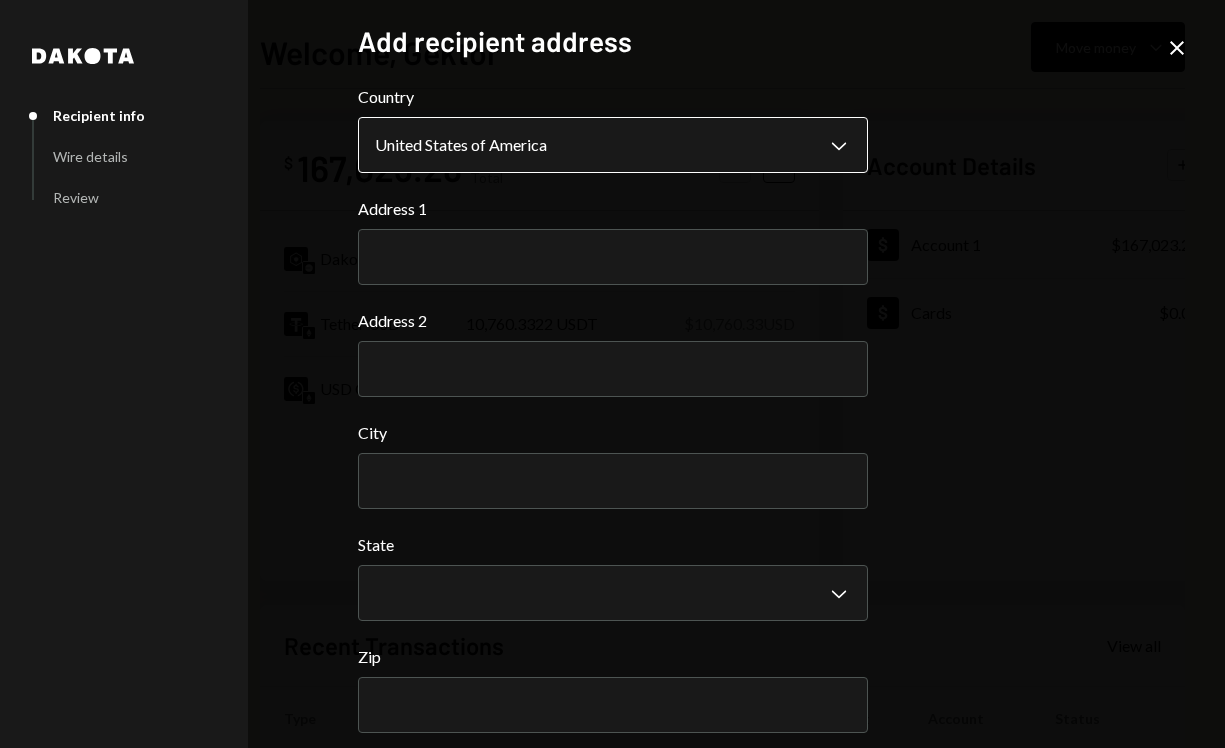 paste on "**********" 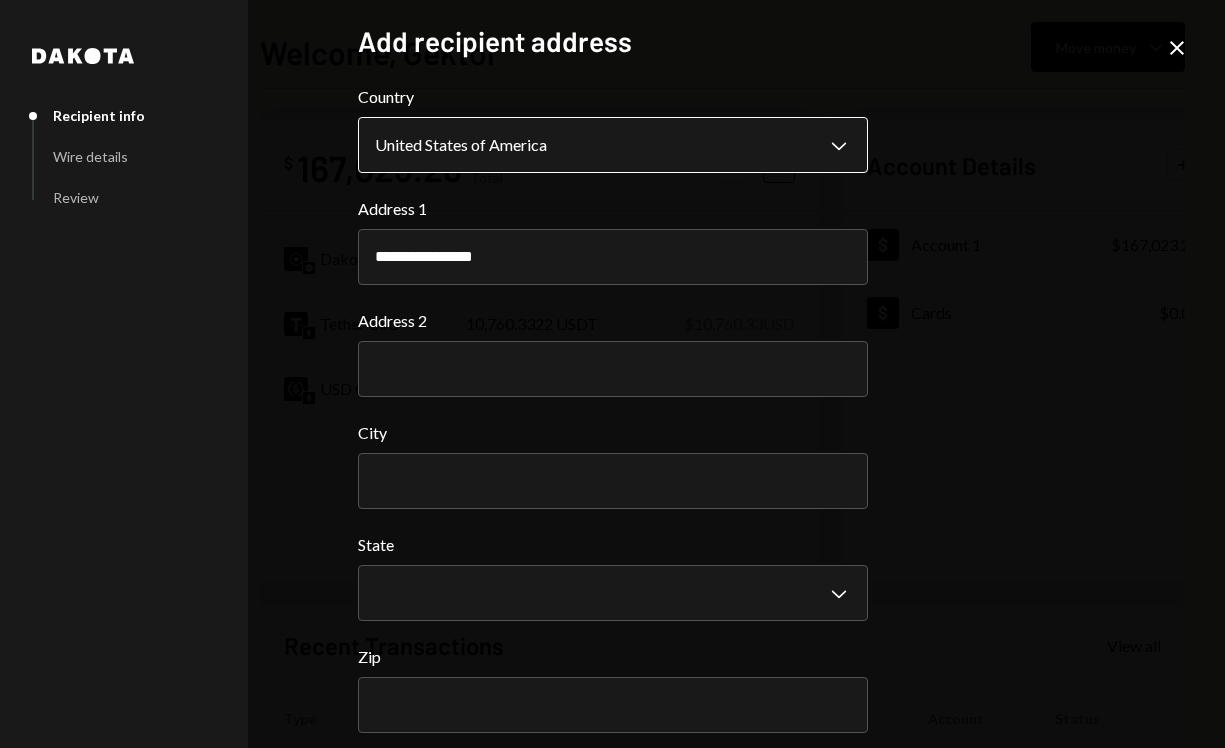type on "**********" 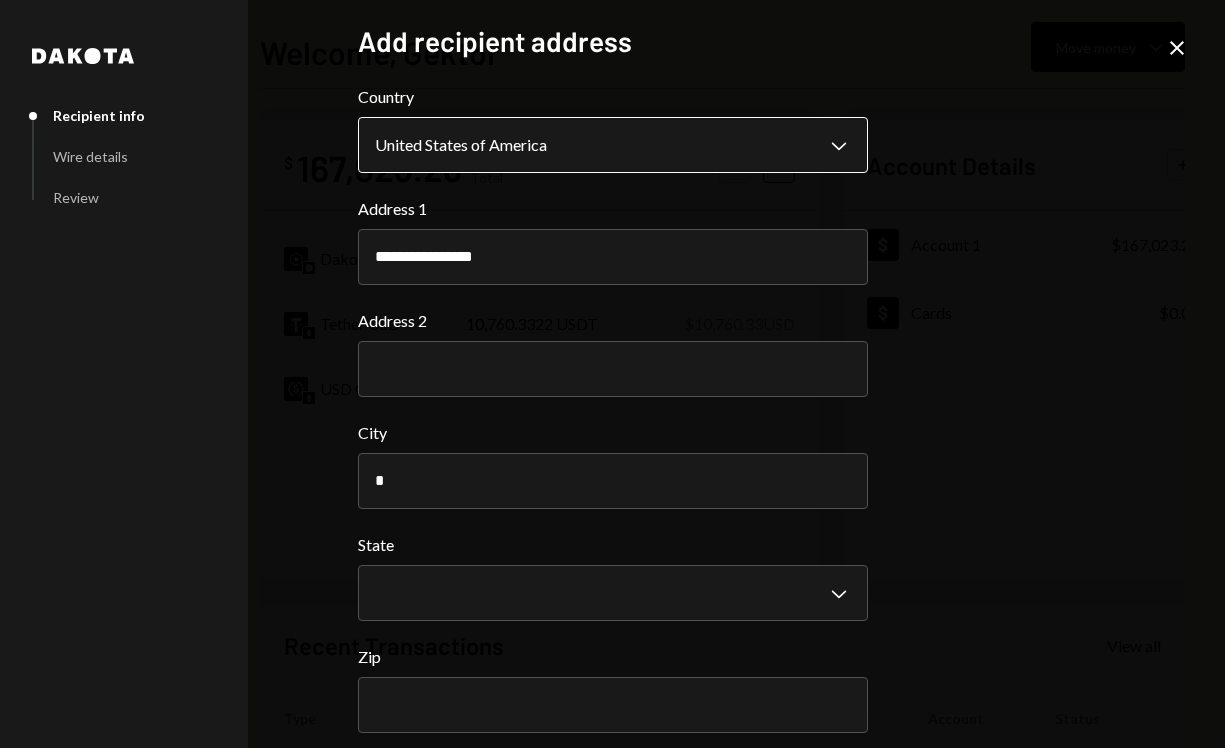 type on "********" 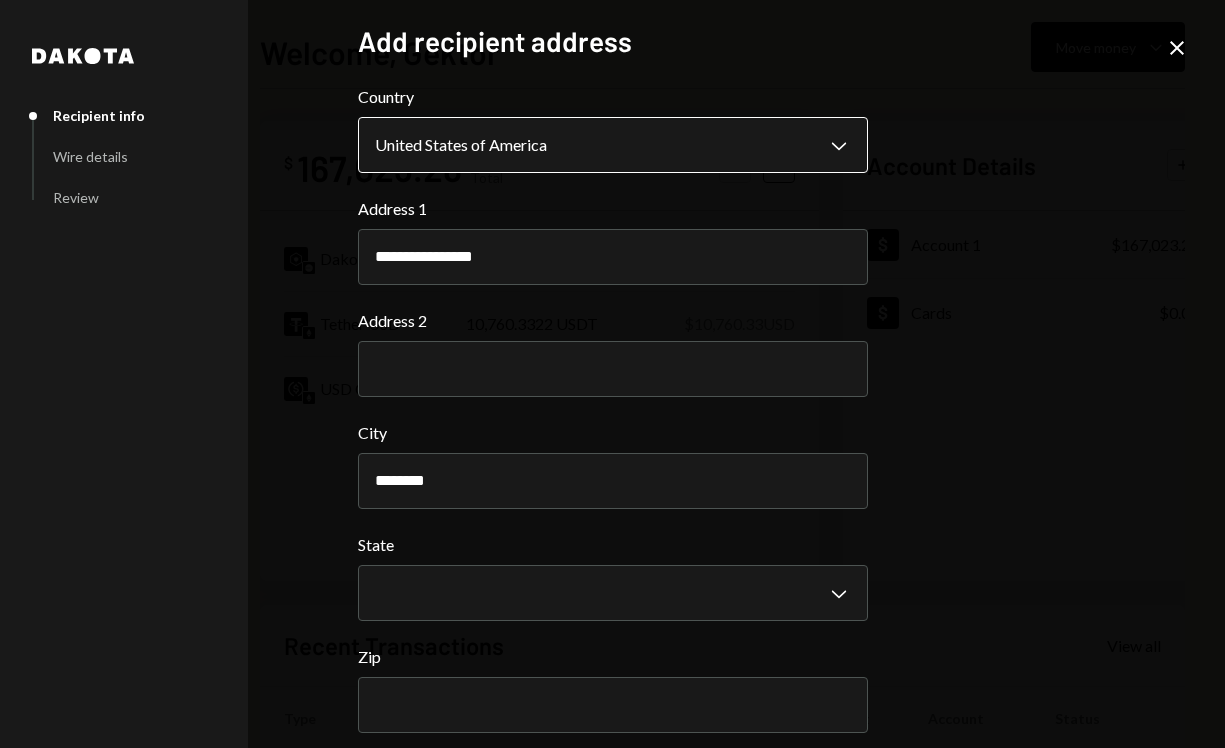 type 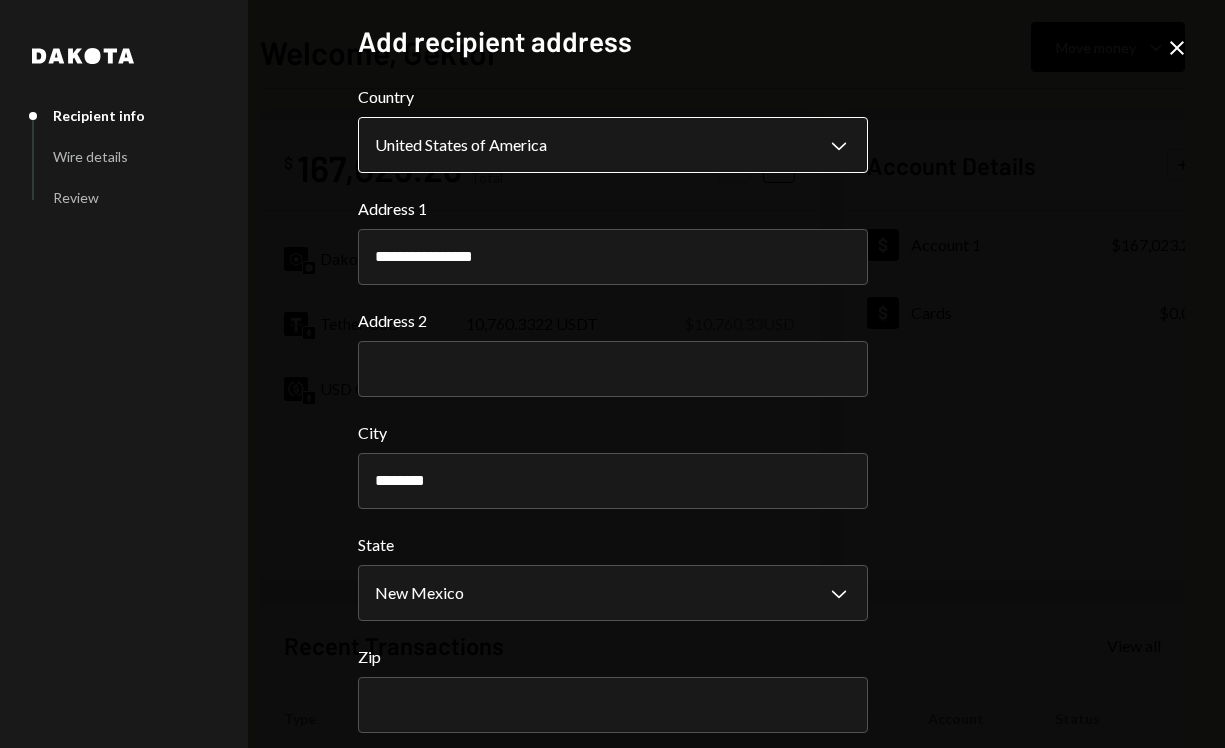 select on "**" 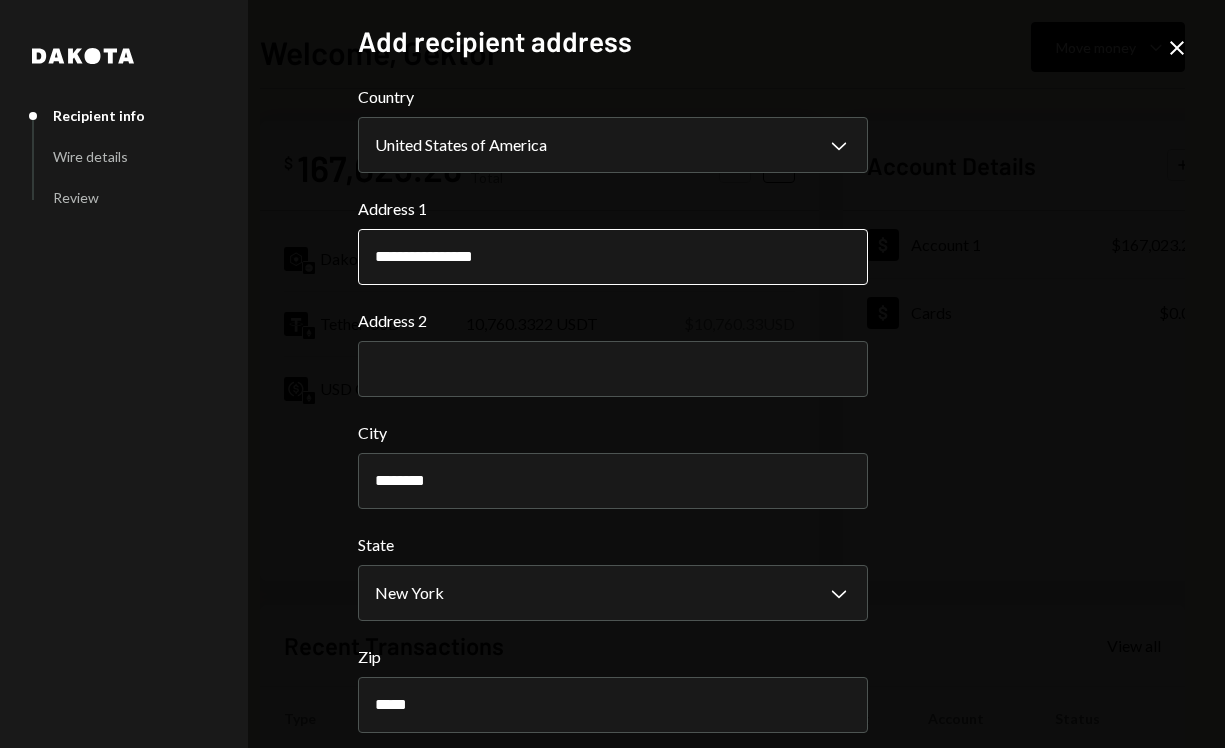 scroll, scrollTop: 87, scrollLeft: 0, axis: vertical 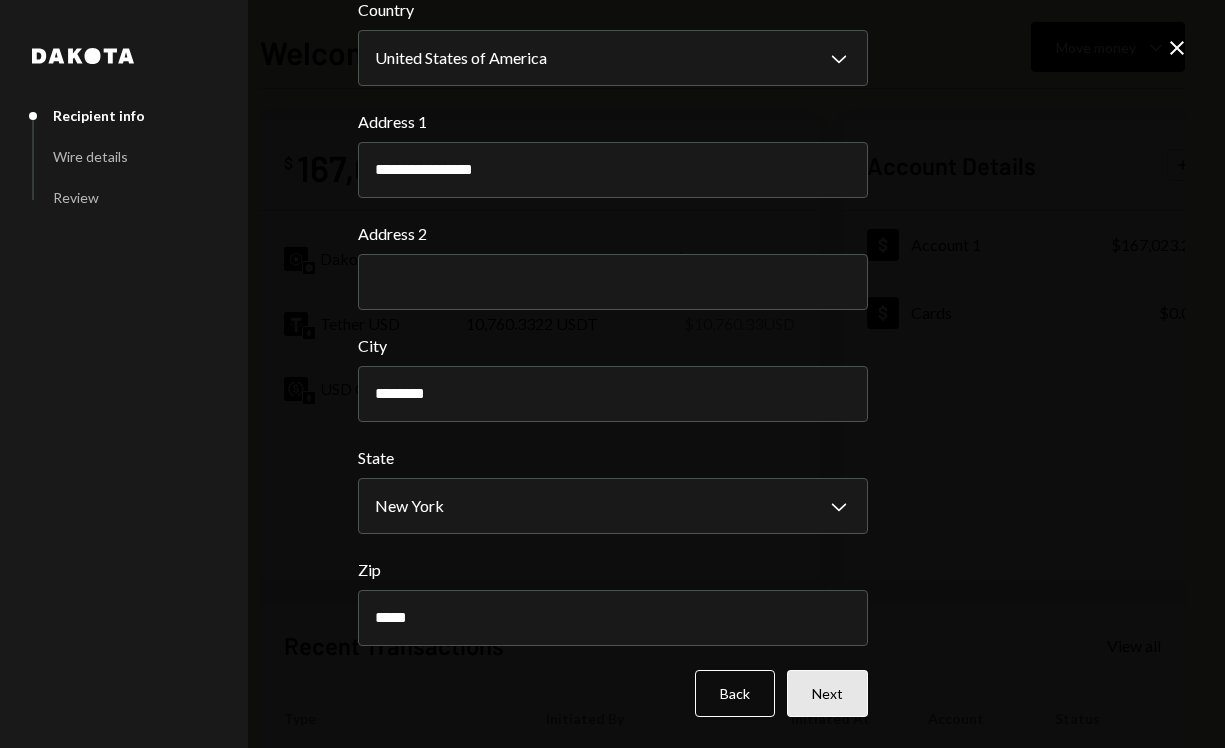 type on "*****" 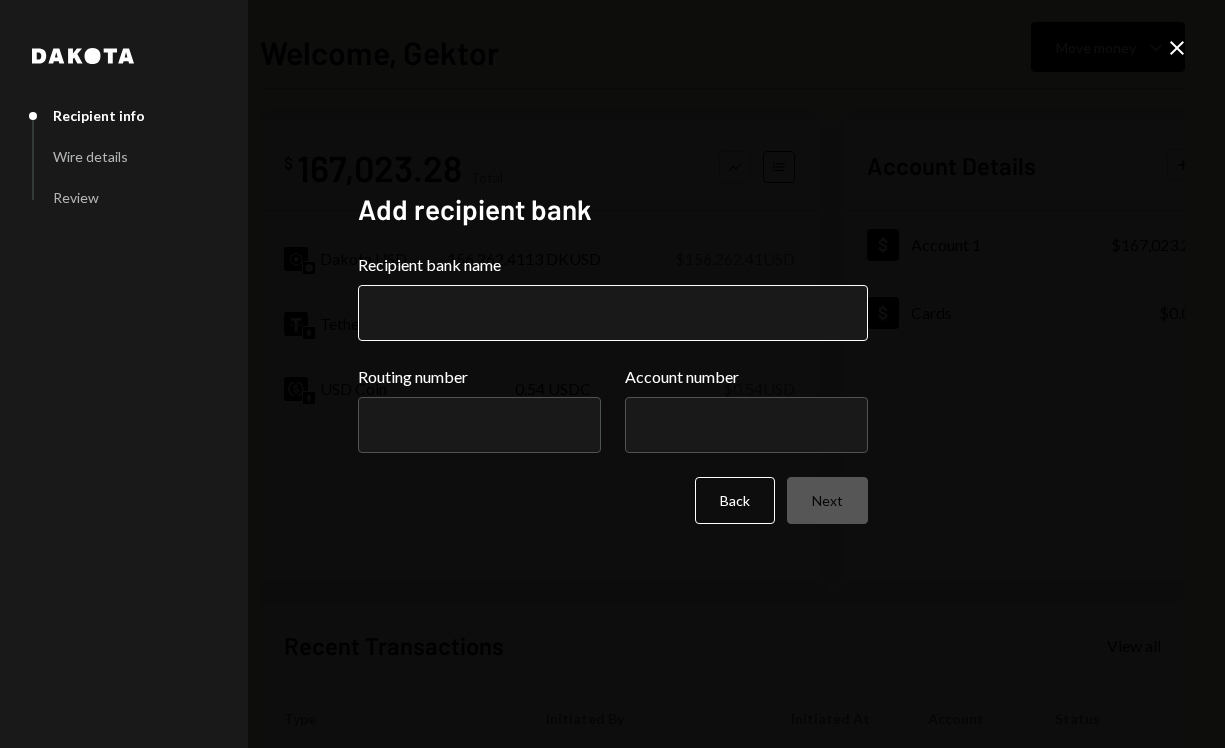 click on "Recipient bank name" at bounding box center [613, 313] 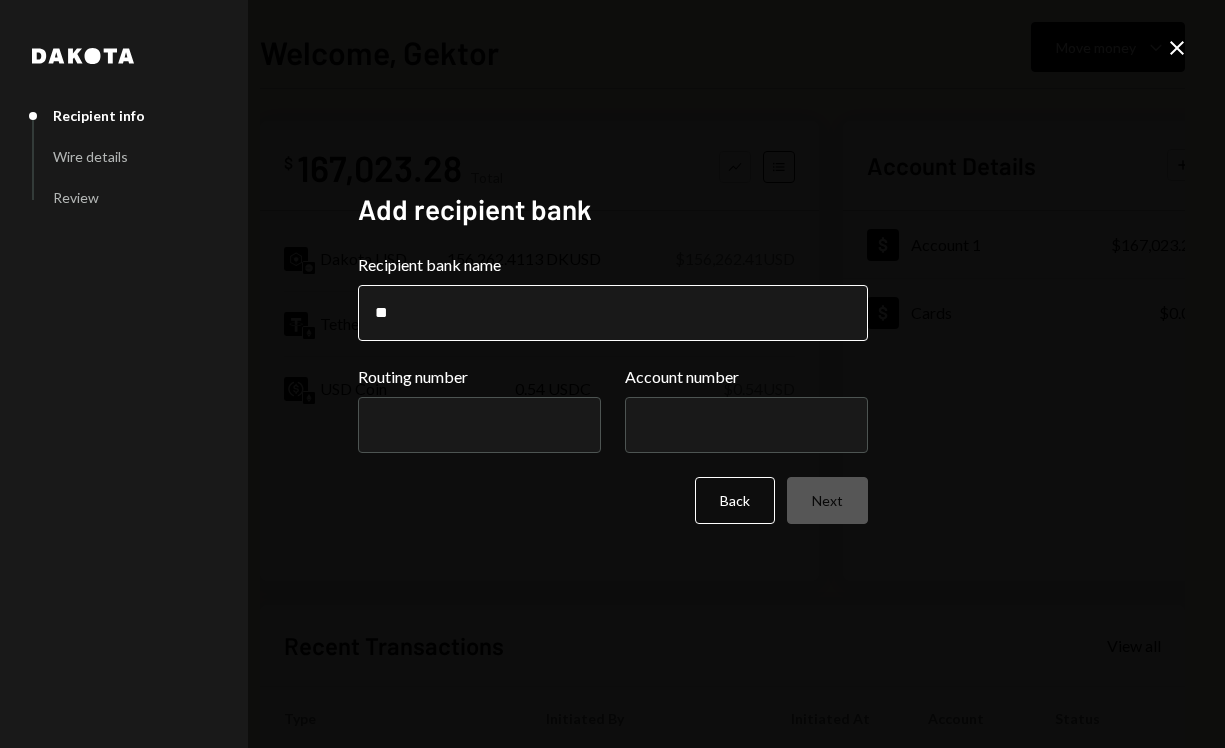 type on "*********" 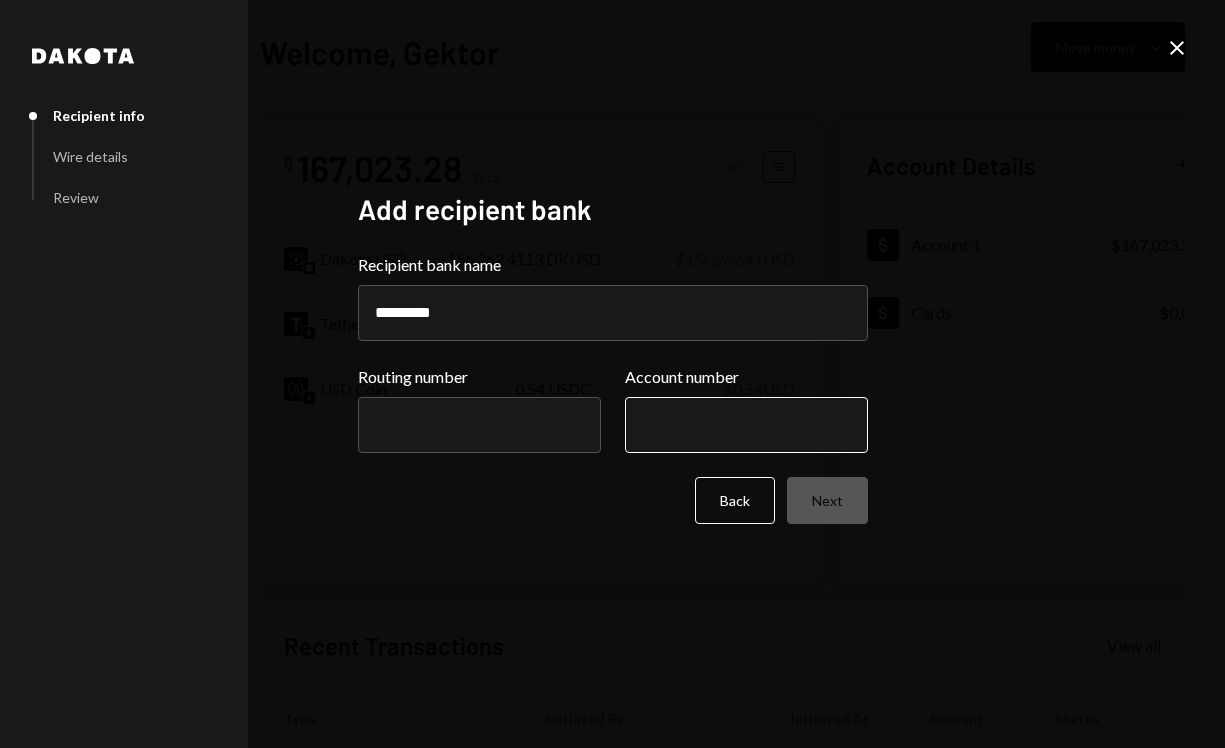click on "Account number" at bounding box center [746, 425] 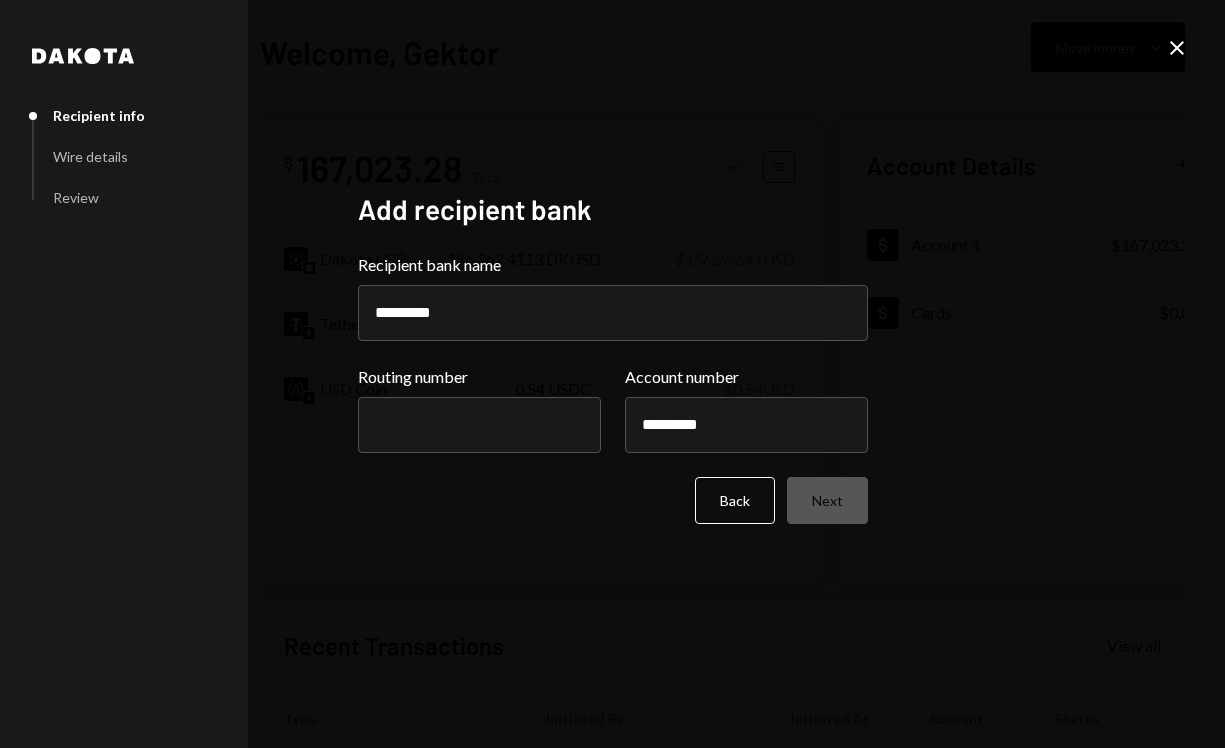 type on "*********" 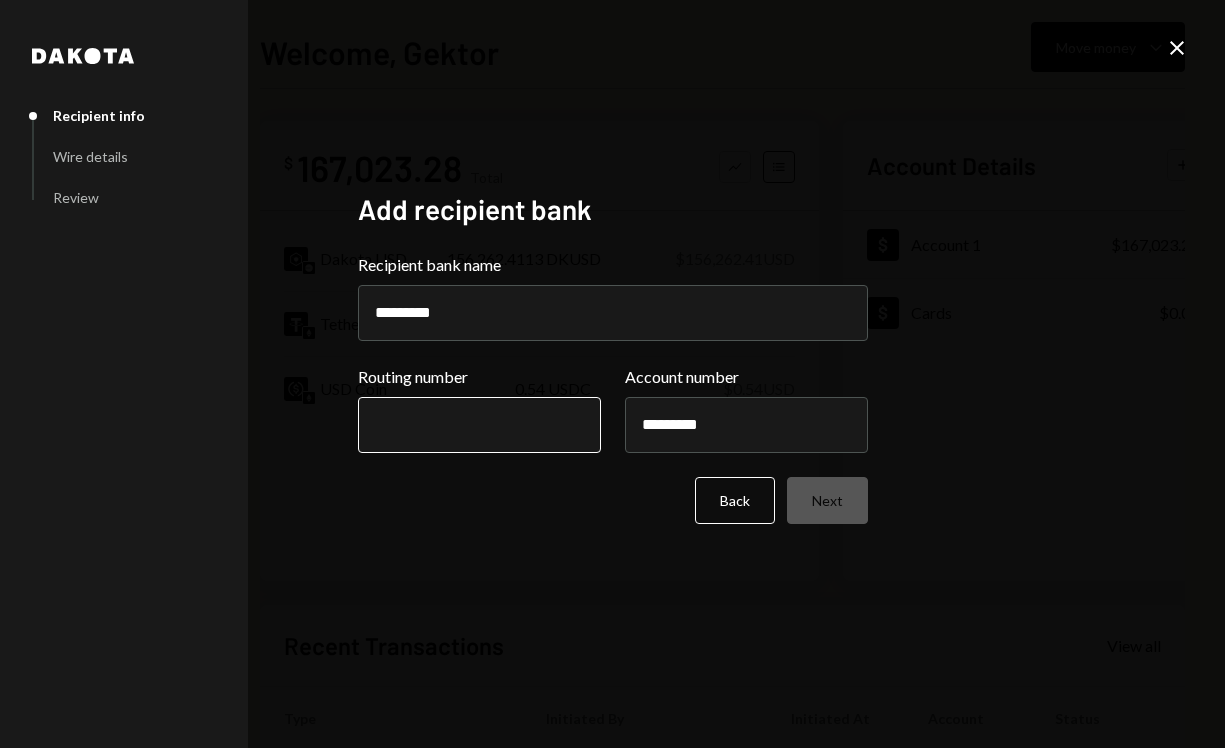 click on "Routing number" at bounding box center (479, 425) 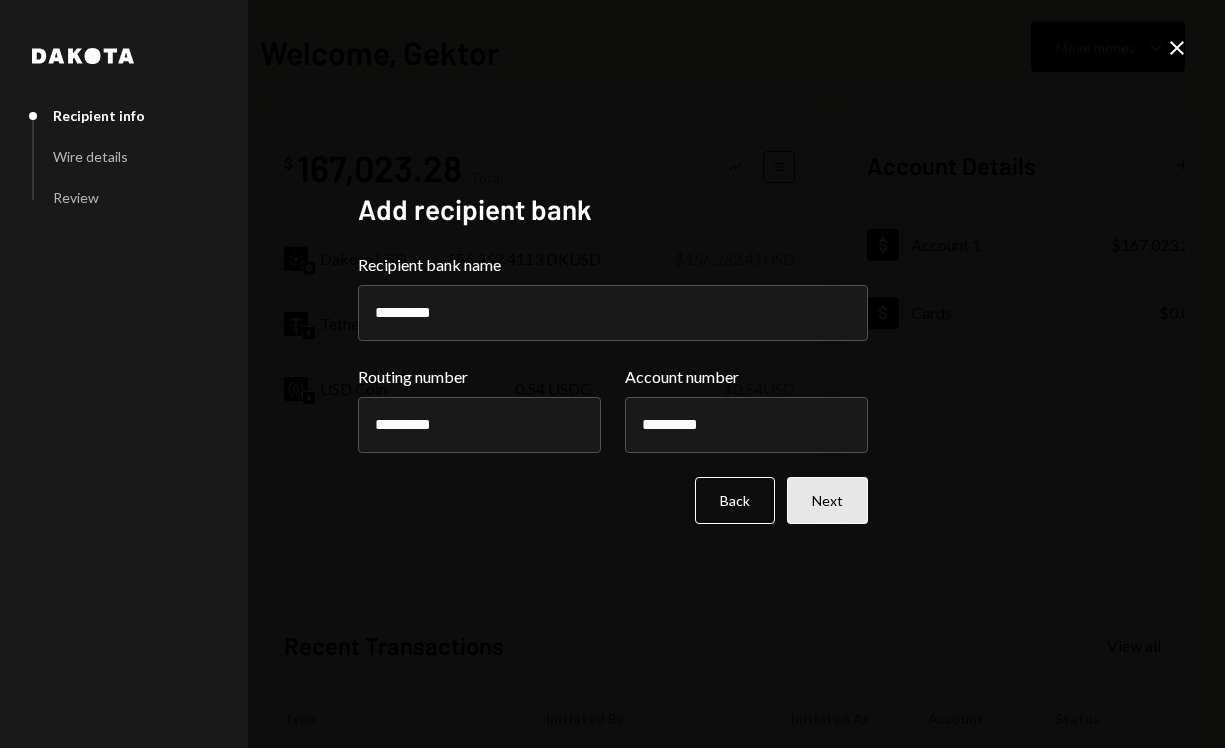 type on "*********" 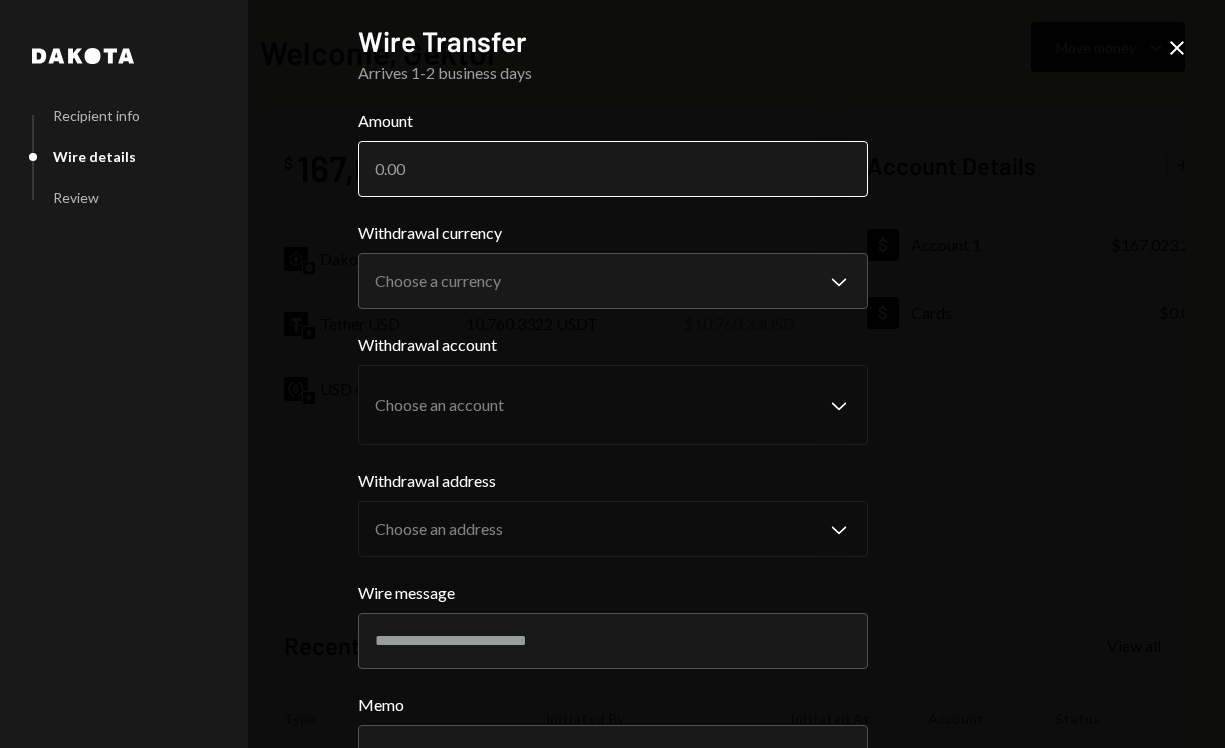 click on "Amount" at bounding box center [613, 169] 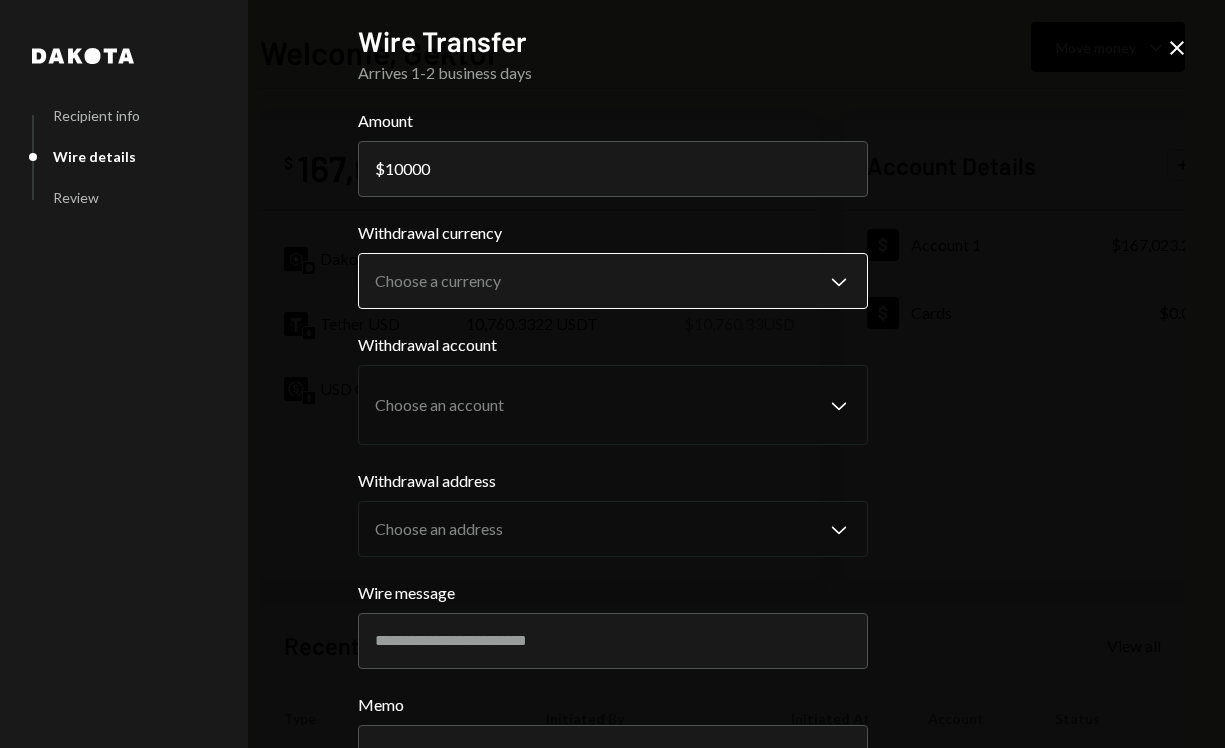type on "10000" 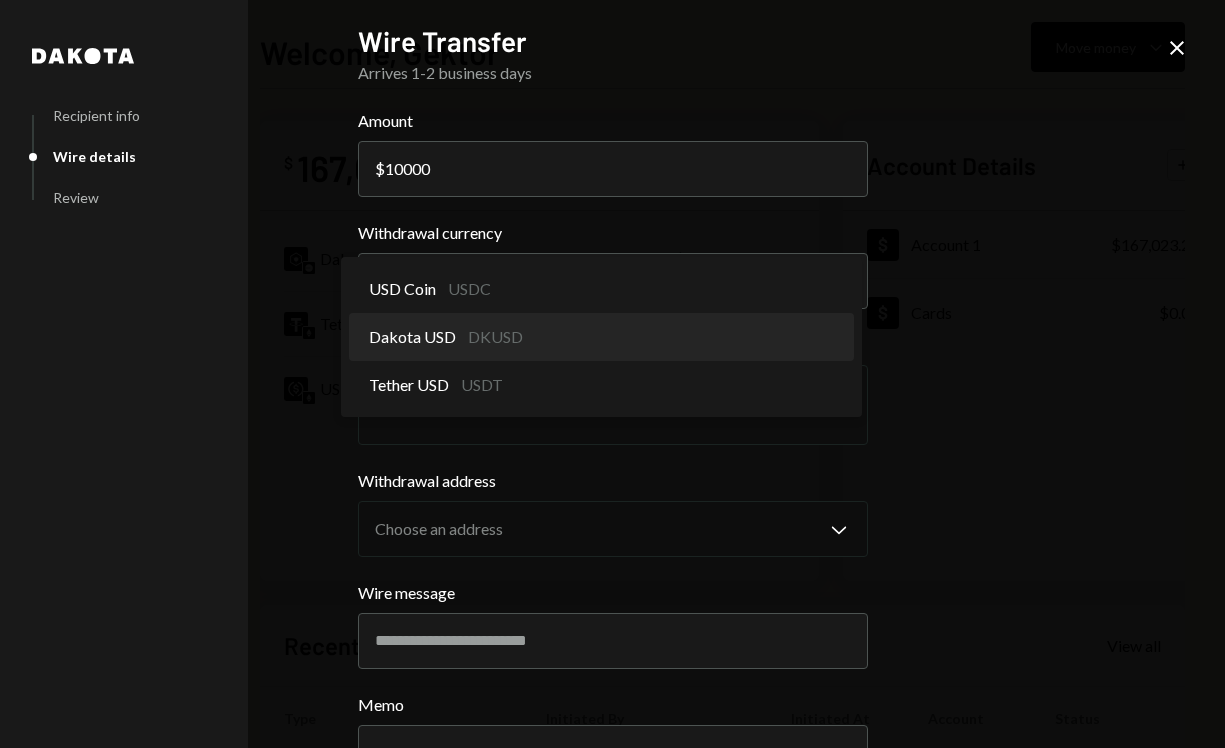 select on "*****" 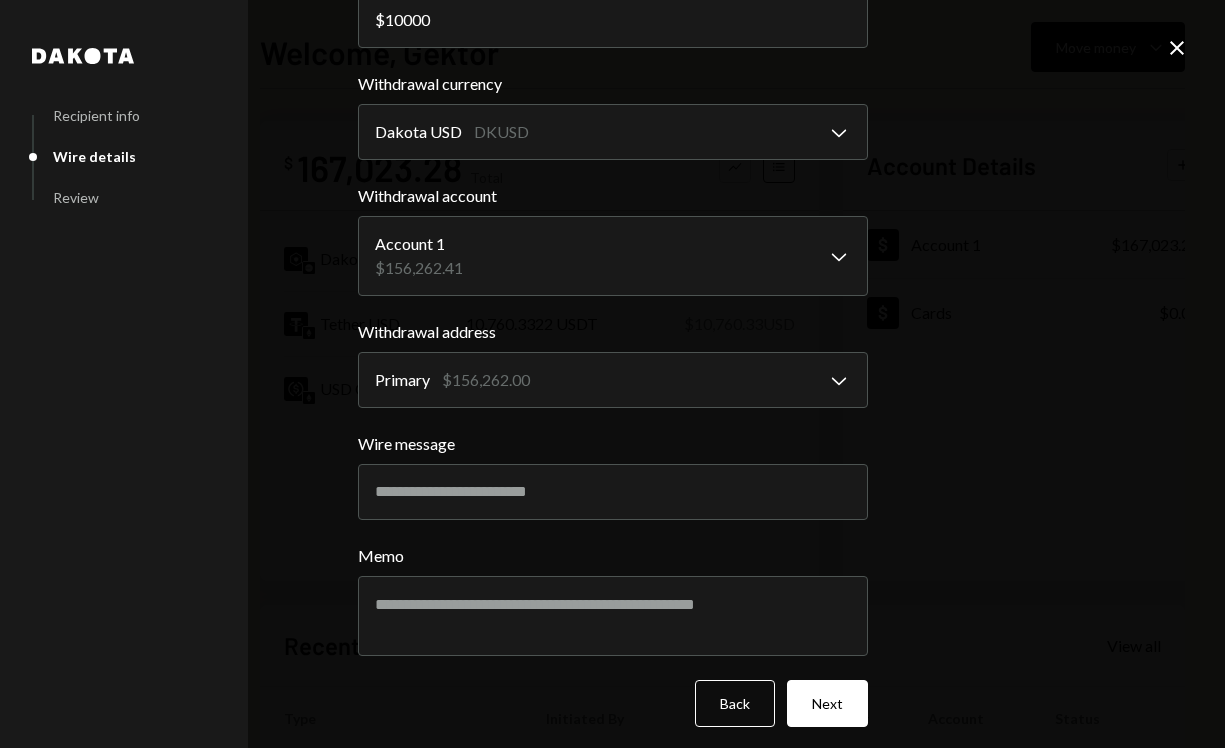 scroll, scrollTop: 159, scrollLeft: 0, axis: vertical 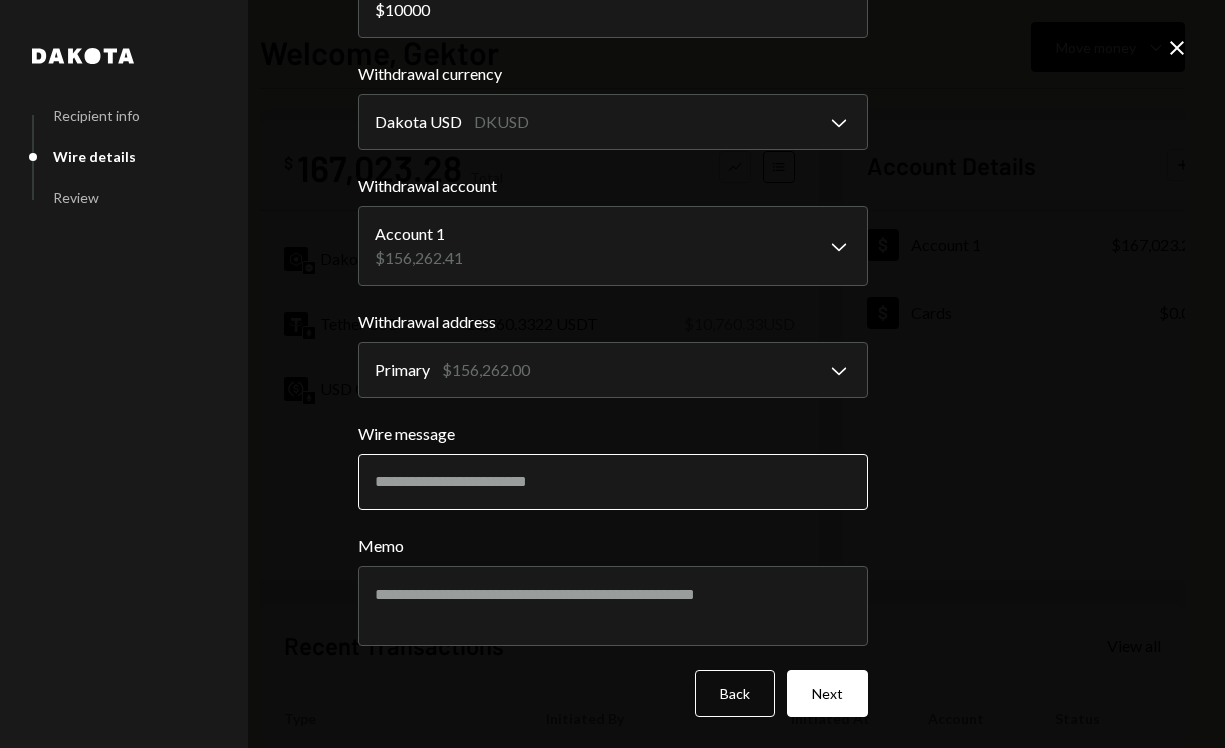 click on "Wire message" at bounding box center [613, 482] 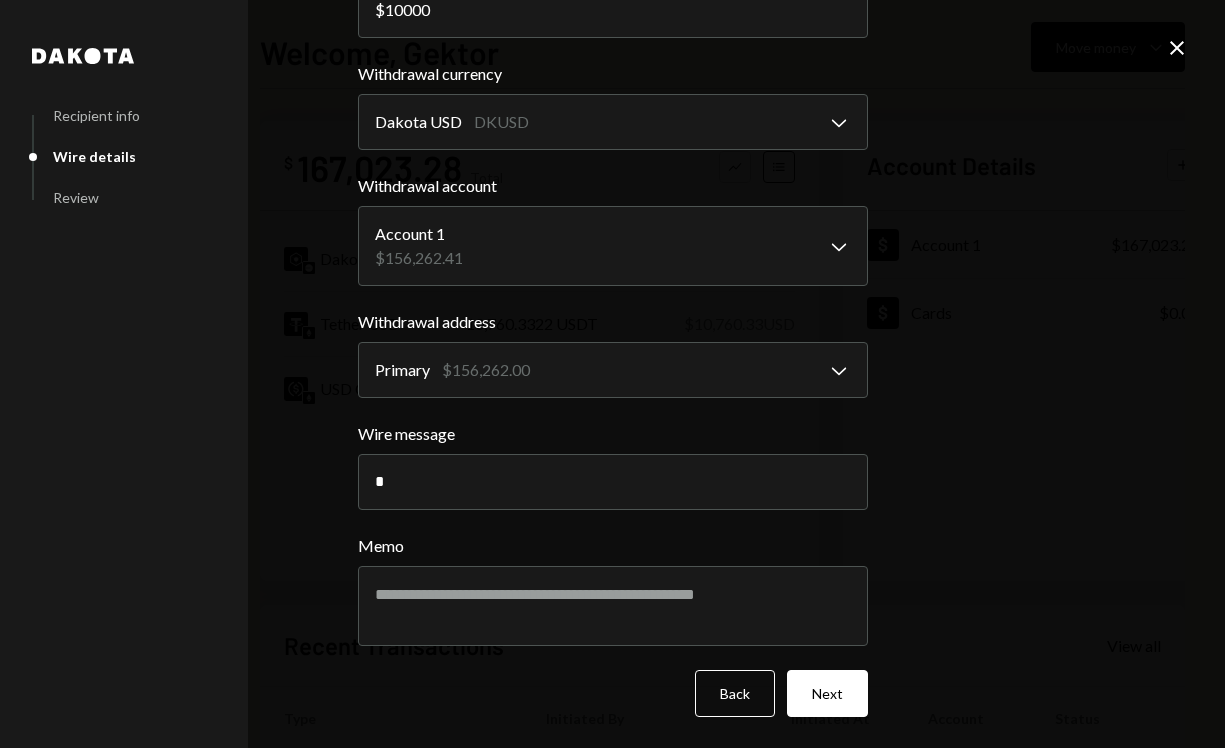 type on "**********" 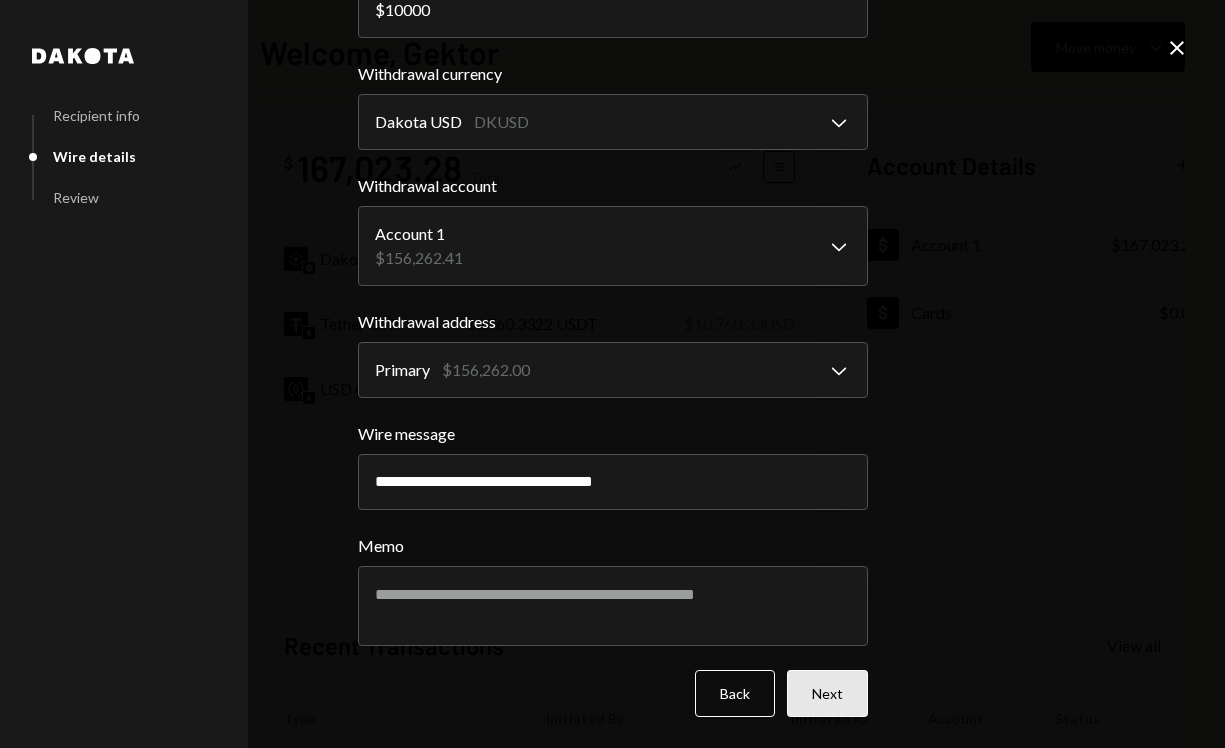 click on "Next" at bounding box center (827, 693) 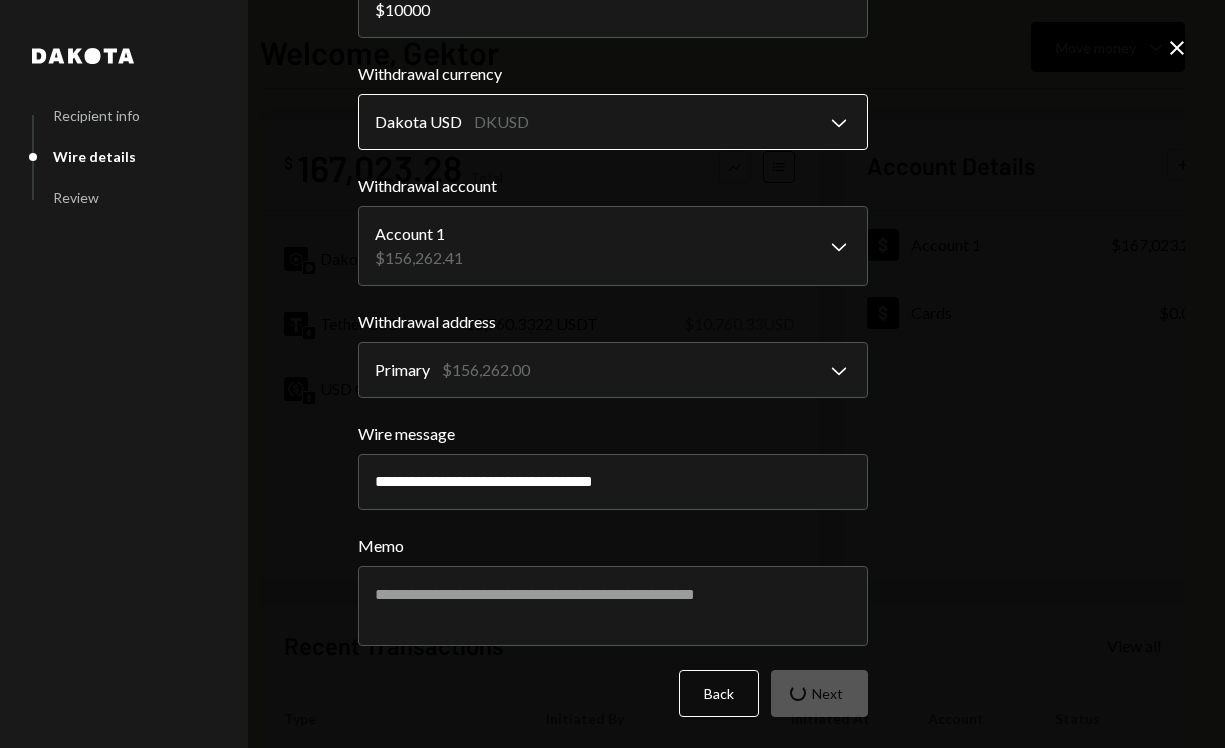 scroll, scrollTop: 0, scrollLeft: 0, axis: both 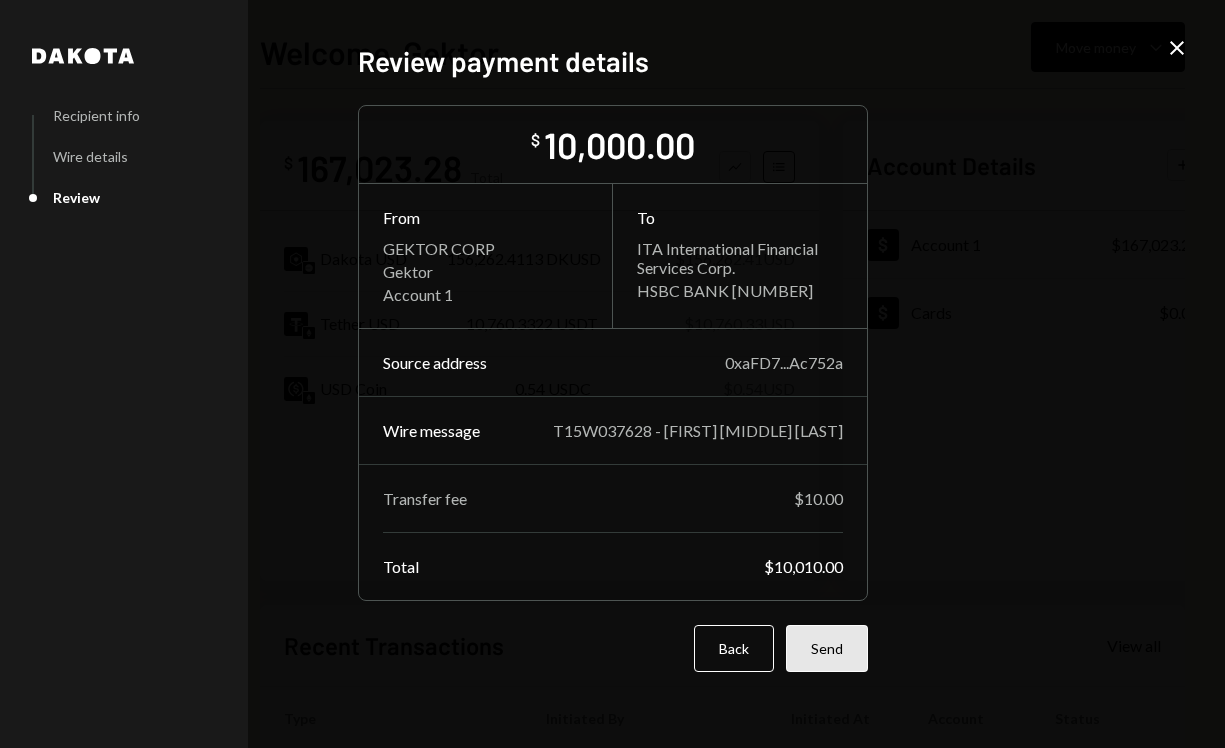 click on "Send" at bounding box center (827, 648) 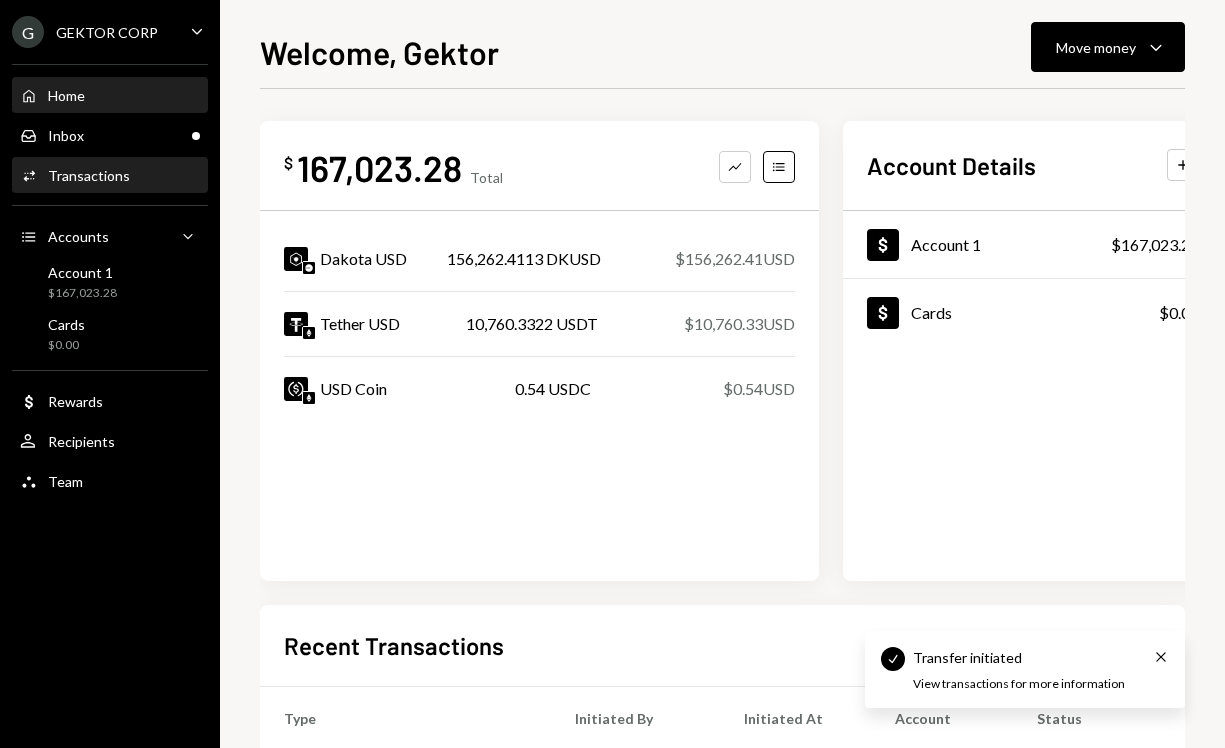 click on "Transactions" at bounding box center [89, 175] 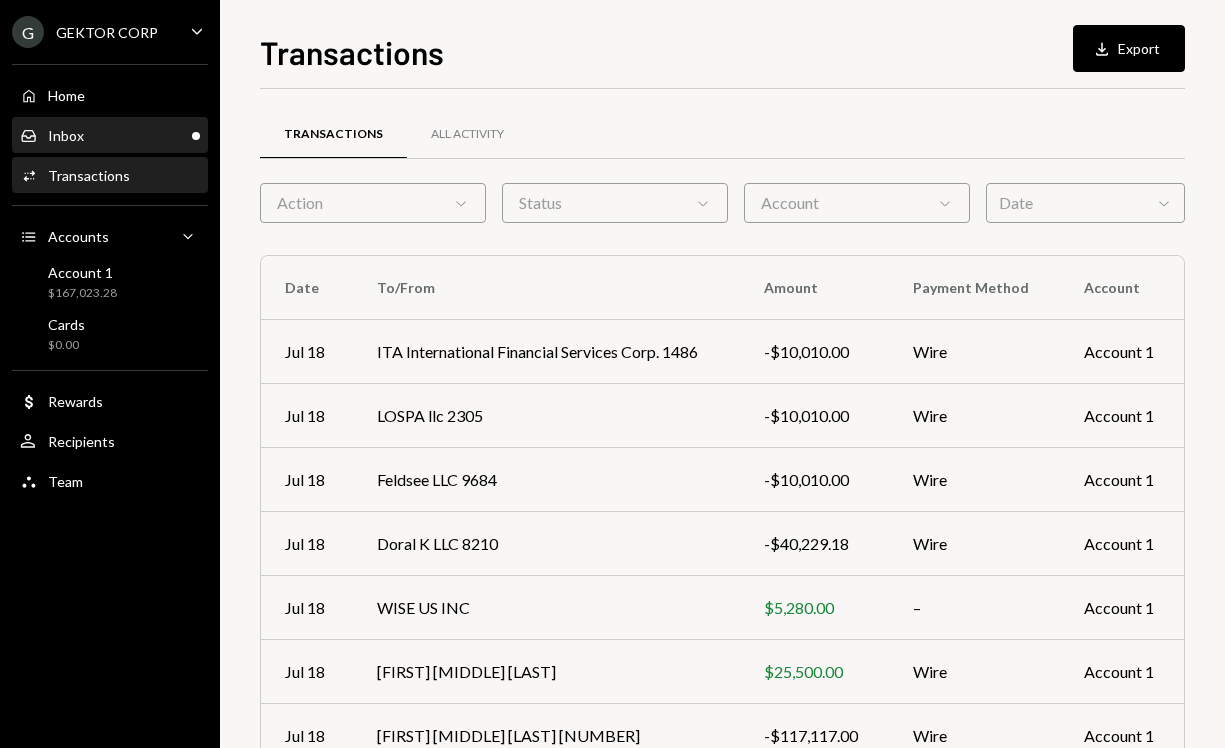 click on "Inbox Inbox" at bounding box center (110, 136) 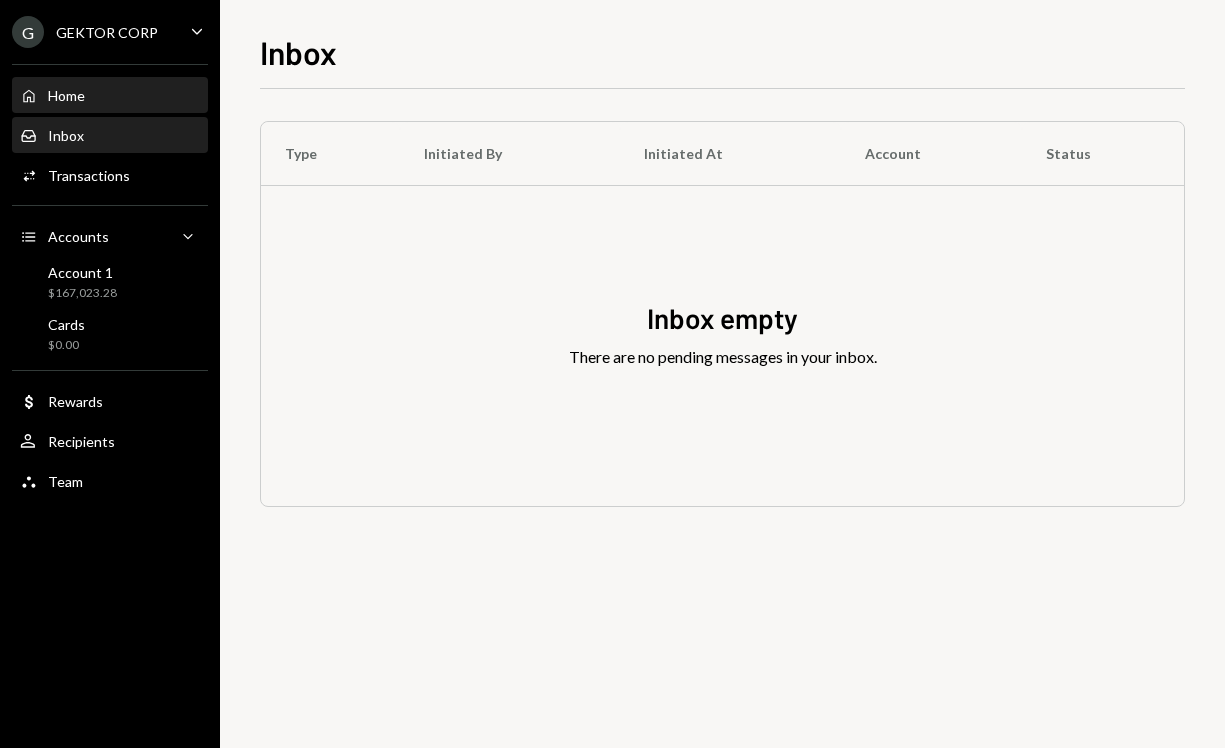 click on "Home Home" at bounding box center (110, 96) 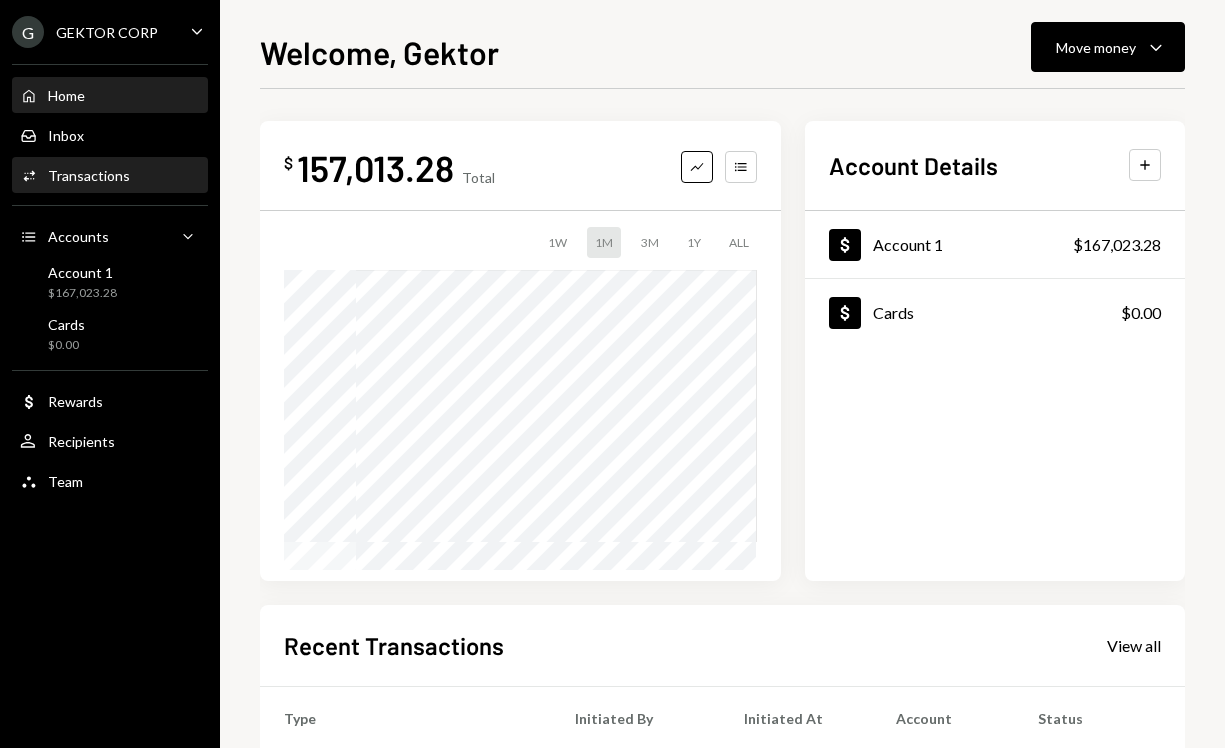 click on "Transactions" at bounding box center (89, 175) 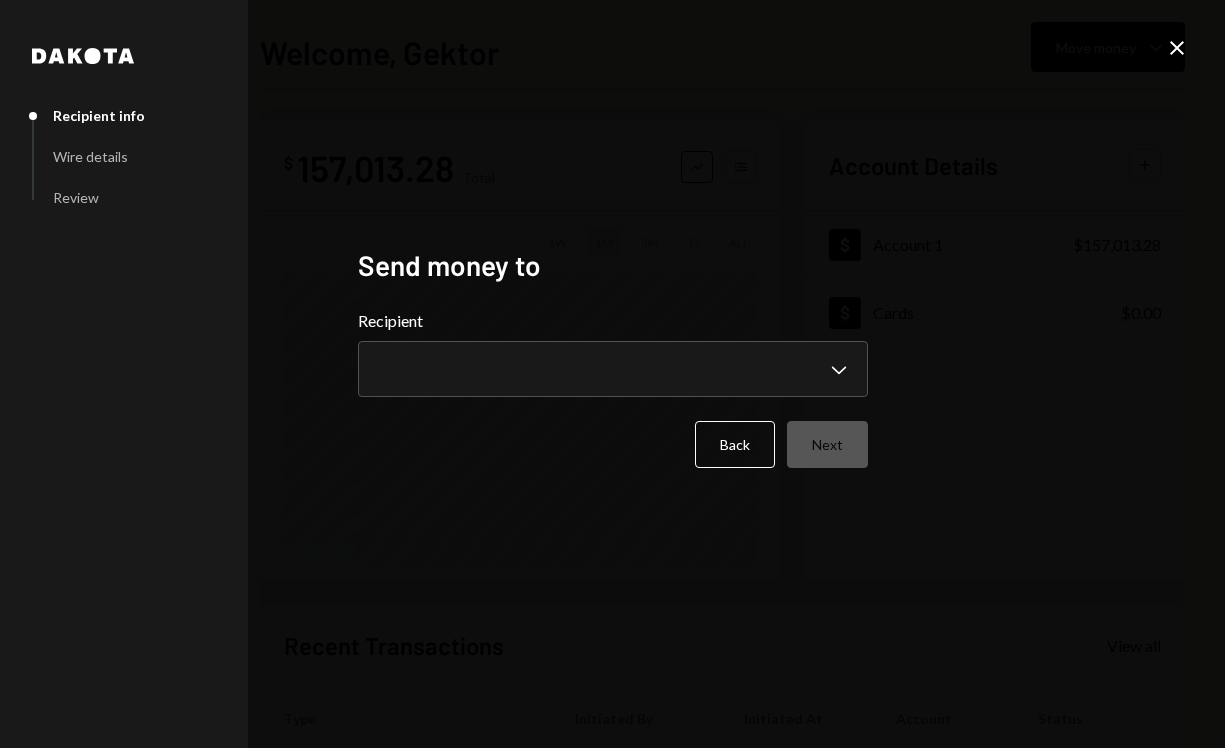 scroll, scrollTop: 0, scrollLeft: 0, axis: both 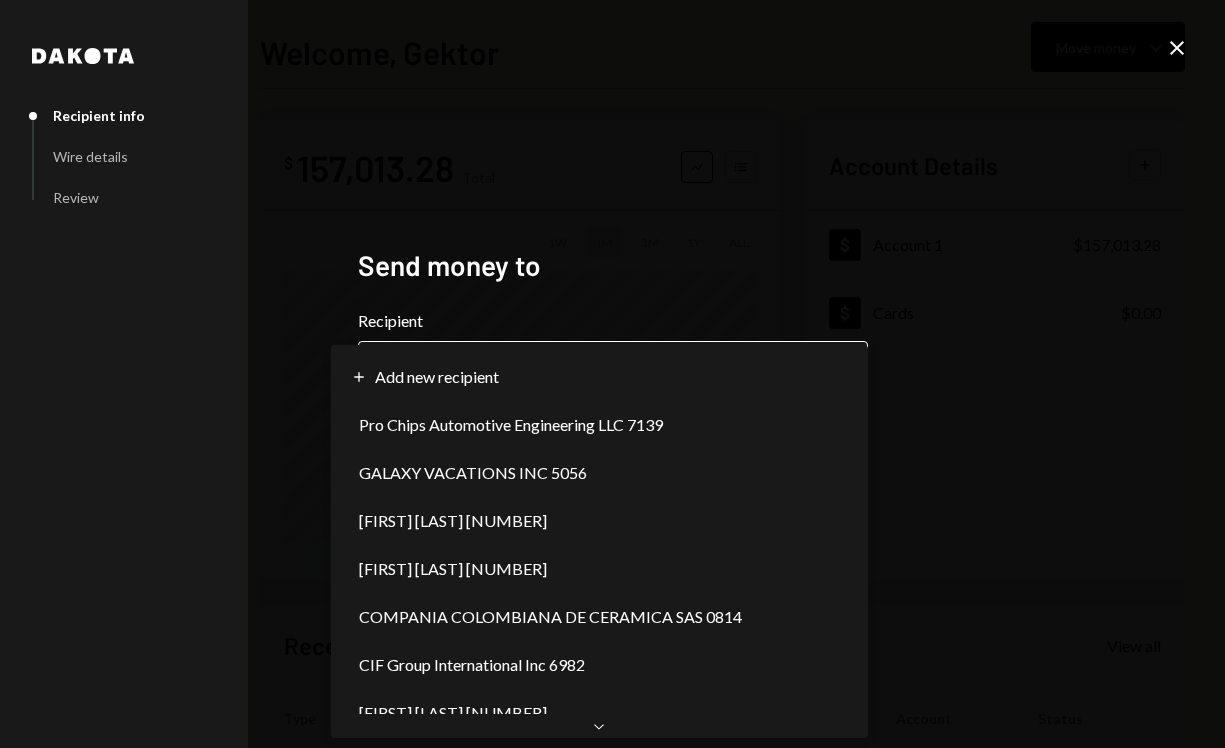 click on "**********" at bounding box center [612, 374] 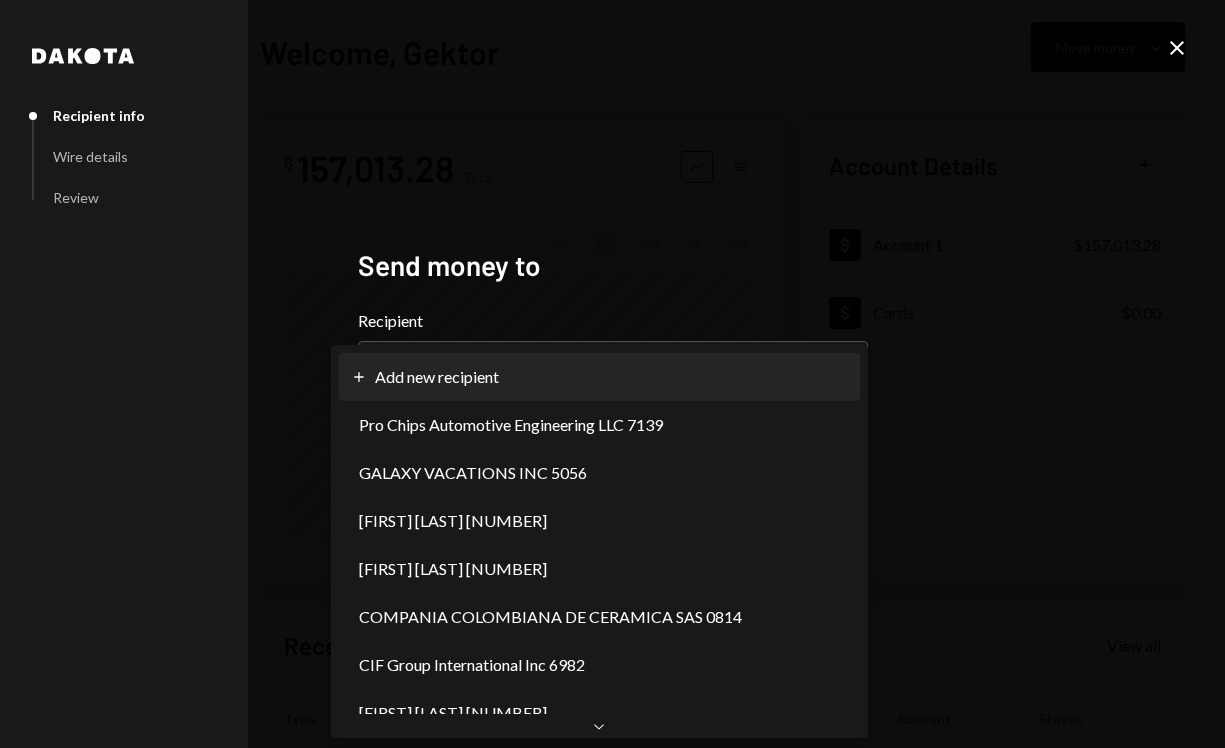 select on "**********" 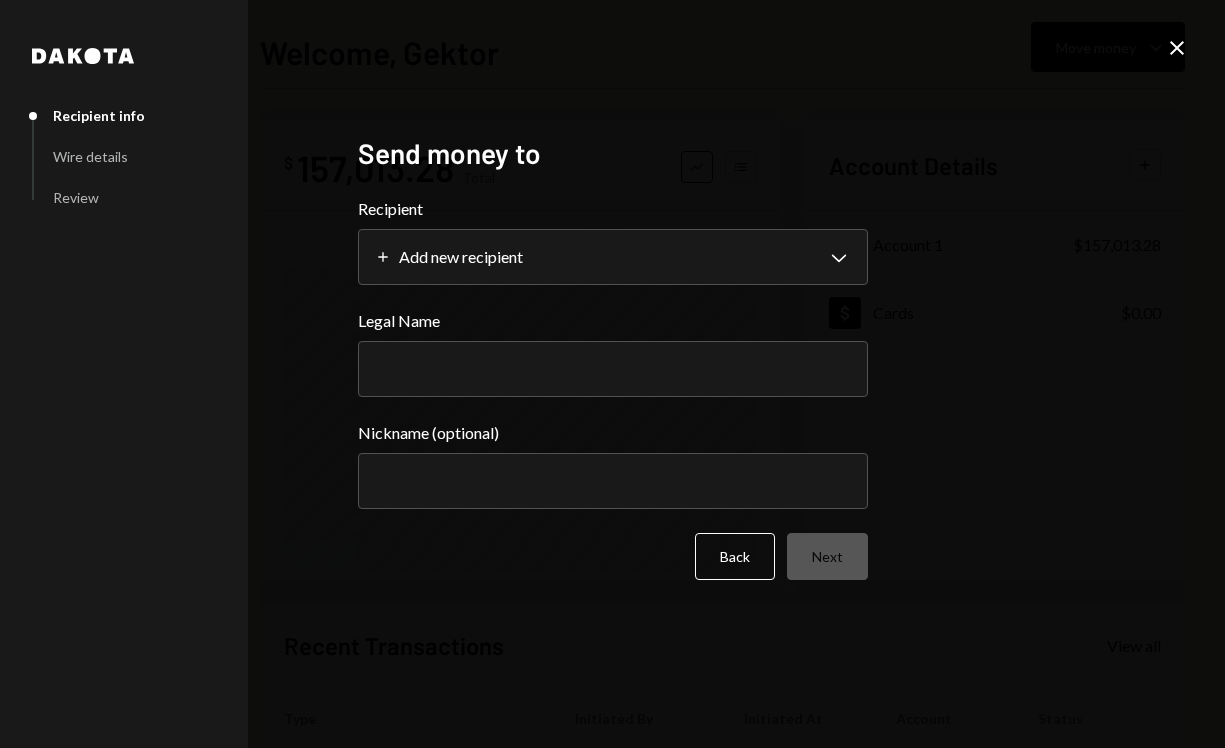 click on "Legal Name" at bounding box center [613, 369] 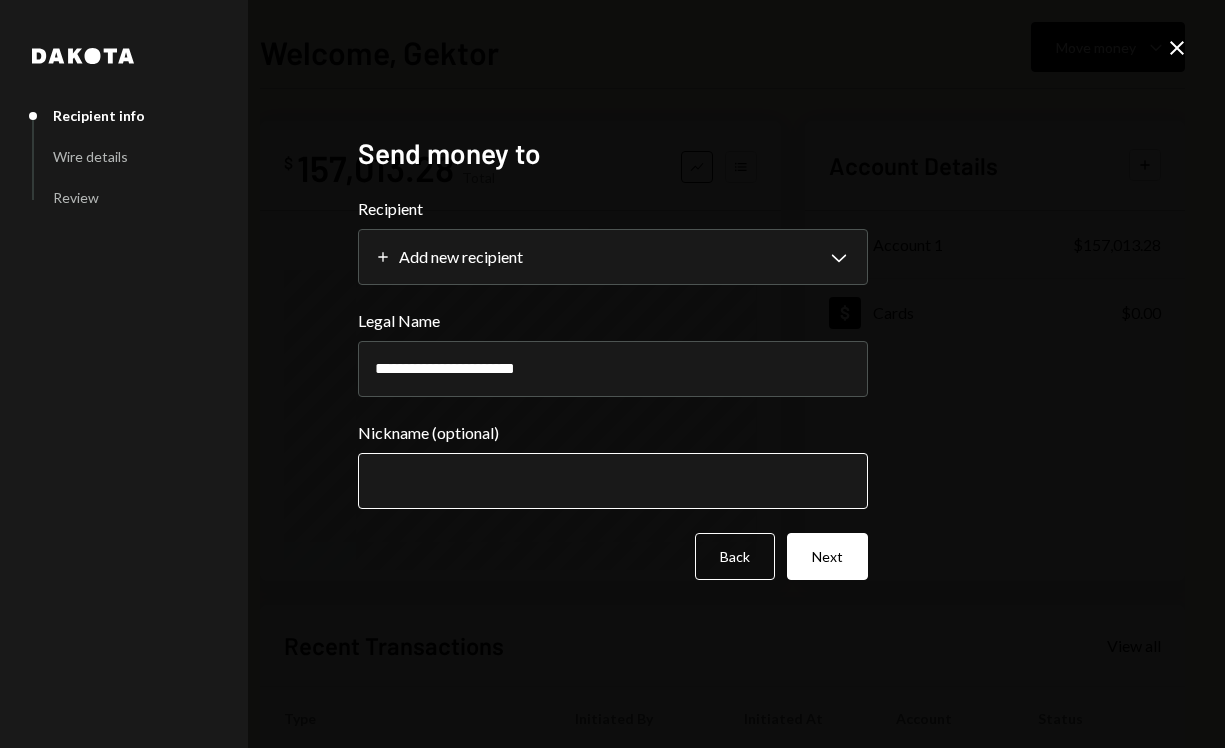 type on "**********" 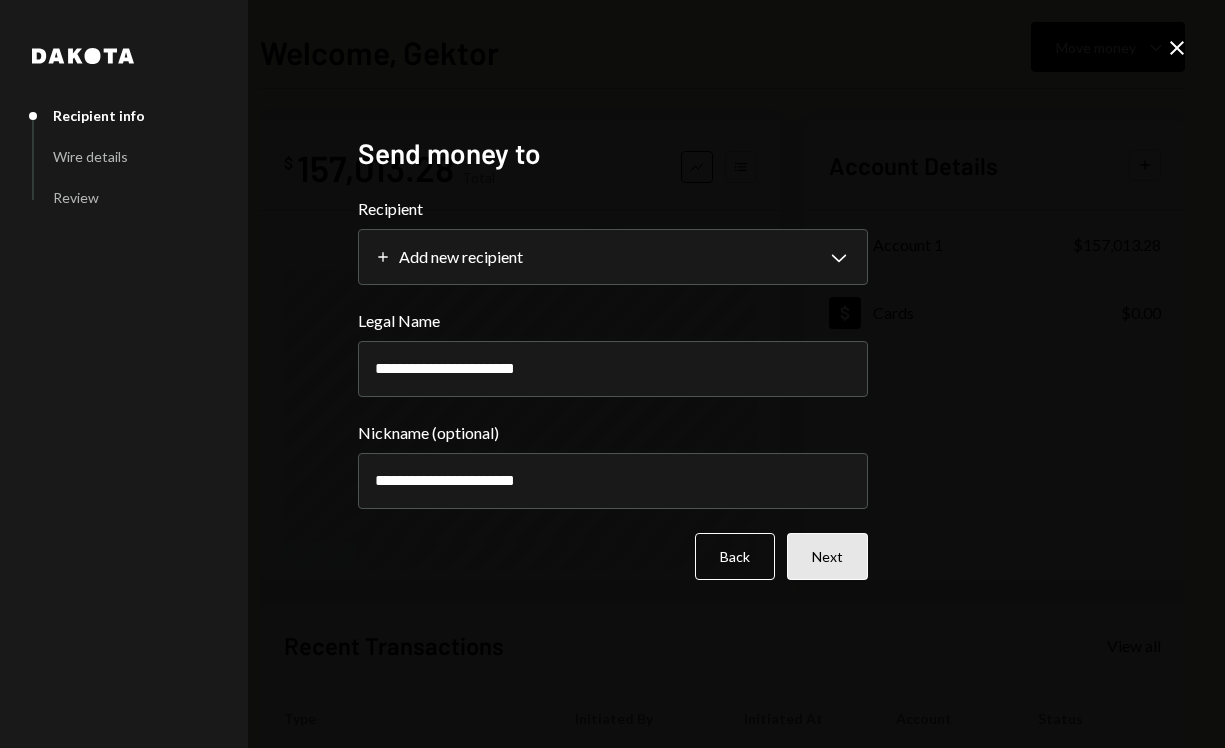 type on "**********" 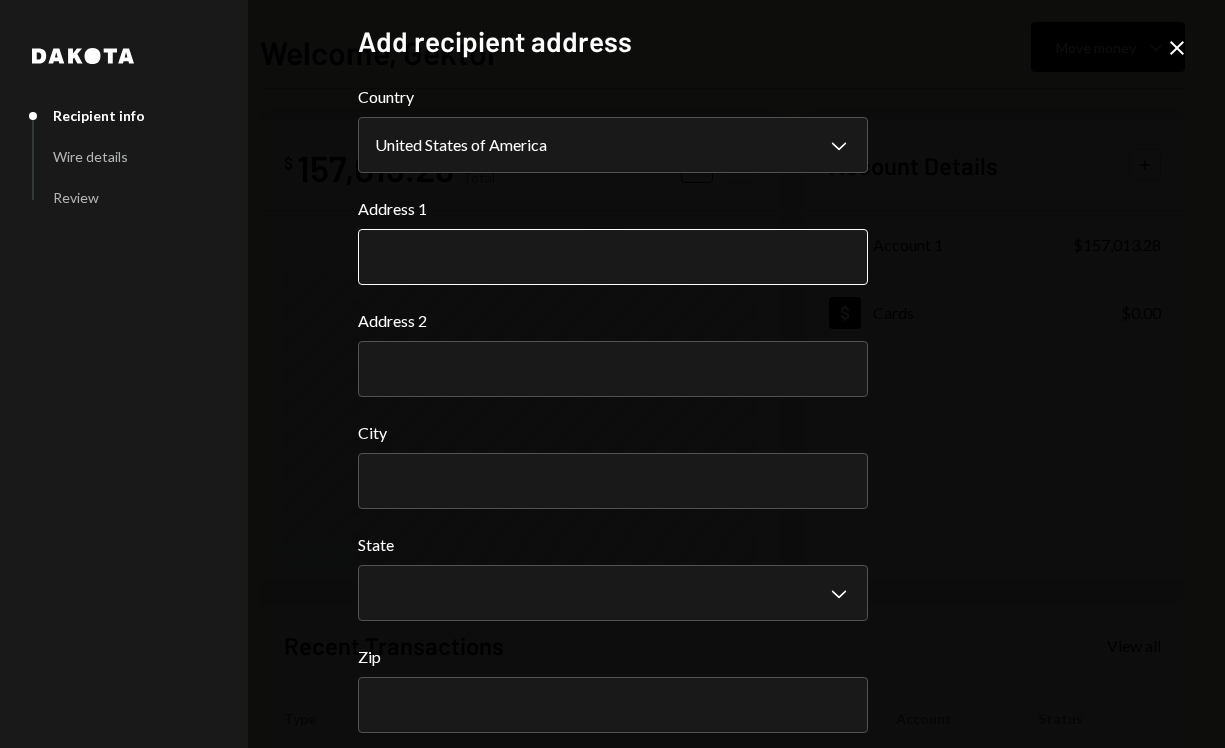 click on "Address 1" at bounding box center (613, 257) 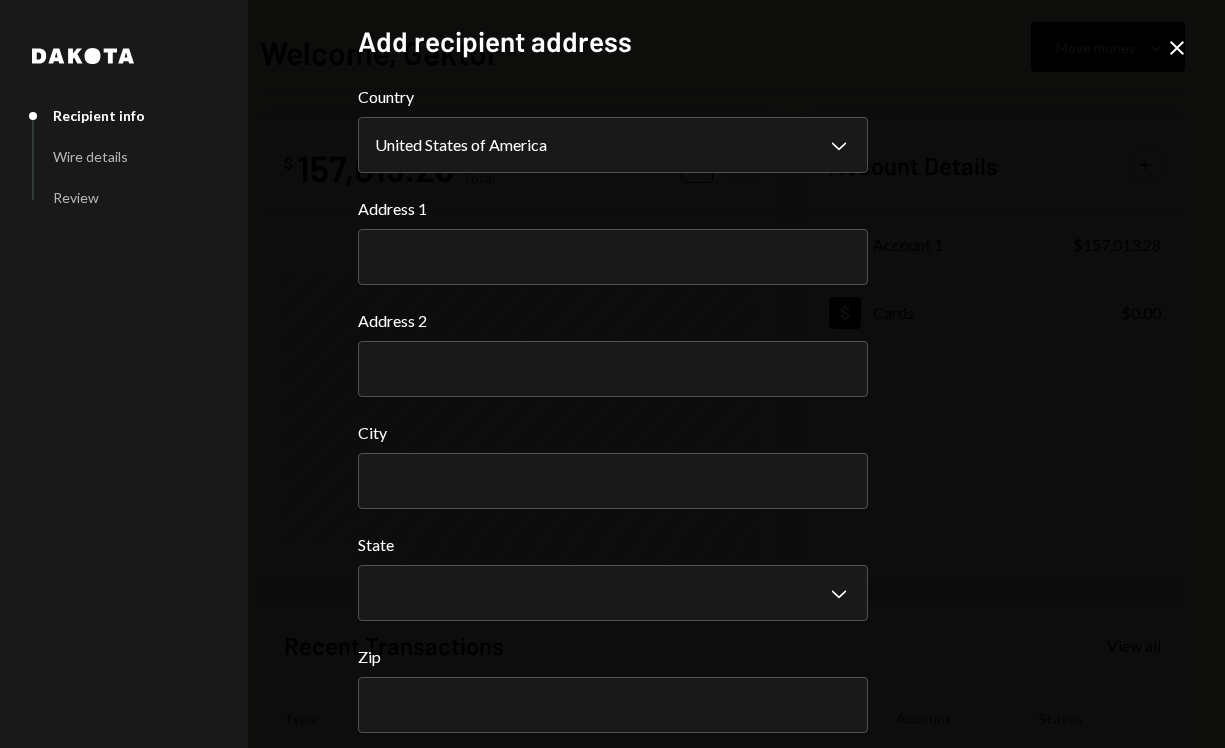 paste on "**********" 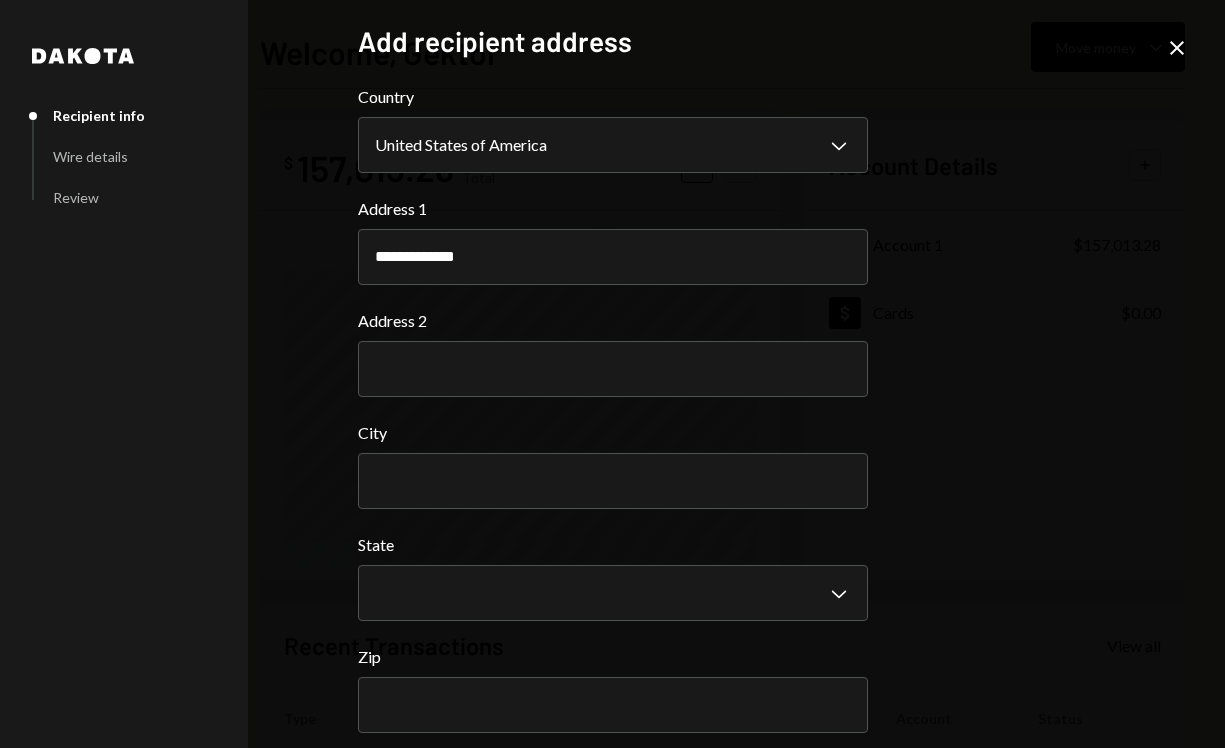 type on "**********" 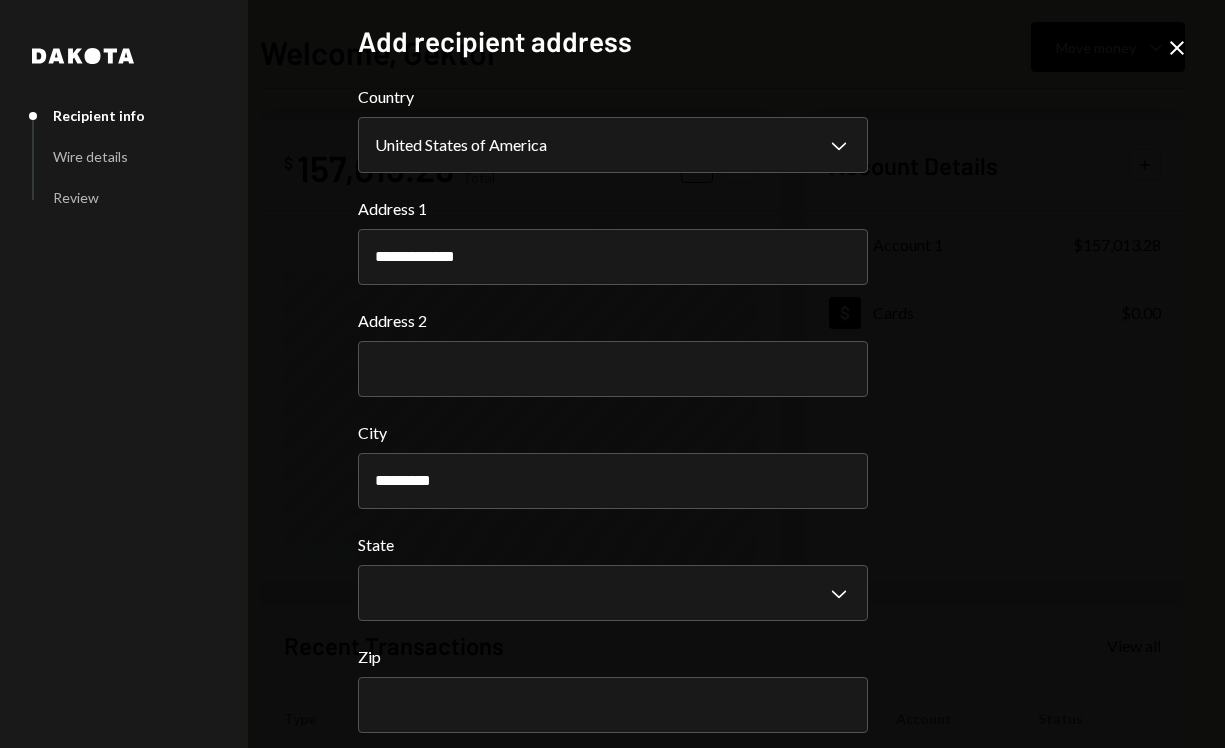 type on "*********" 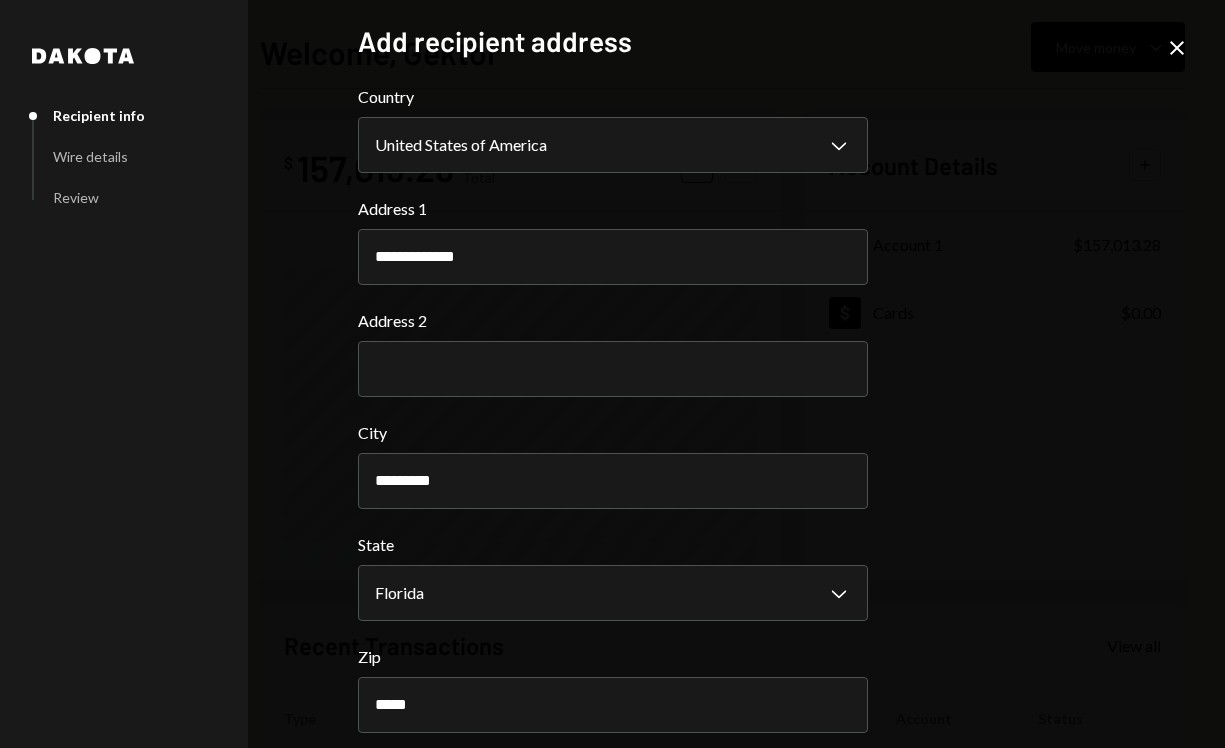 scroll, scrollTop: 87, scrollLeft: 0, axis: vertical 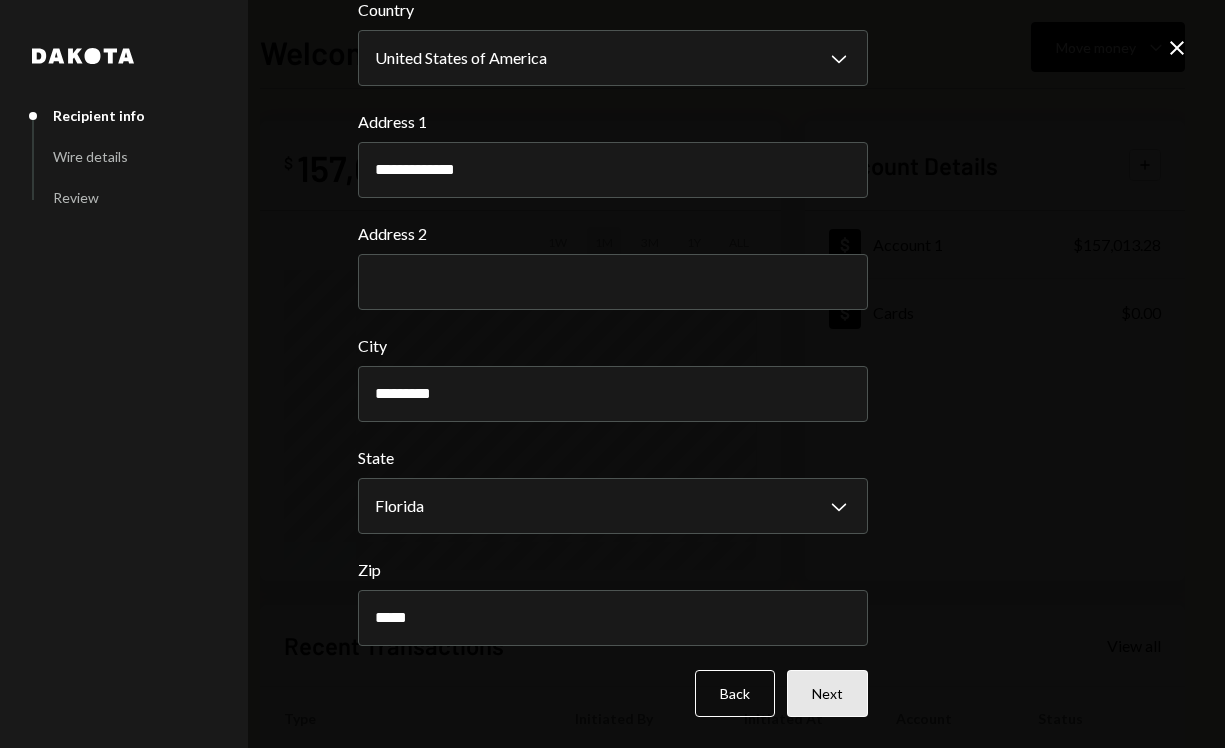 type on "*****" 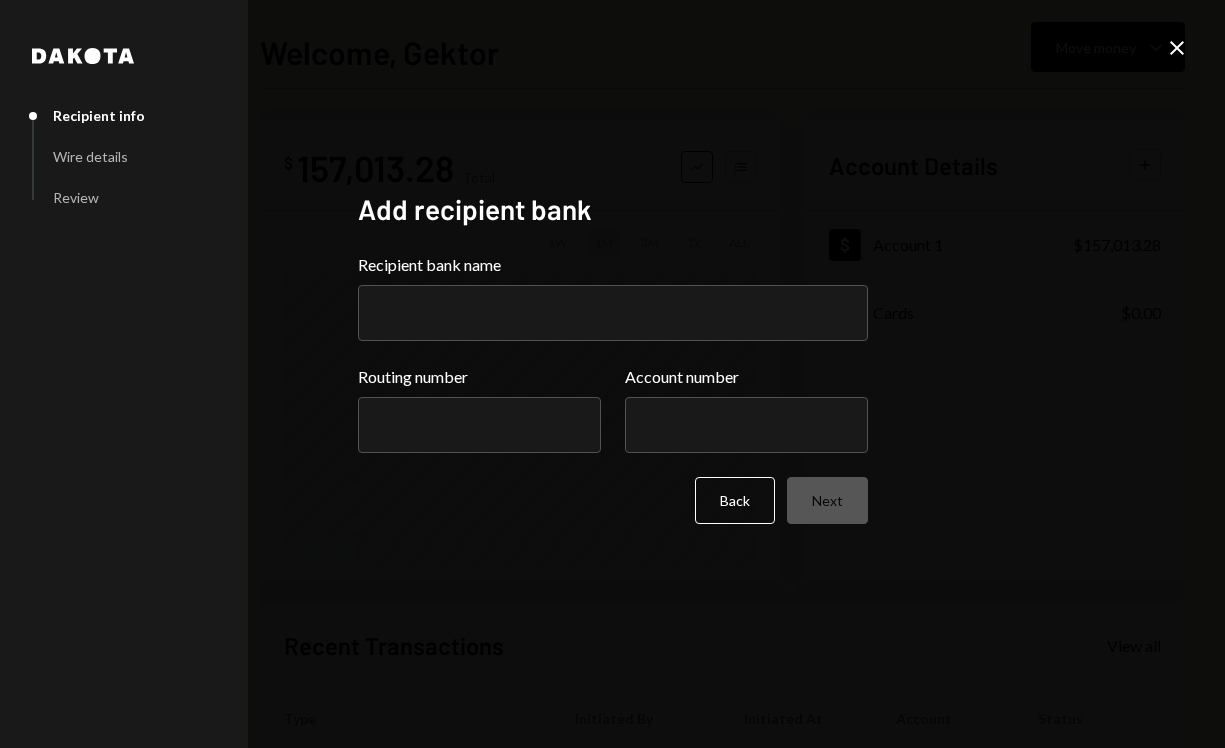 scroll, scrollTop: 0, scrollLeft: 0, axis: both 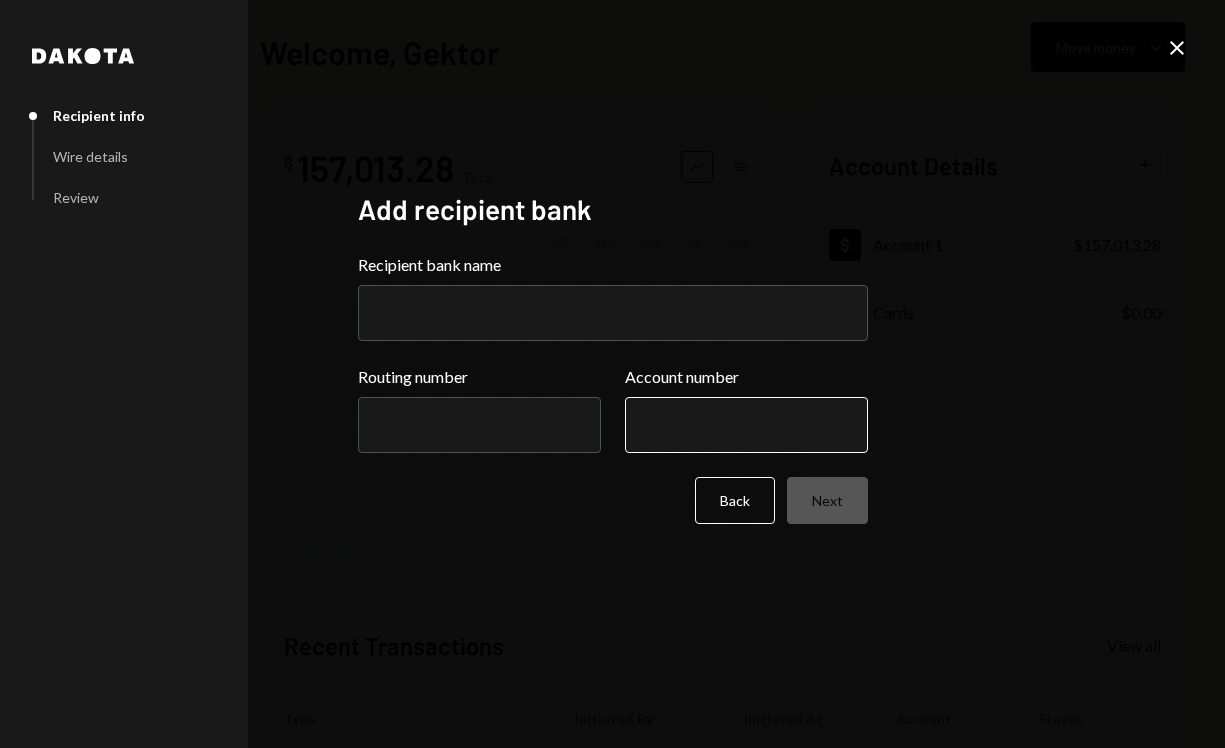 click on "Account number" at bounding box center (746, 425) 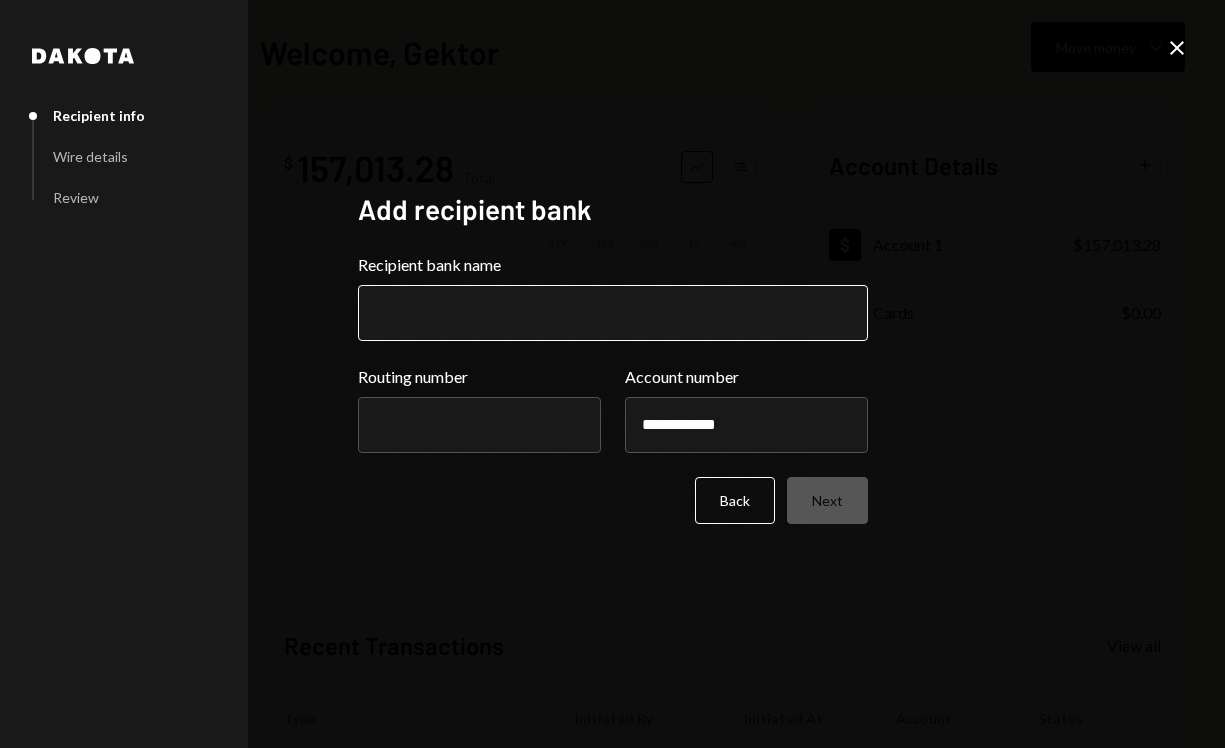 type on "**********" 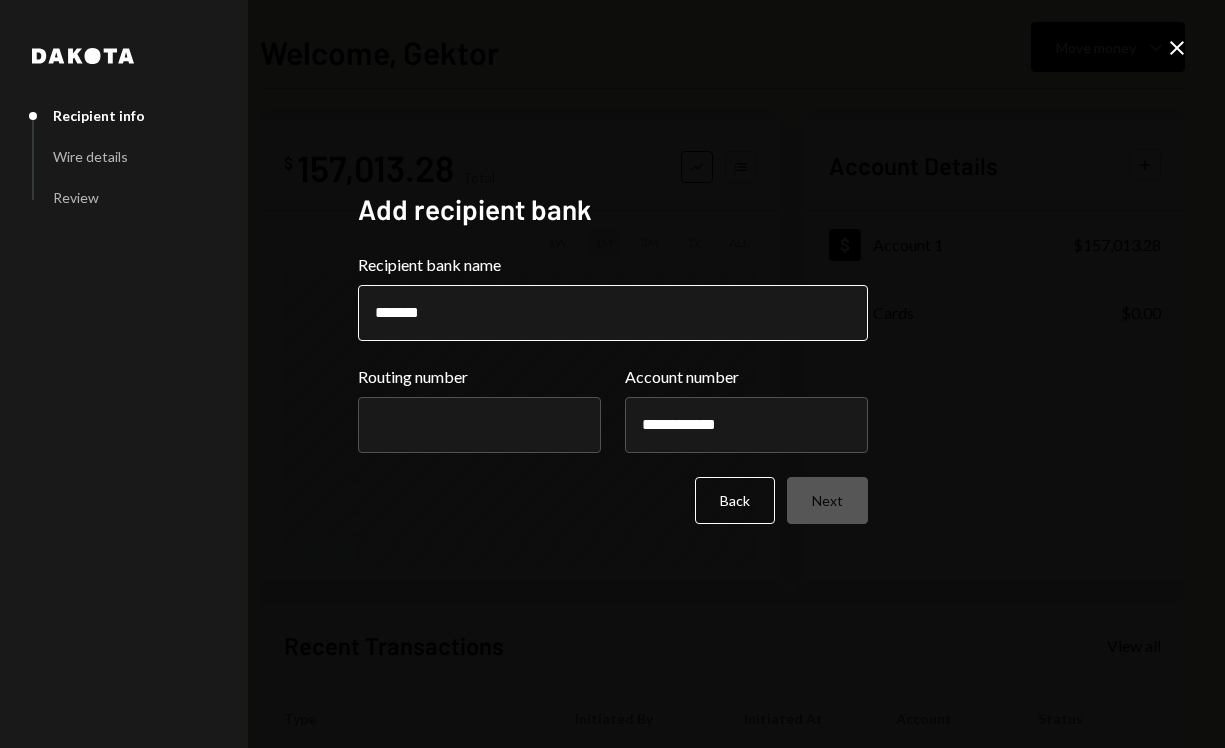 type on "**********" 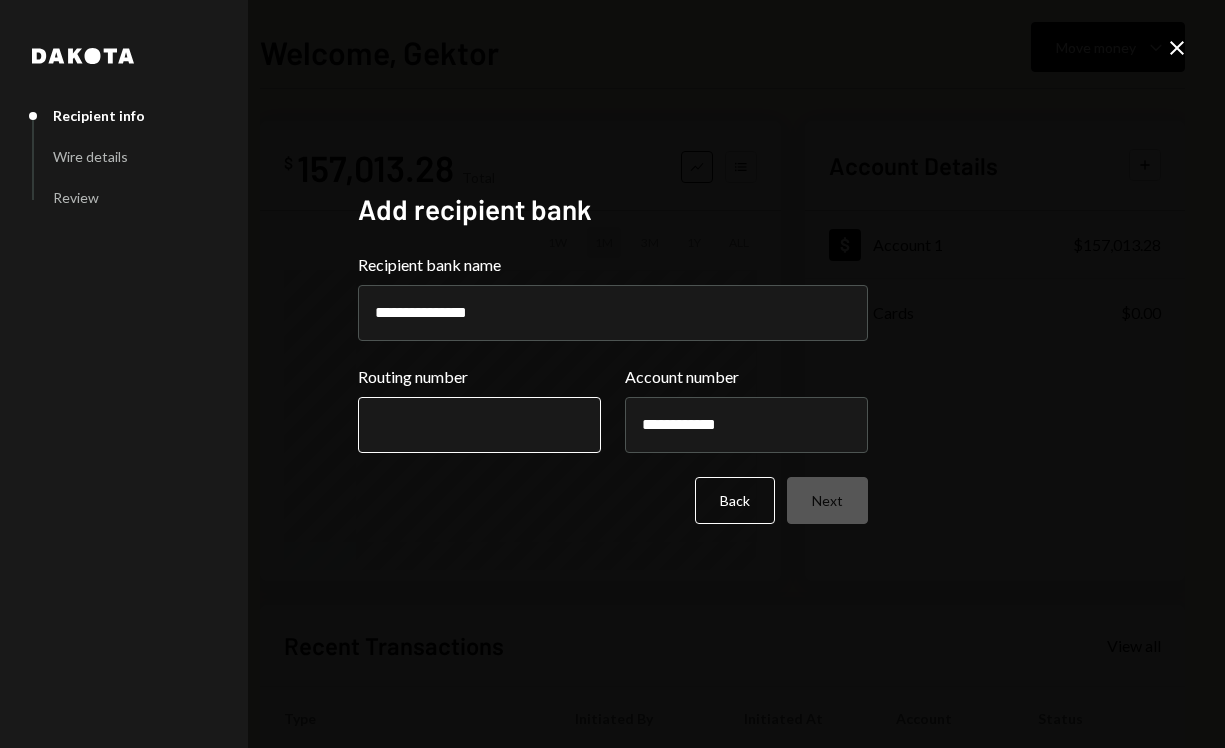 click on "Routing number" at bounding box center (479, 425) 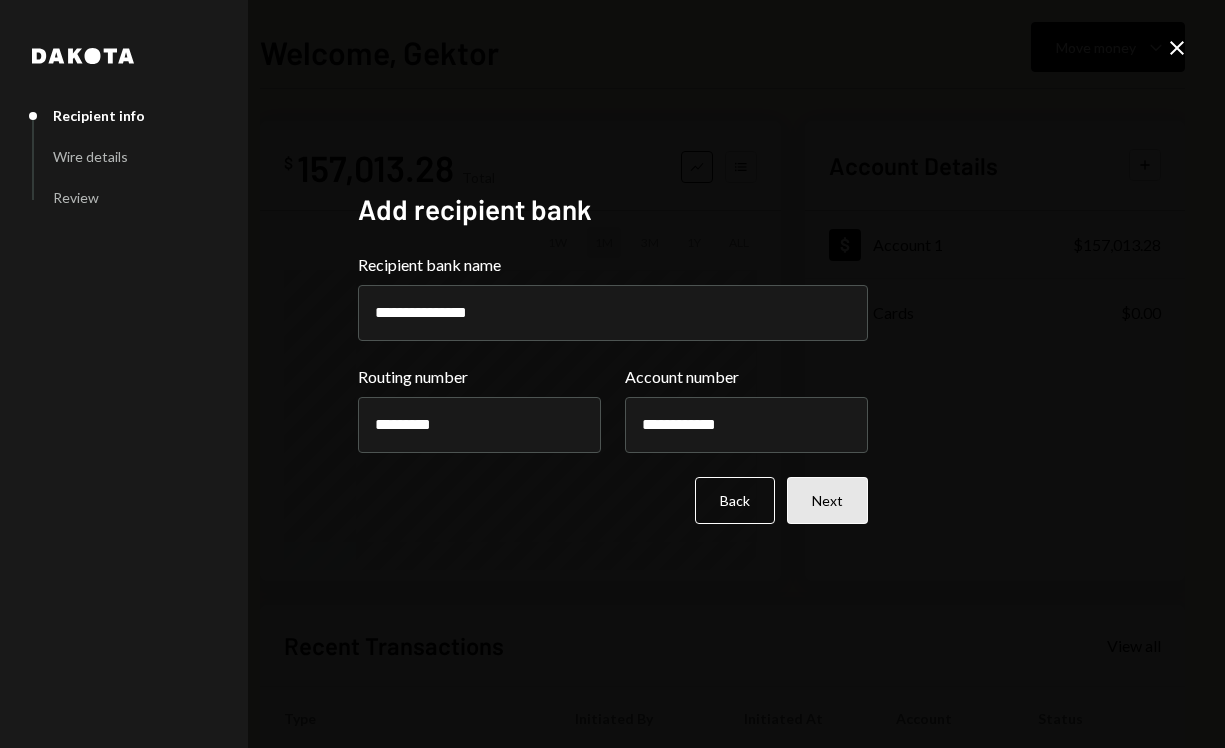 type on "*********" 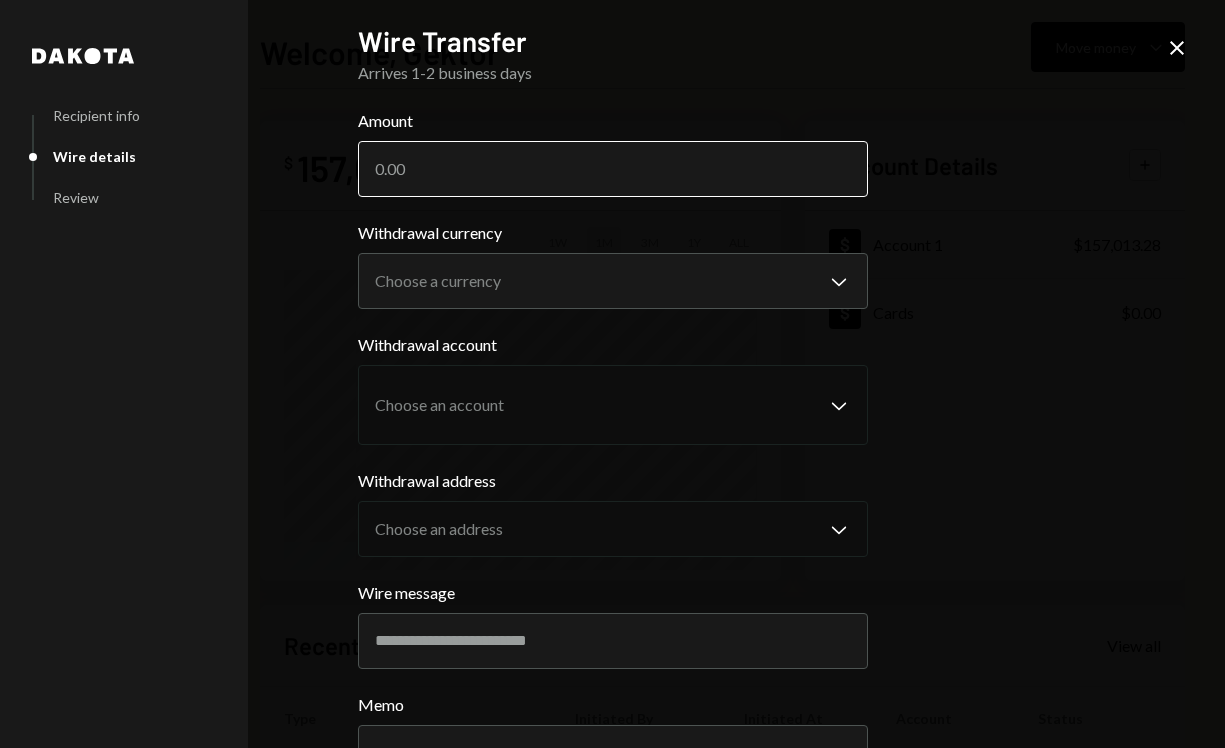 click on "Amount" at bounding box center (613, 169) 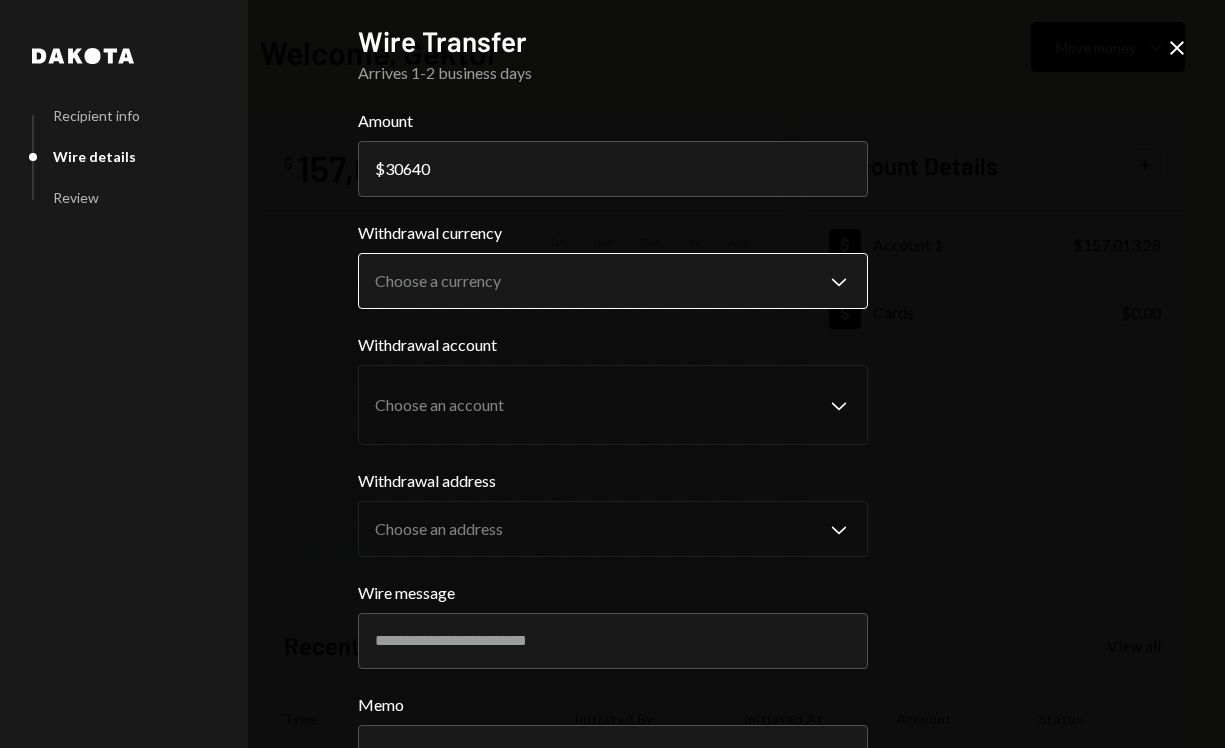 type on "30640" 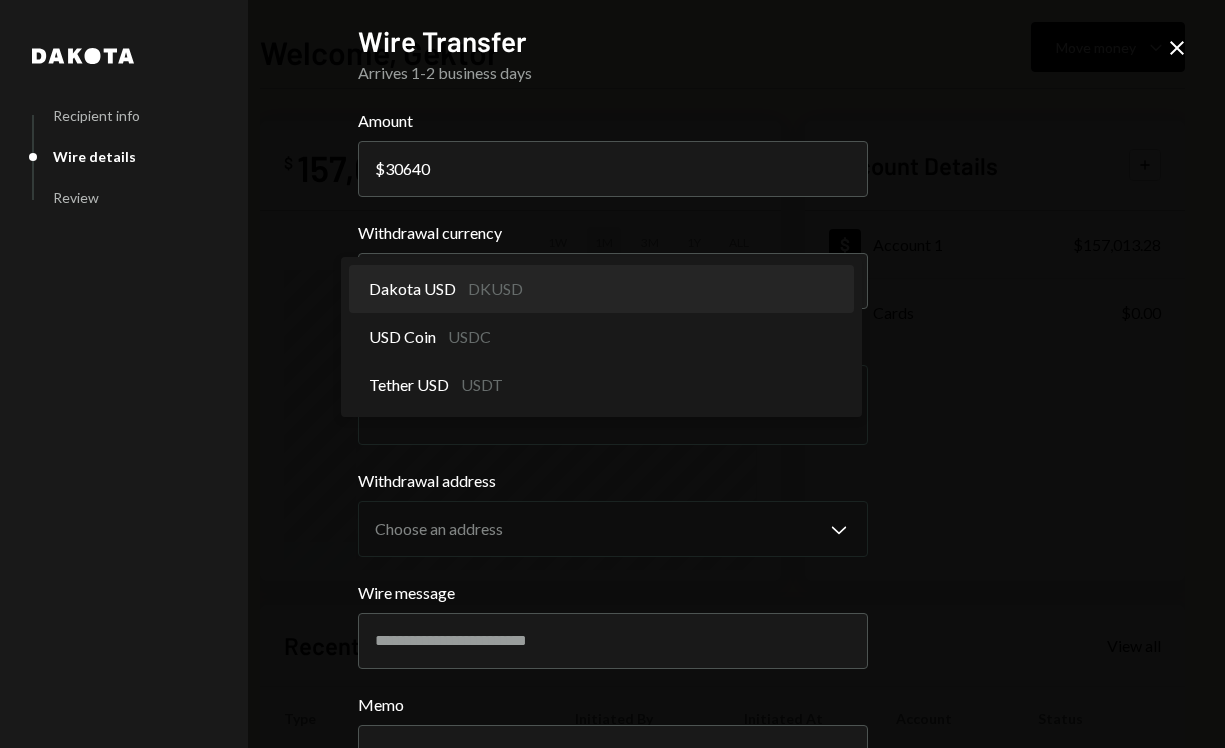 select on "*****" 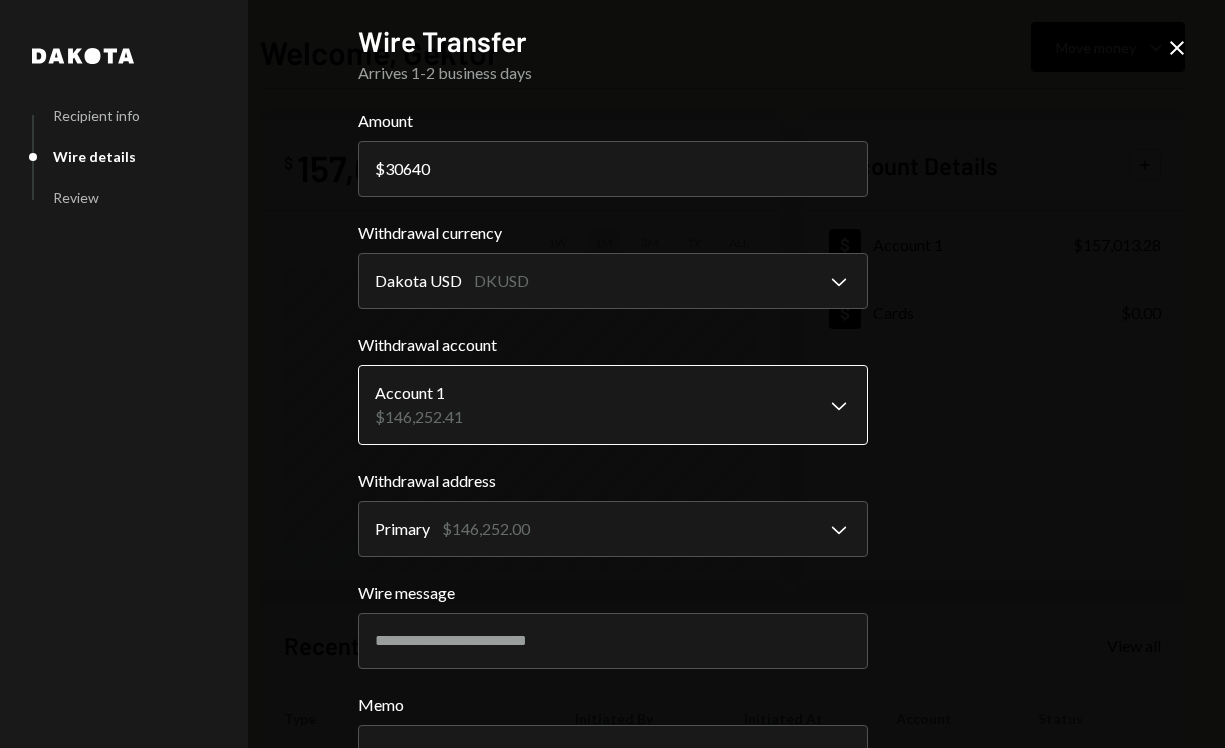 scroll, scrollTop: 159, scrollLeft: 0, axis: vertical 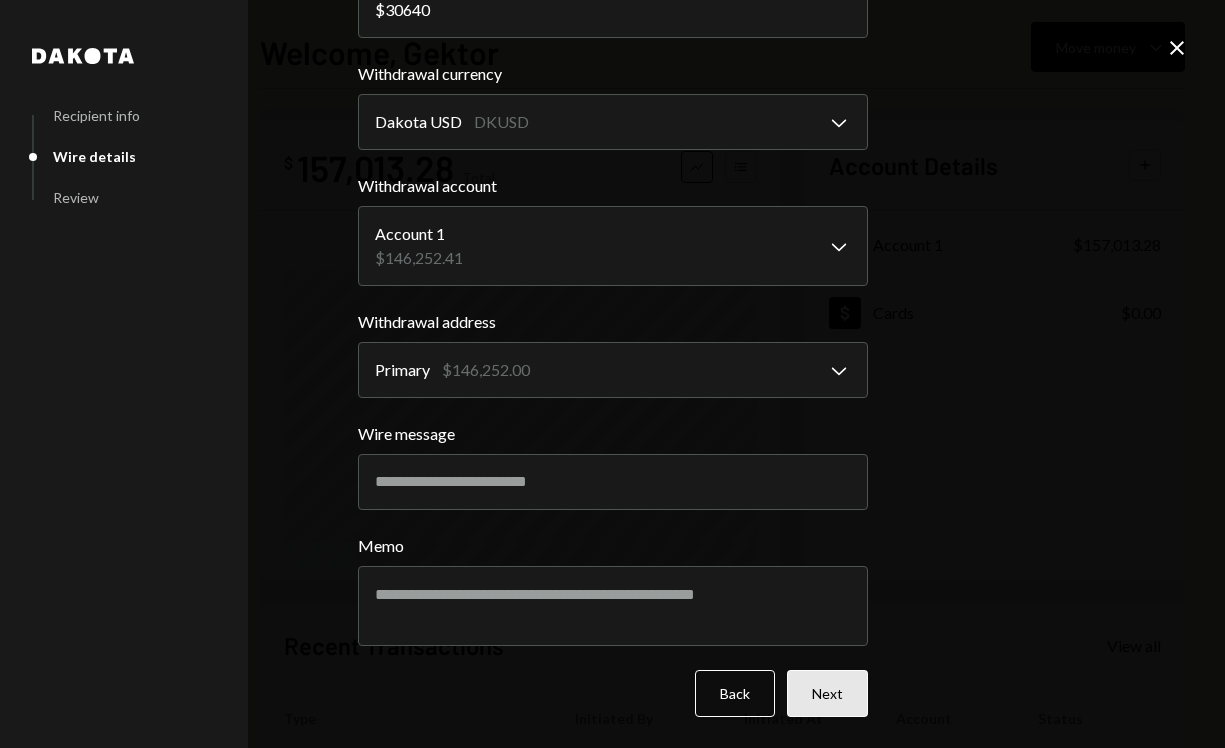 click on "Next" at bounding box center (827, 693) 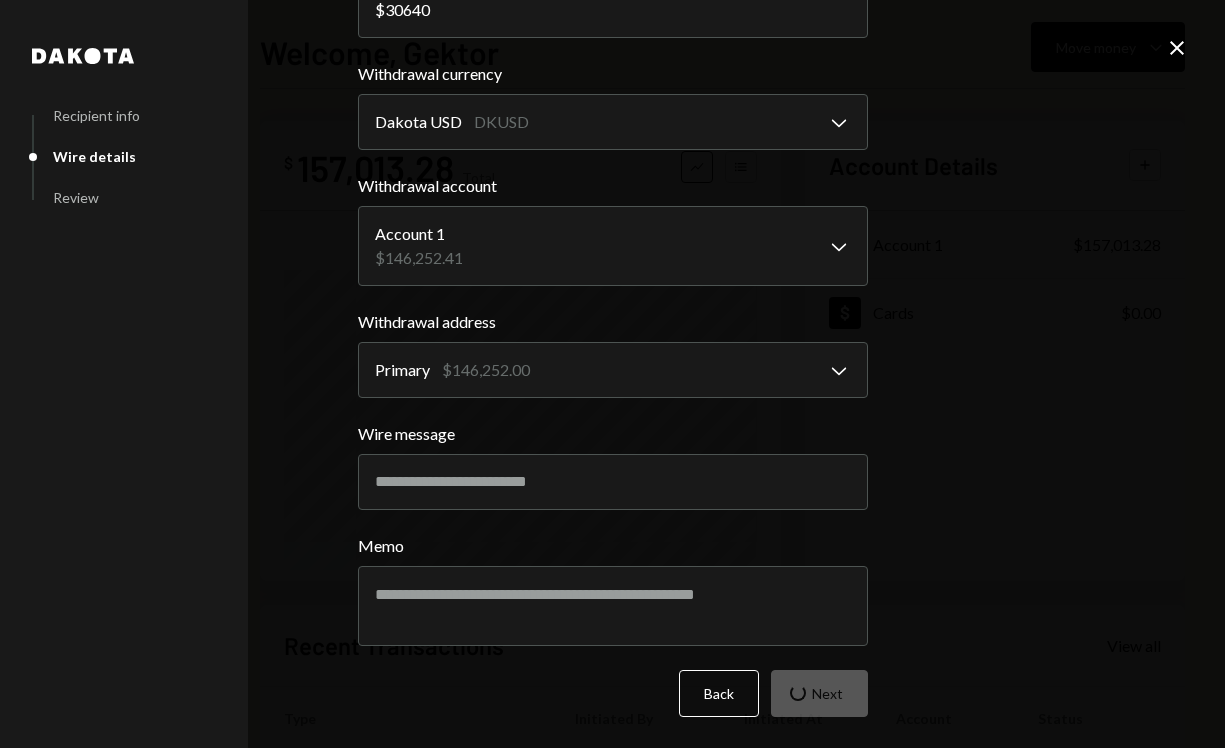 scroll, scrollTop: 0, scrollLeft: 0, axis: both 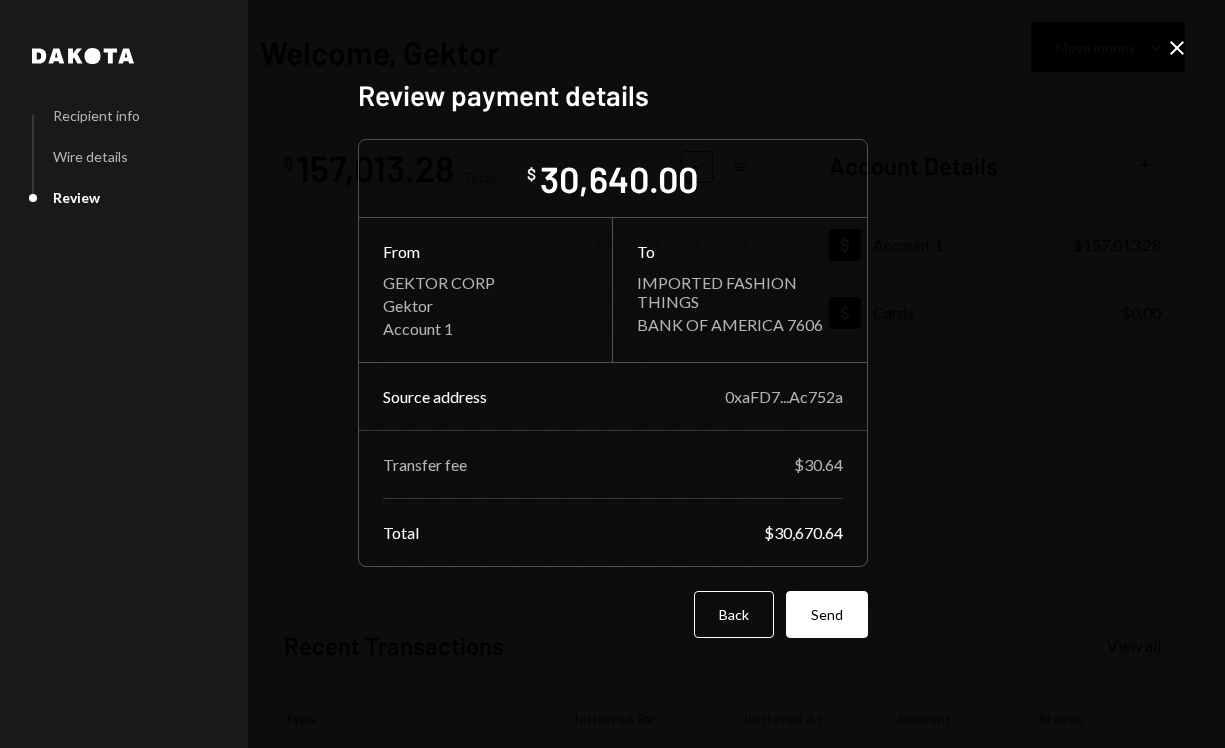 click on "Review payment details $ 30,640.00 From GEKTOR CORP Gektor Account 1 To IMPORTED FASHION THINGS BANK OF AMERICA 7606 Source address 0xaFD7...Ac752a Transfer fee $30.64 Total $30,670.64 Back Send" at bounding box center [613, 374] 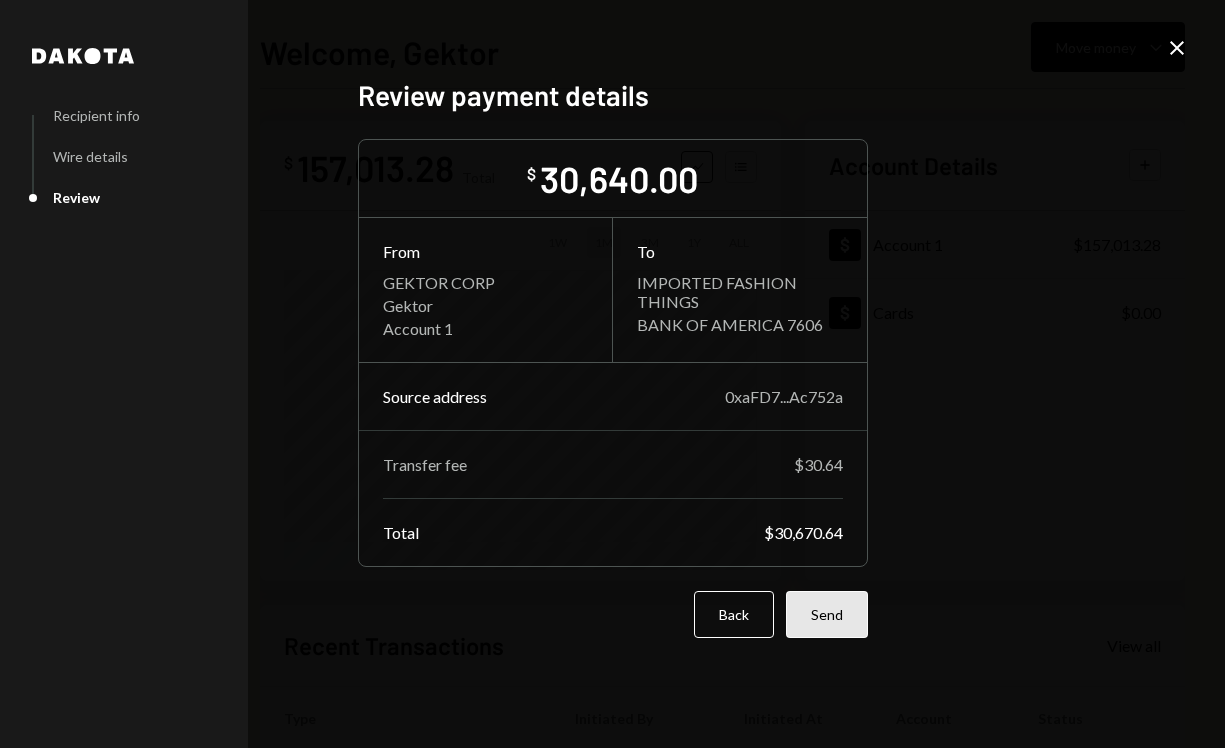 click on "Send" at bounding box center (827, 614) 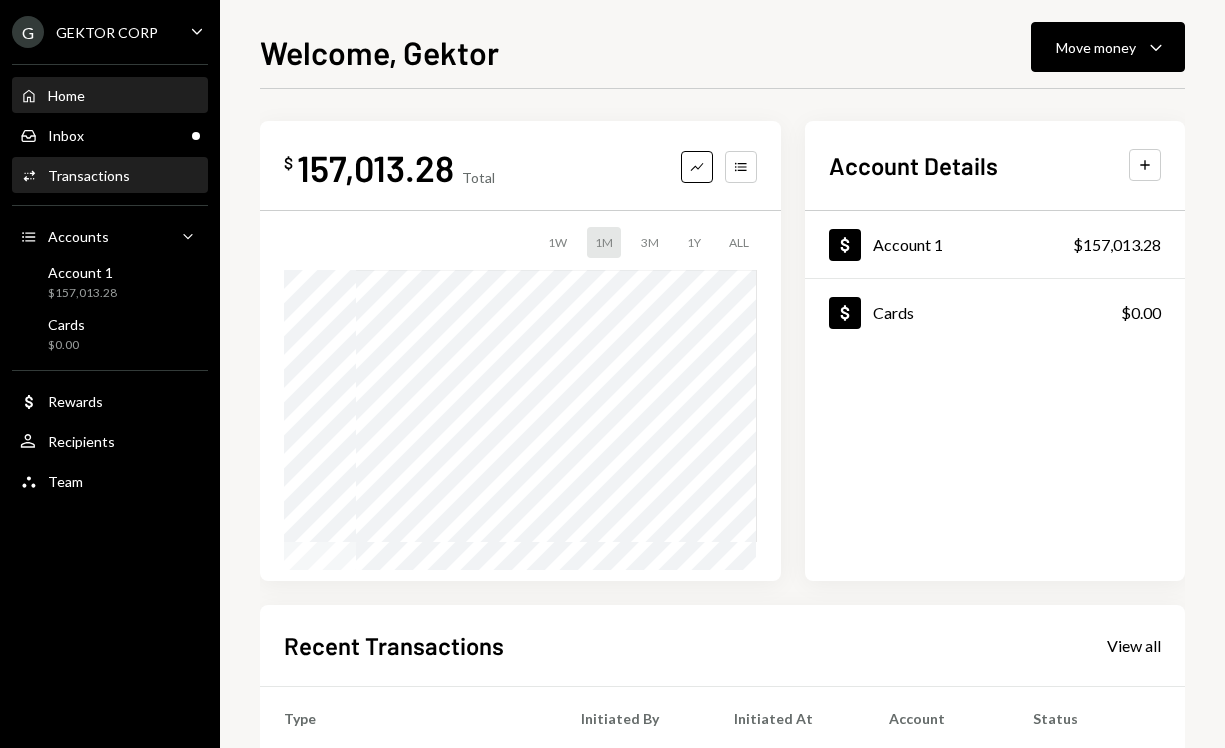 click on "Activities Transactions" at bounding box center (110, 176) 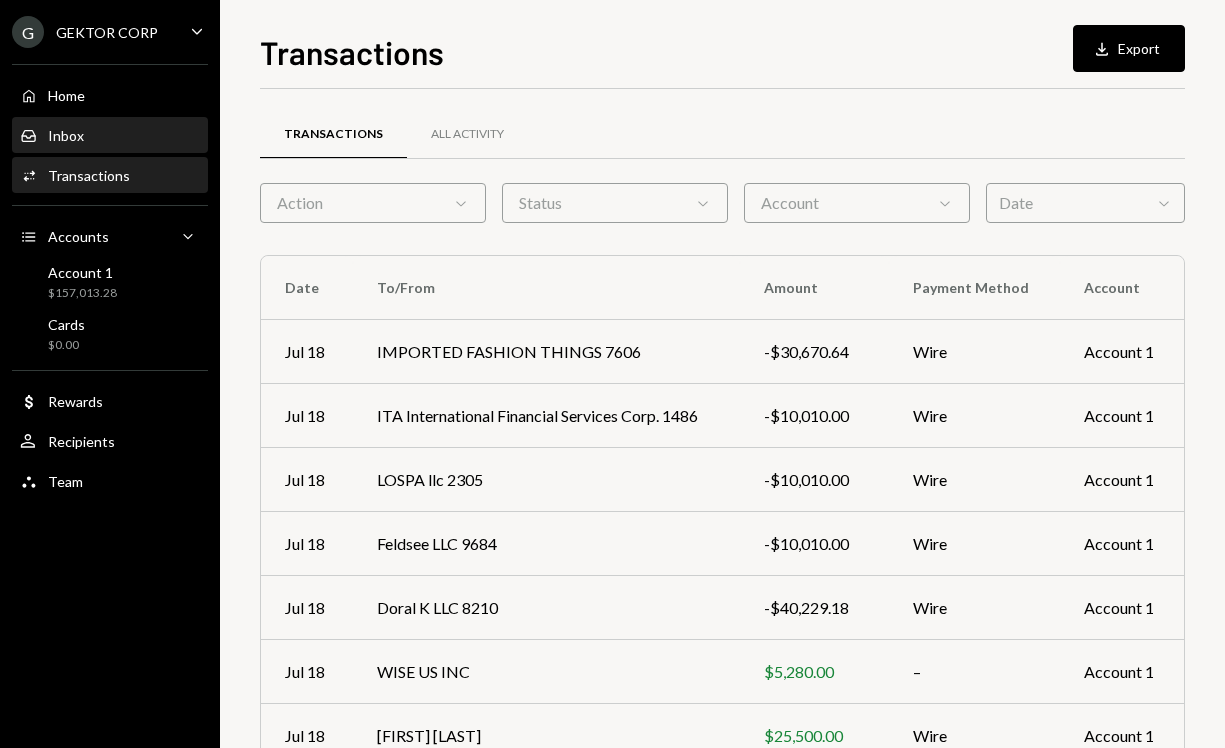 click on "Inbox Inbox" at bounding box center (110, 136) 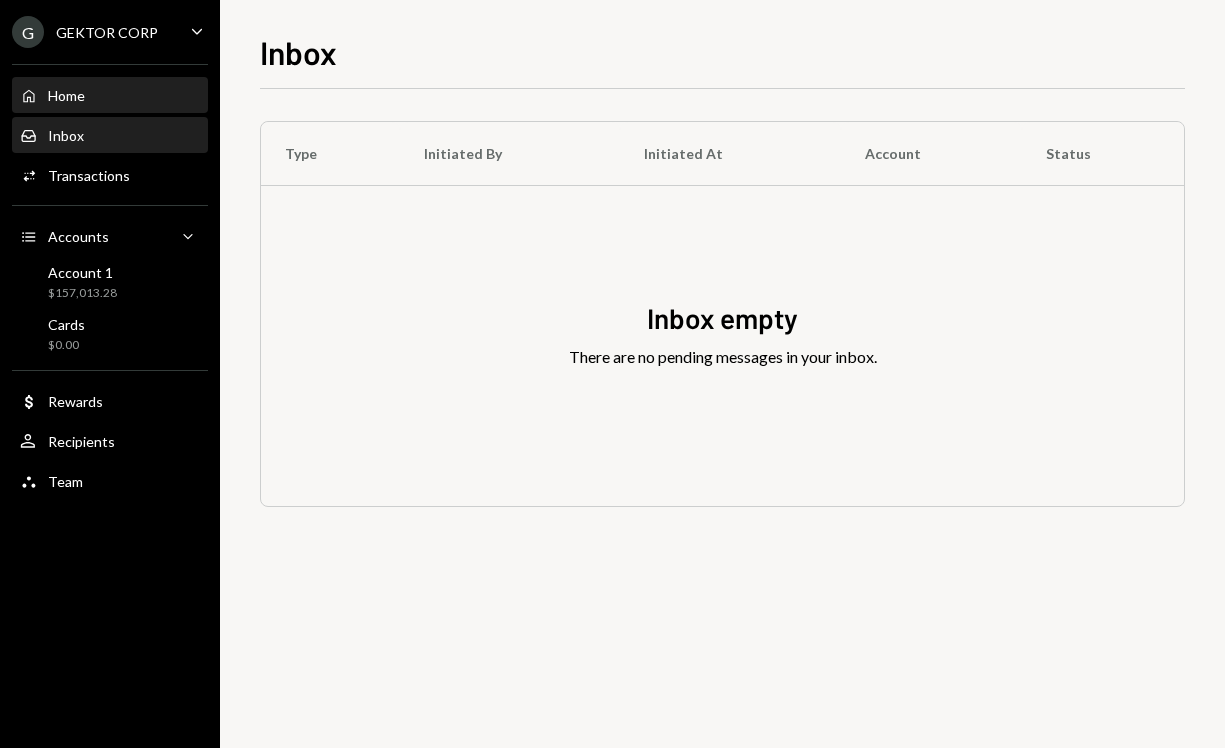 click on "Home Home" at bounding box center (110, 96) 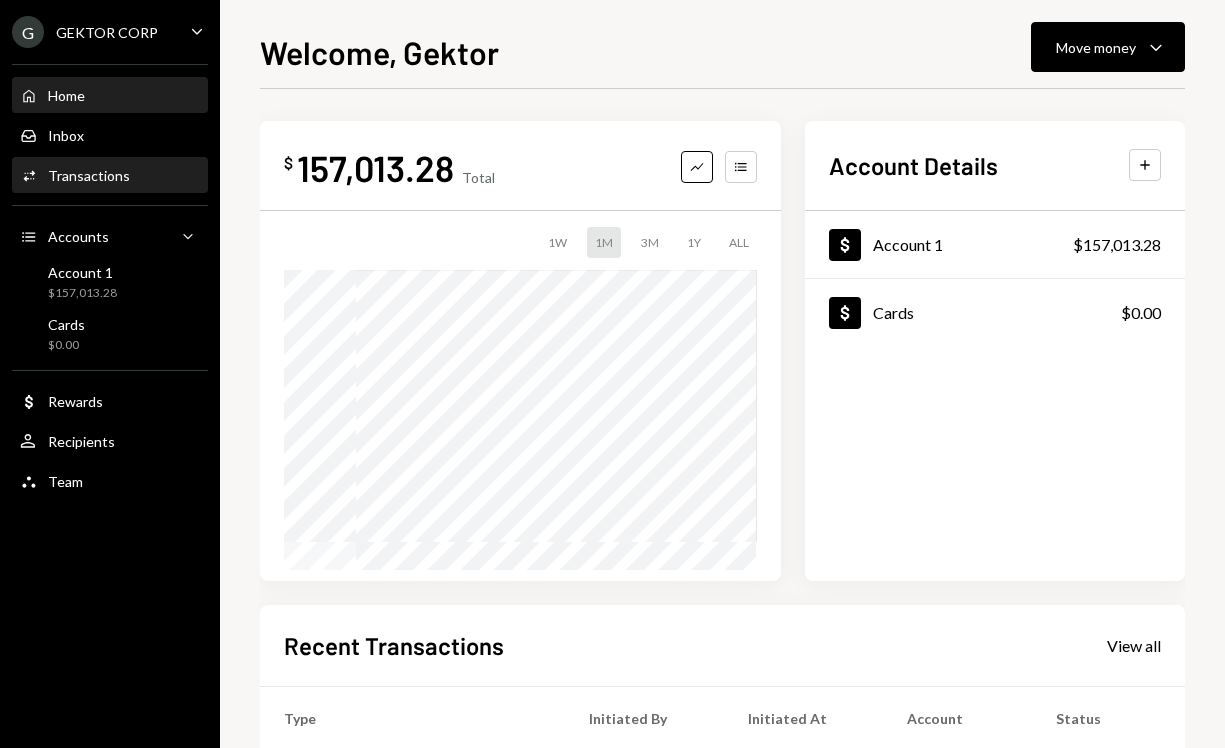click on "Activities Transactions" at bounding box center [110, 176] 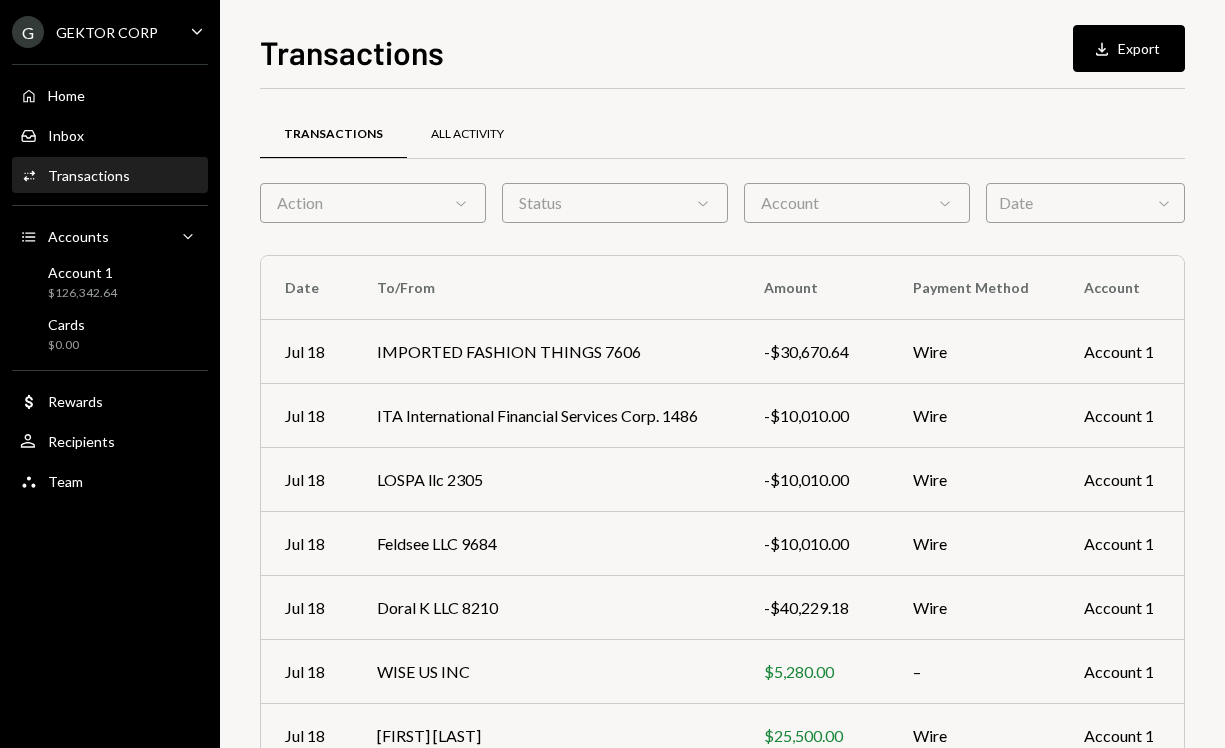 click on "All Activity" at bounding box center (467, 134) 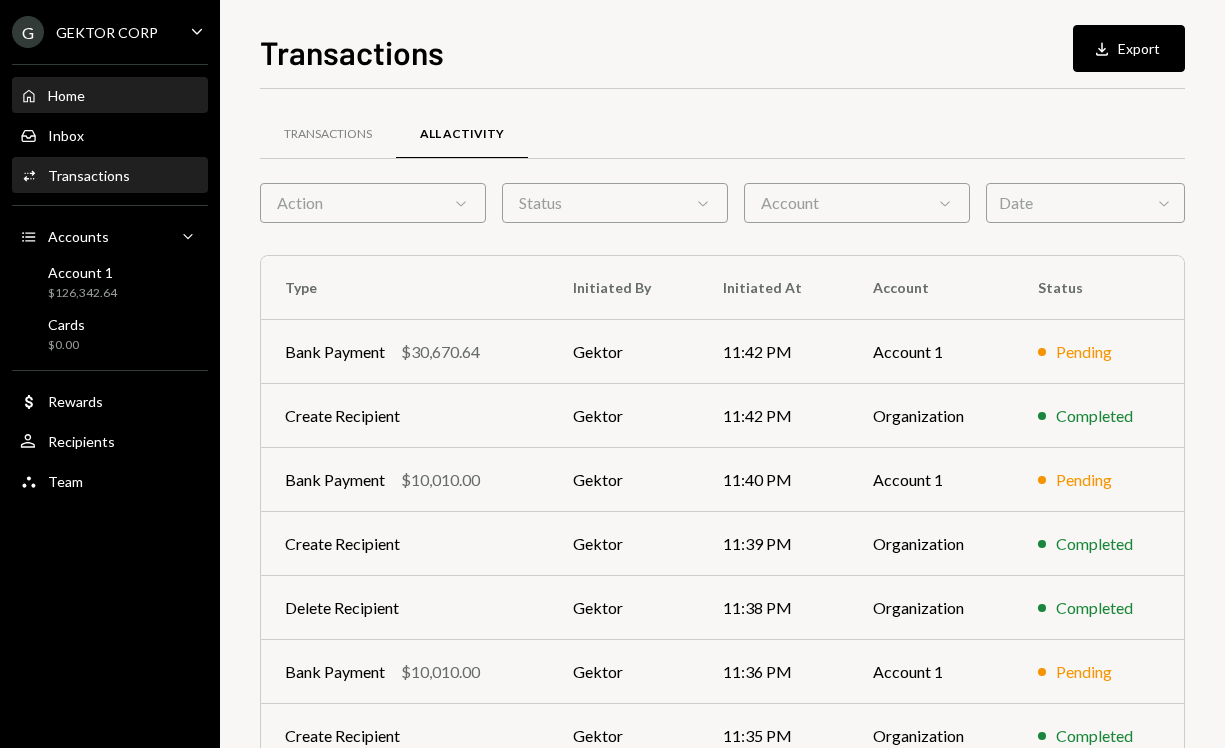 click on "Home" at bounding box center [66, 95] 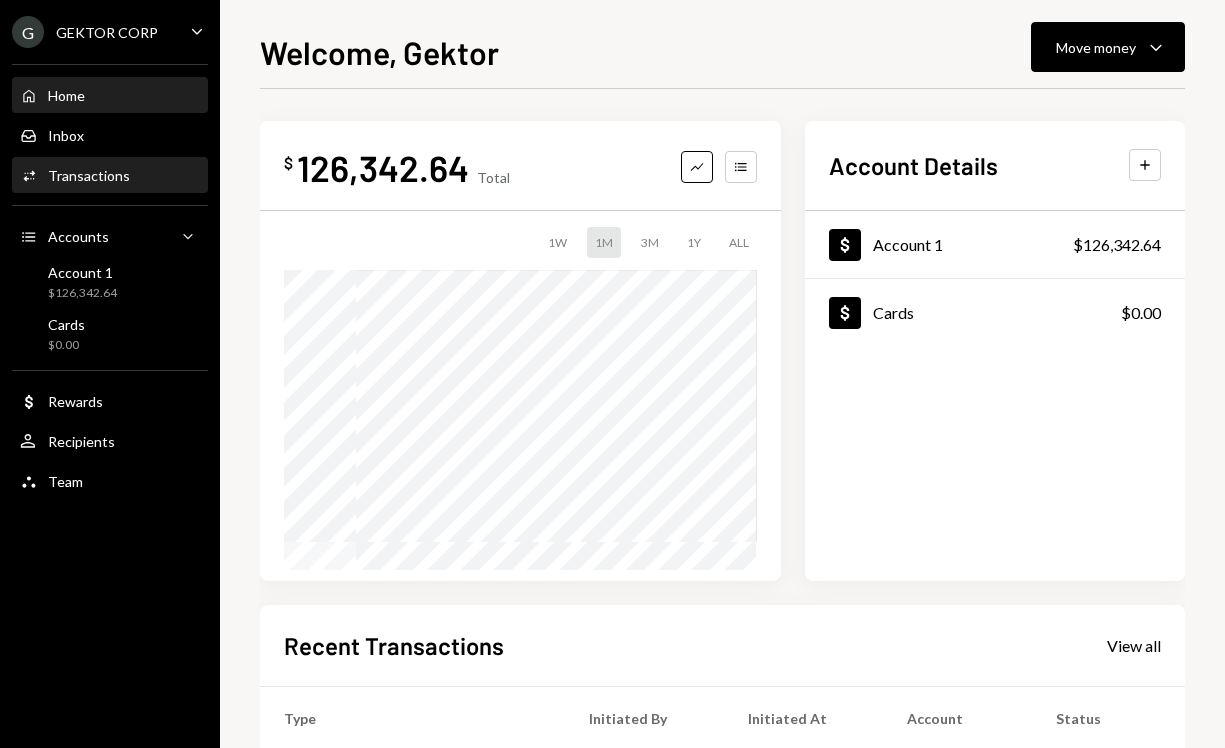 click on "Activities Transactions" at bounding box center [110, 176] 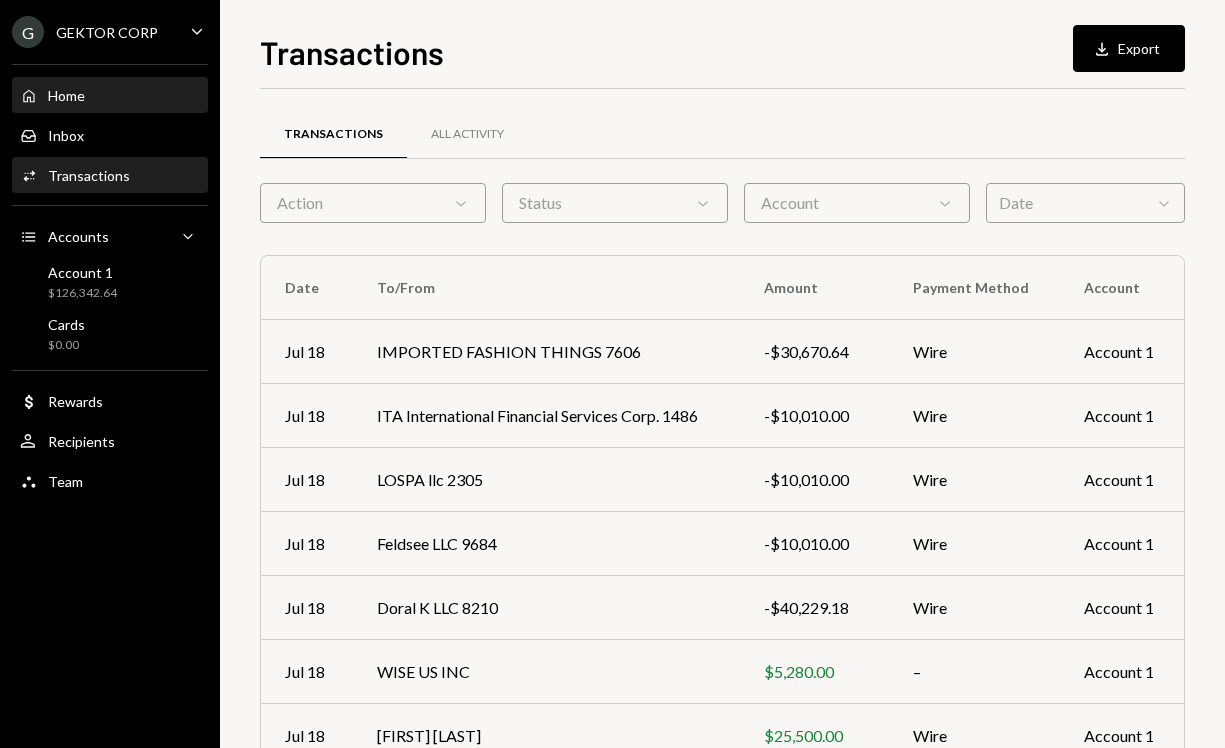 click on "Home Home" at bounding box center (110, 96) 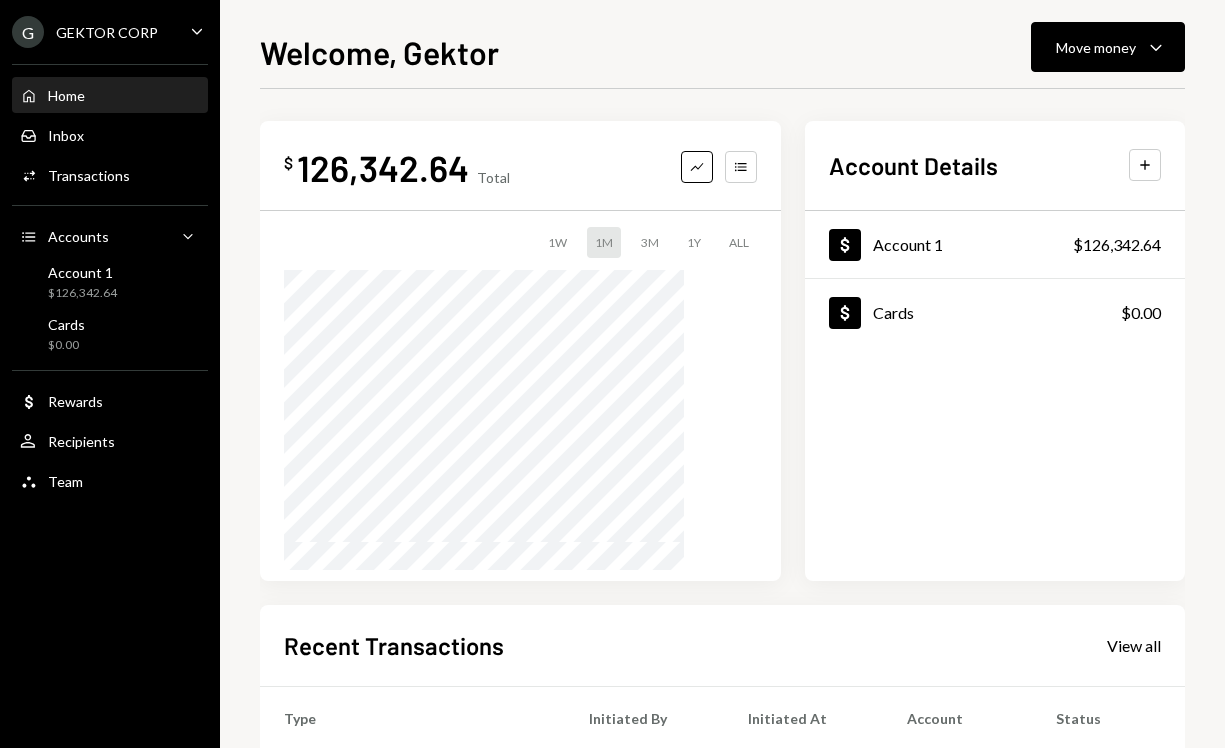 scroll, scrollTop: 0, scrollLeft: 0, axis: both 